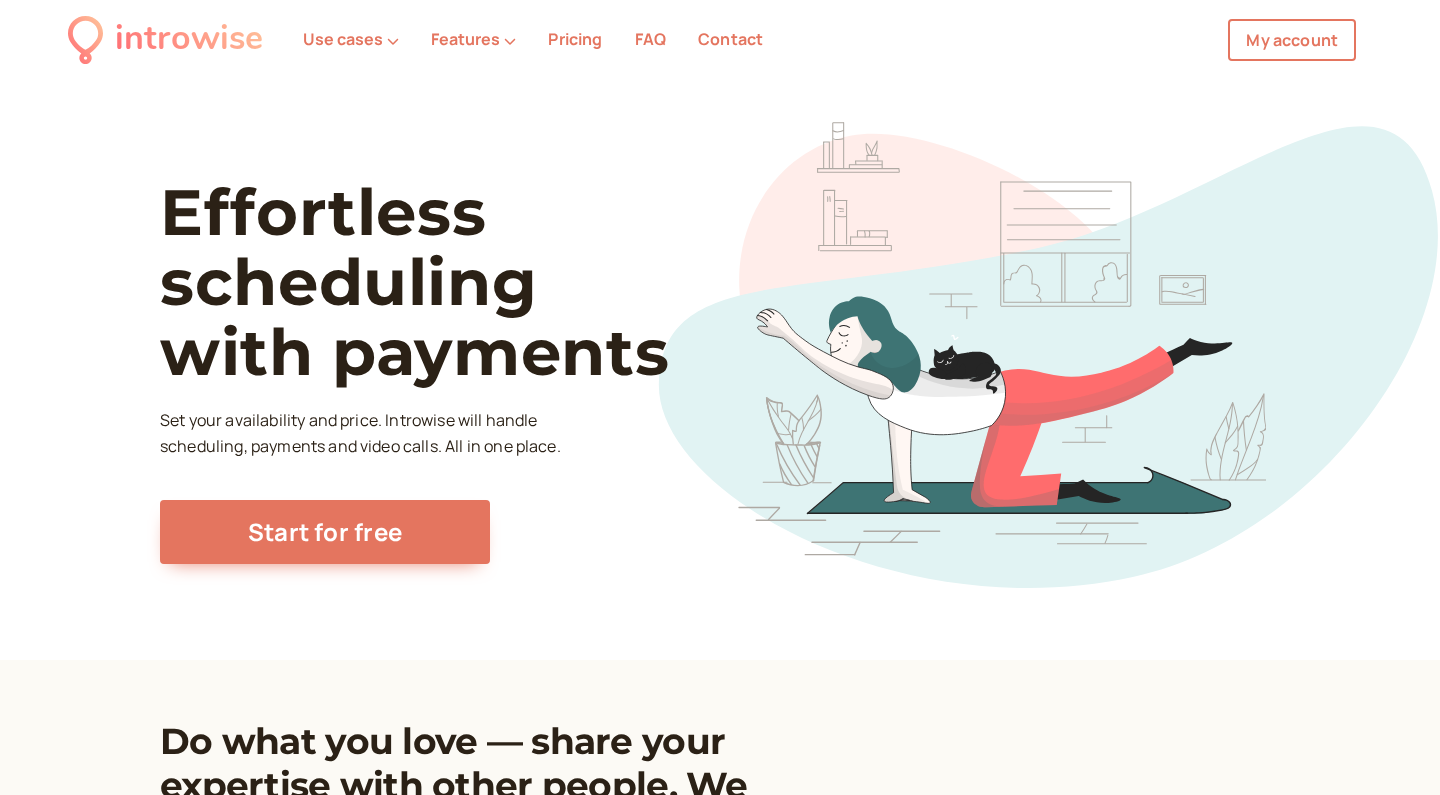 scroll, scrollTop: 0, scrollLeft: 0, axis: both 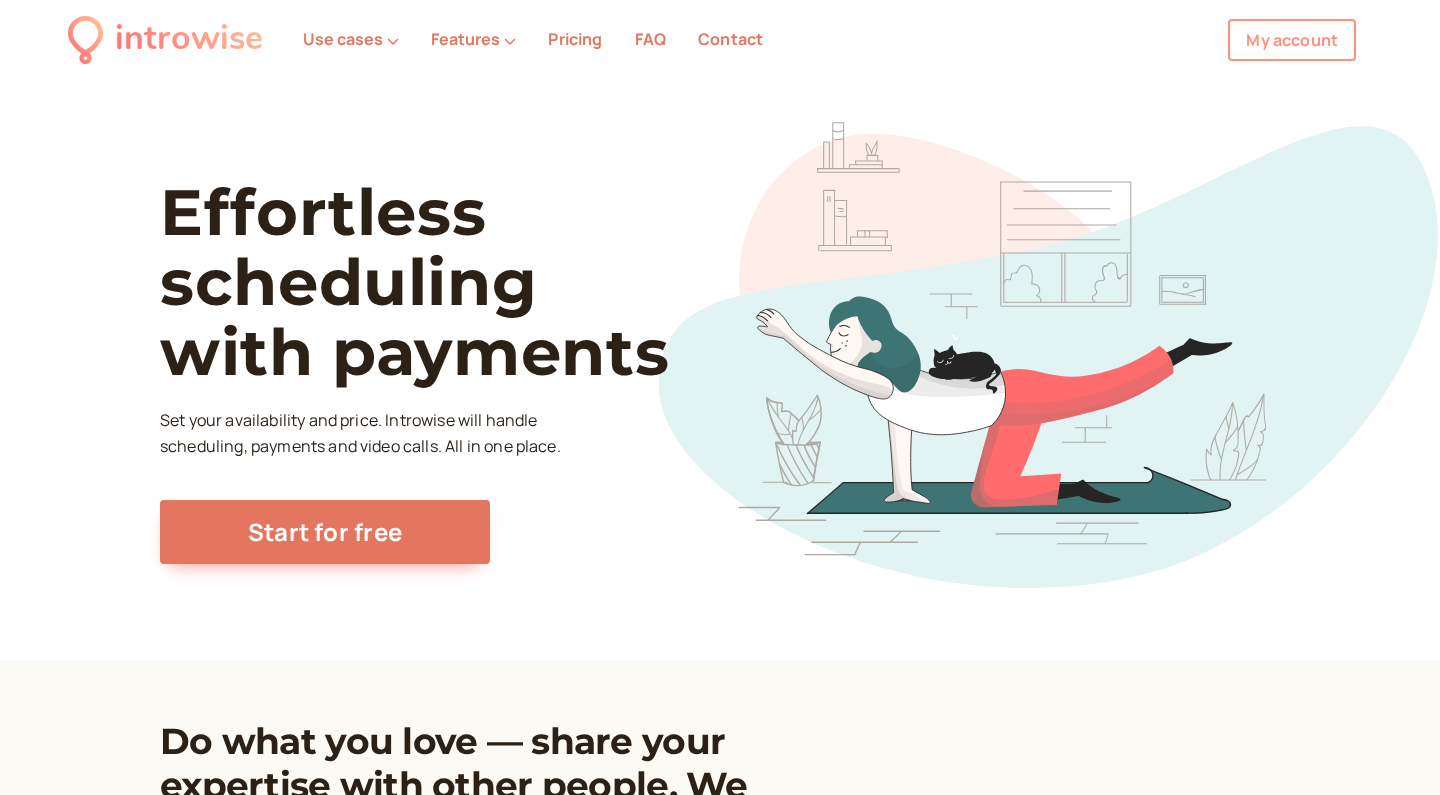 click on "My account" at bounding box center [1292, 40] 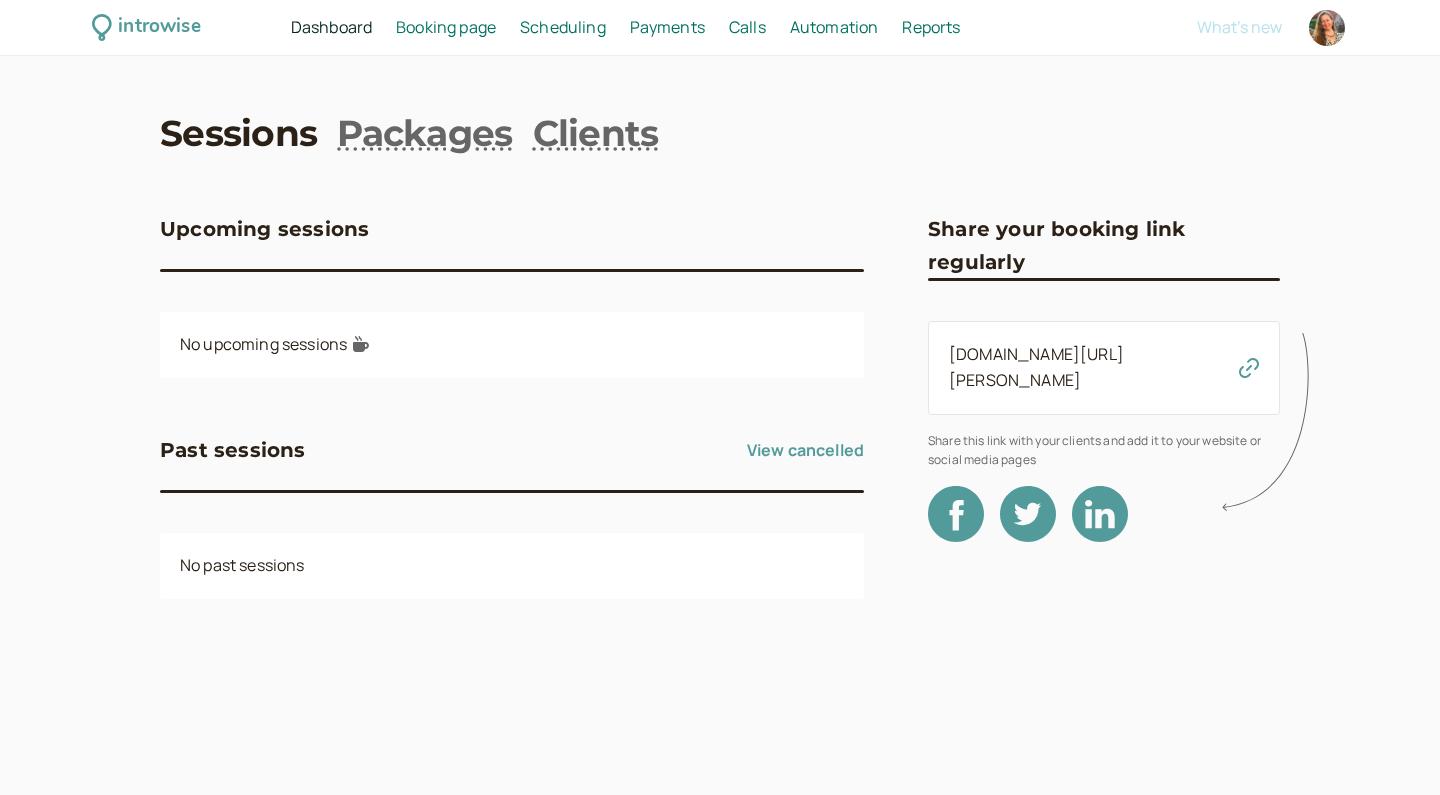 click on "Booking page" at bounding box center (446, 27) 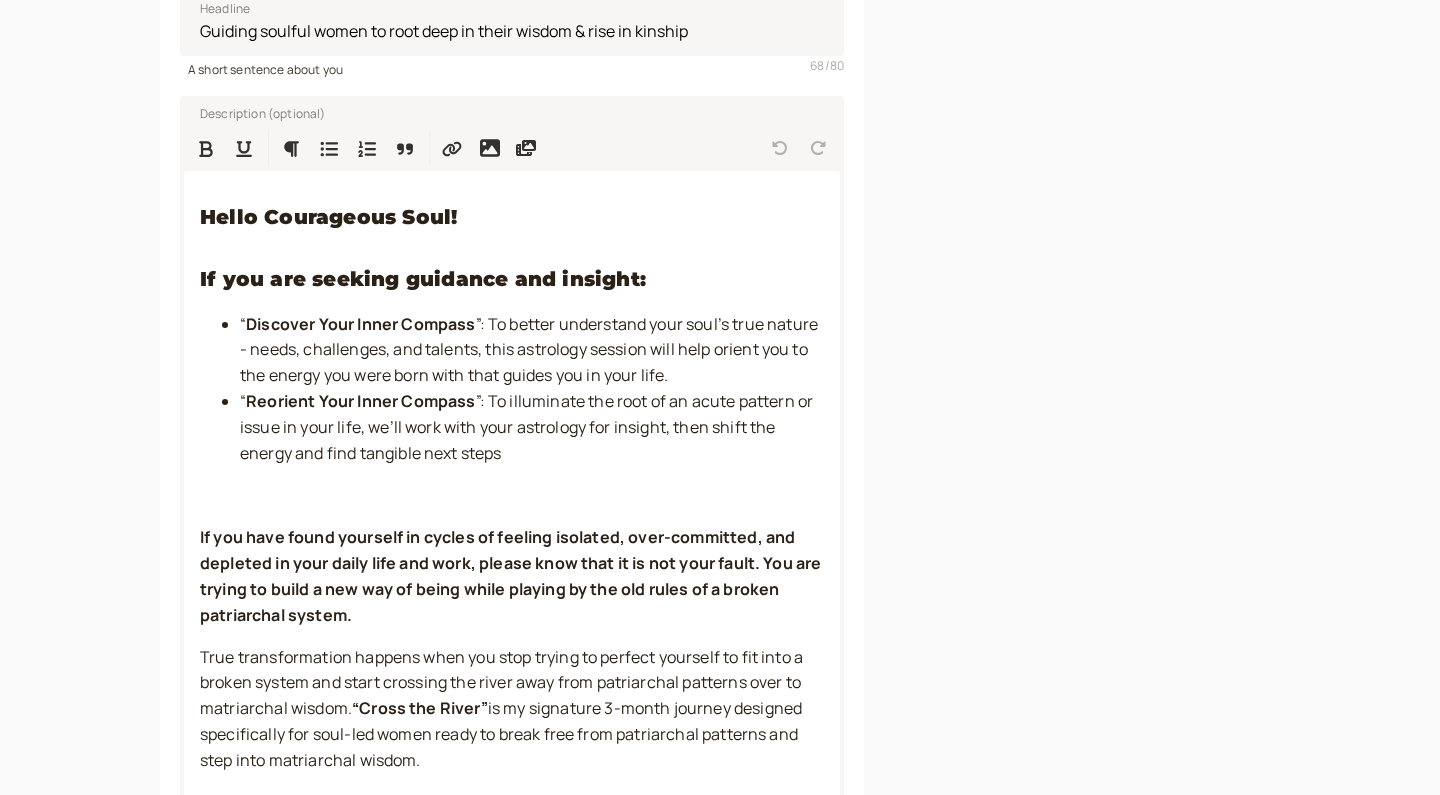 scroll, scrollTop: 579, scrollLeft: 0, axis: vertical 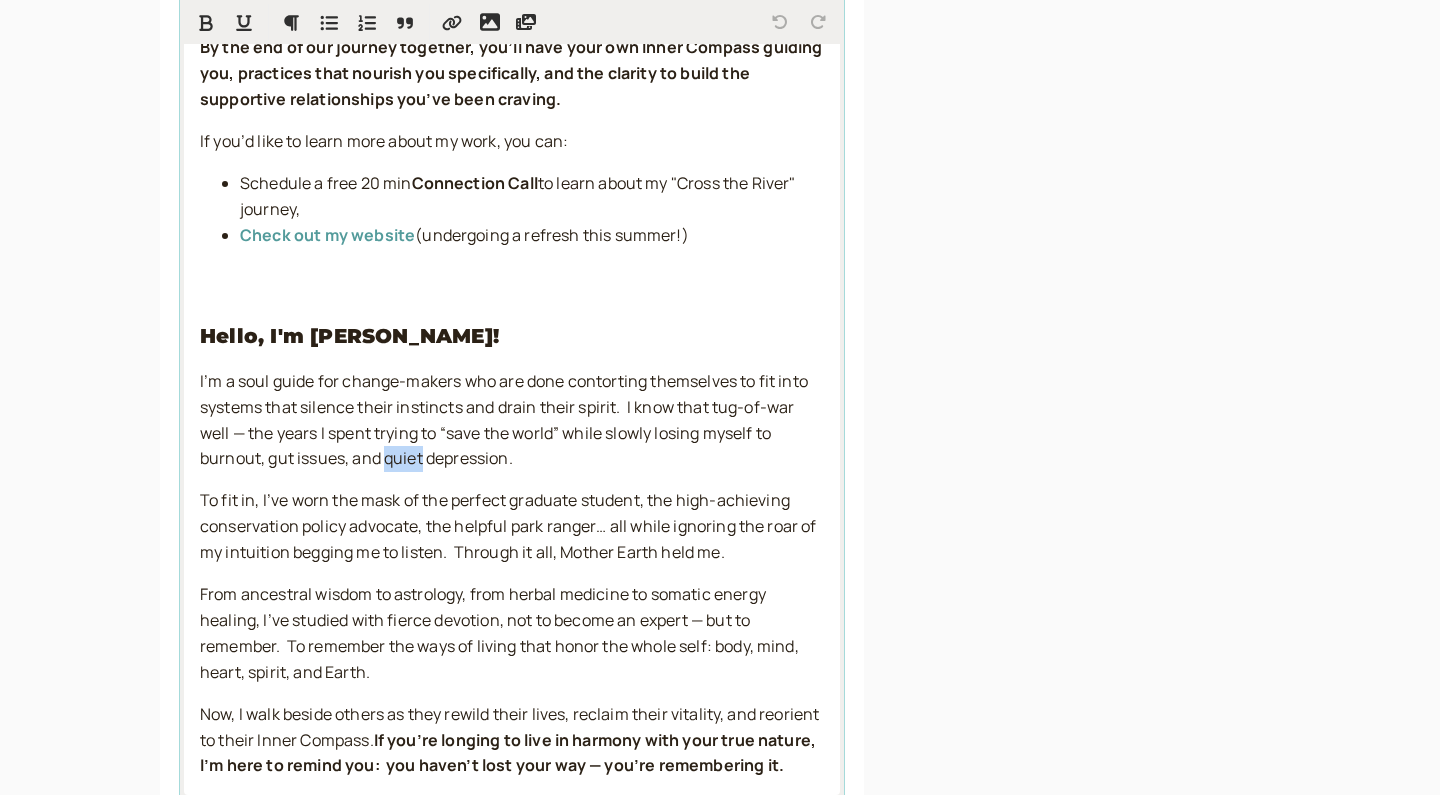 drag, startPoint x: 424, startPoint y: 430, endPoint x: 389, endPoint y: 430, distance: 35 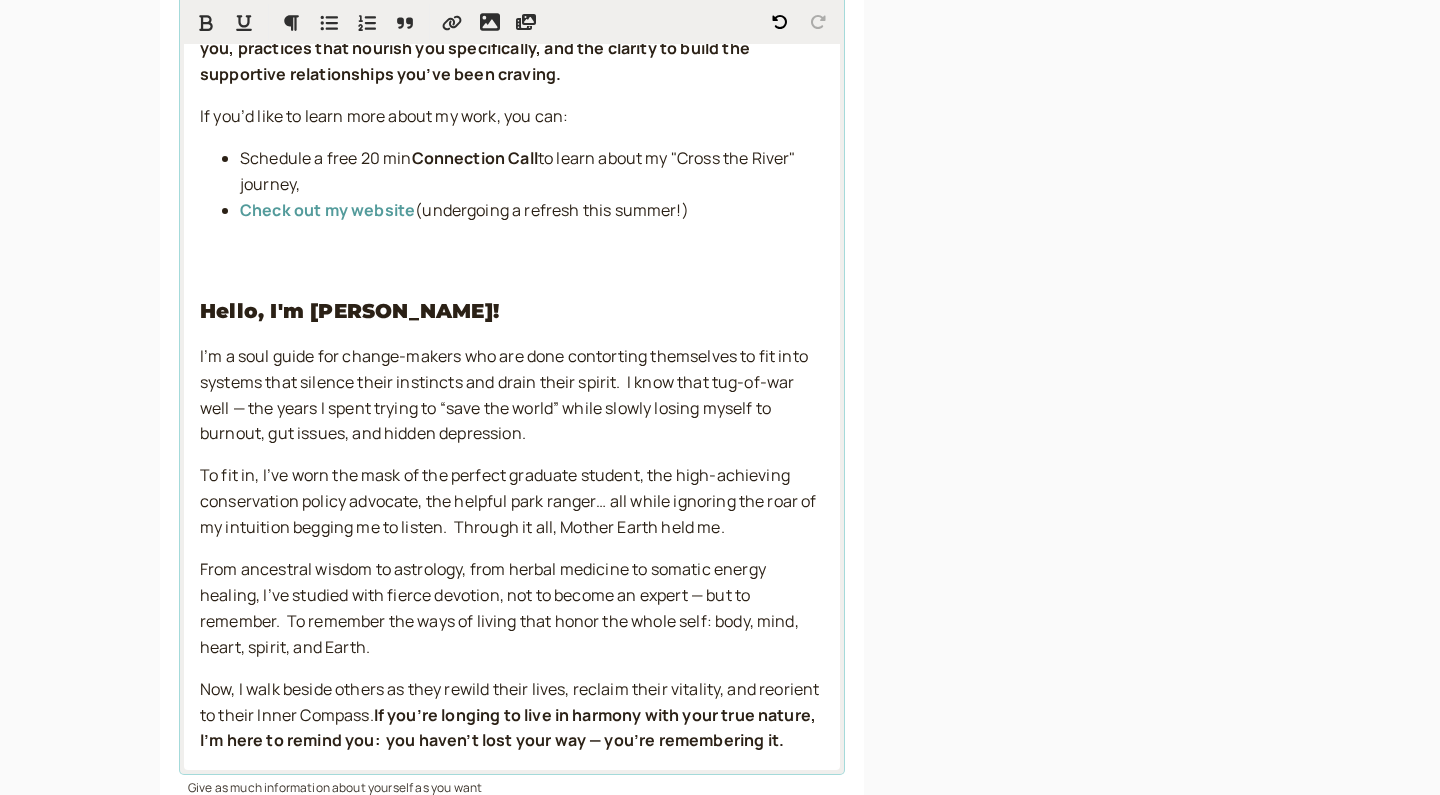 scroll, scrollTop: 1369, scrollLeft: 0, axis: vertical 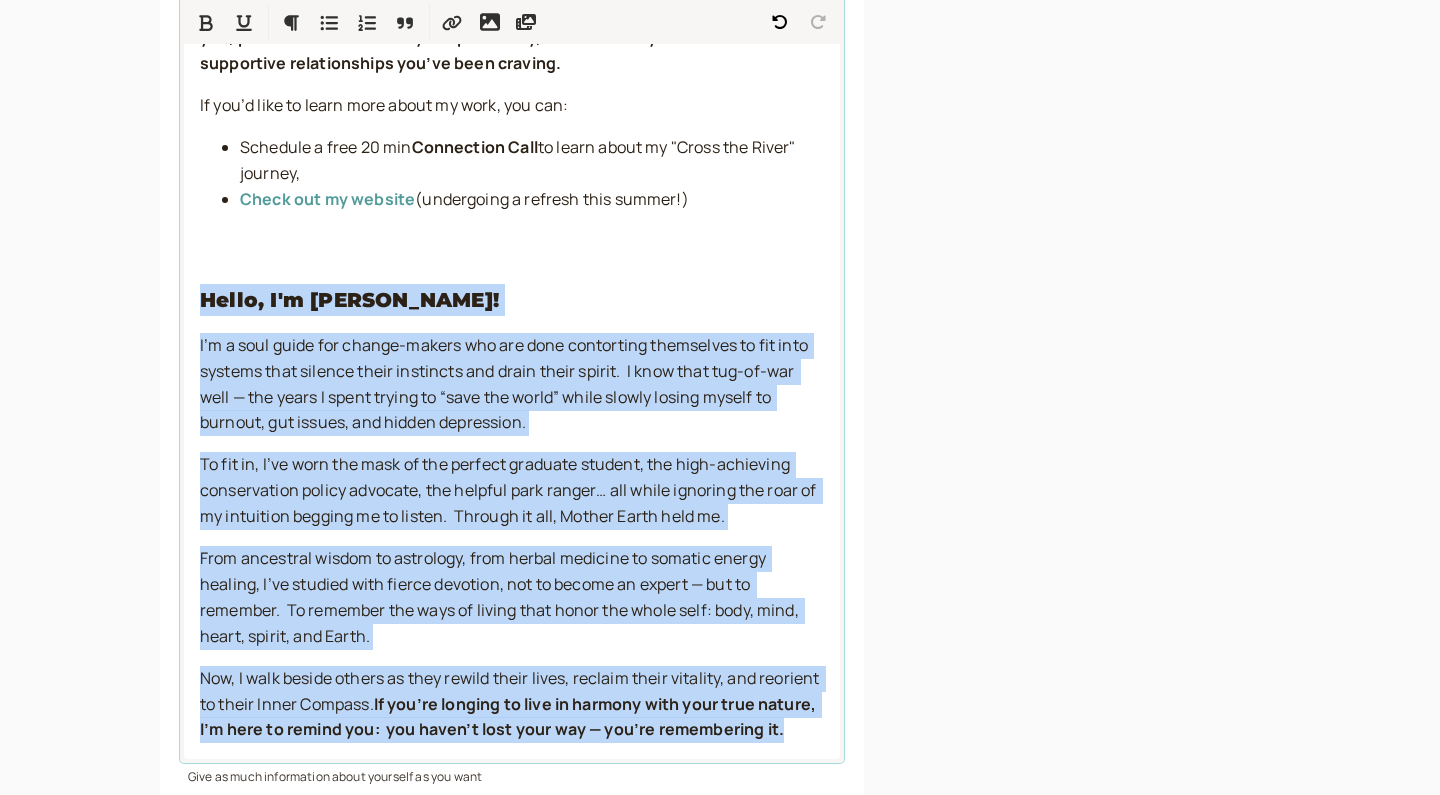 drag, startPoint x: 221, startPoint y: 719, endPoint x: 175, endPoint y: 279, distance: 442.398 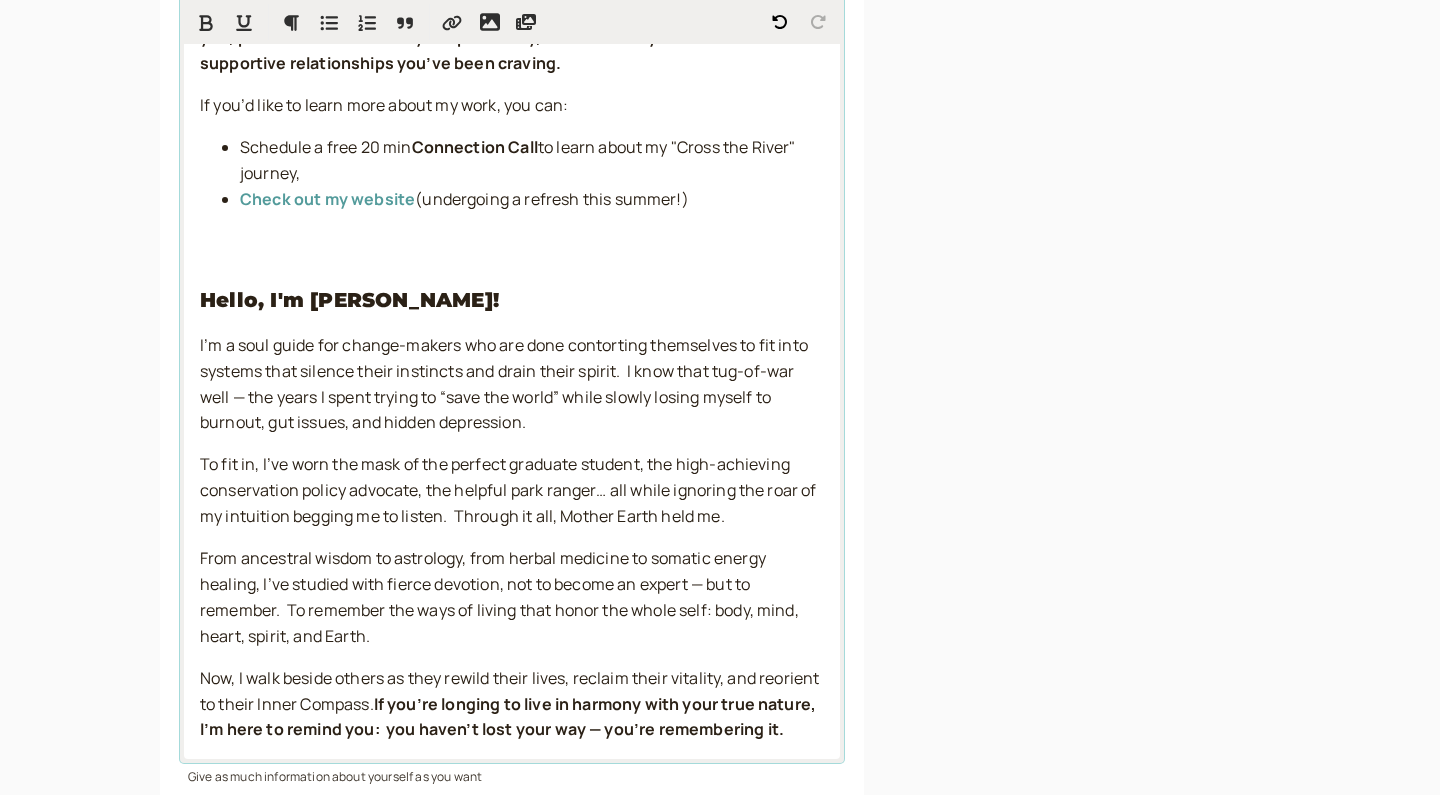 click on "Check out my website  (undergoing a refresh this summer!)" at bounding box center (532, 200) 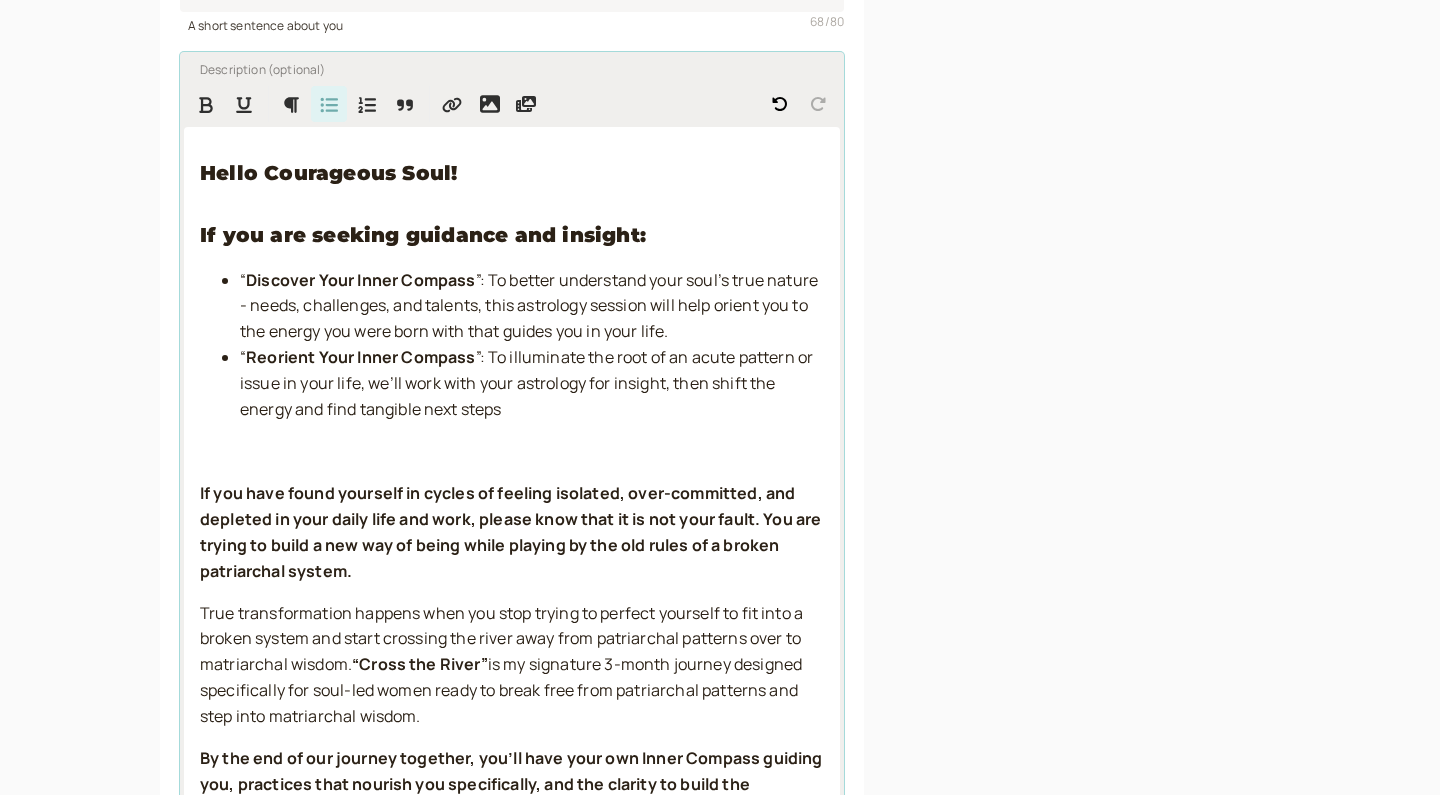 scroll, scrollTop: 630, scrollLeft: 0, axis: vertical 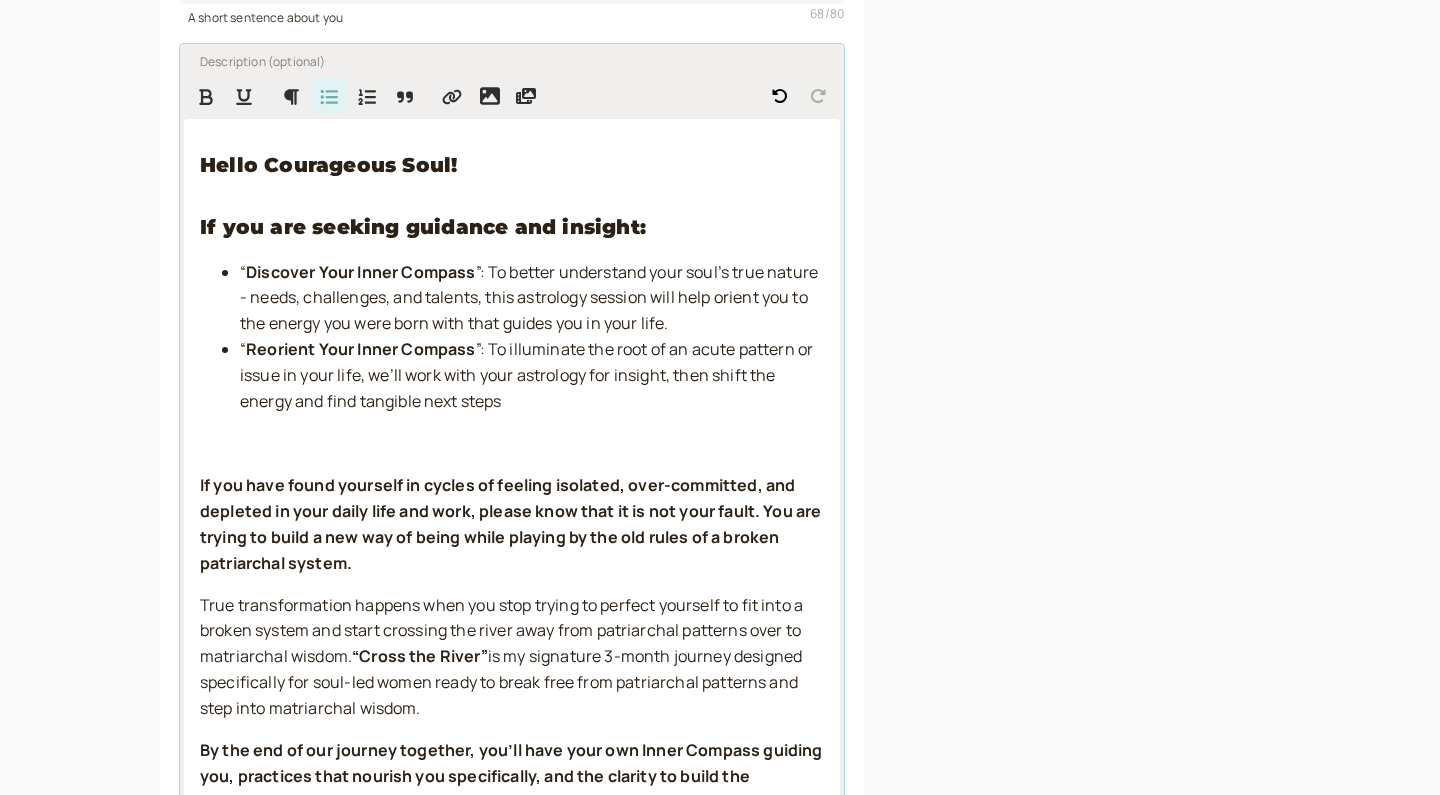 click on "“ Reorient Your Inner Compass ”: To illuminate the root of an acute pattern or issue in your life, we’ll work with your astrology for insight, then shift the energy and find tangible next steps" at bounding box center (532, 376) 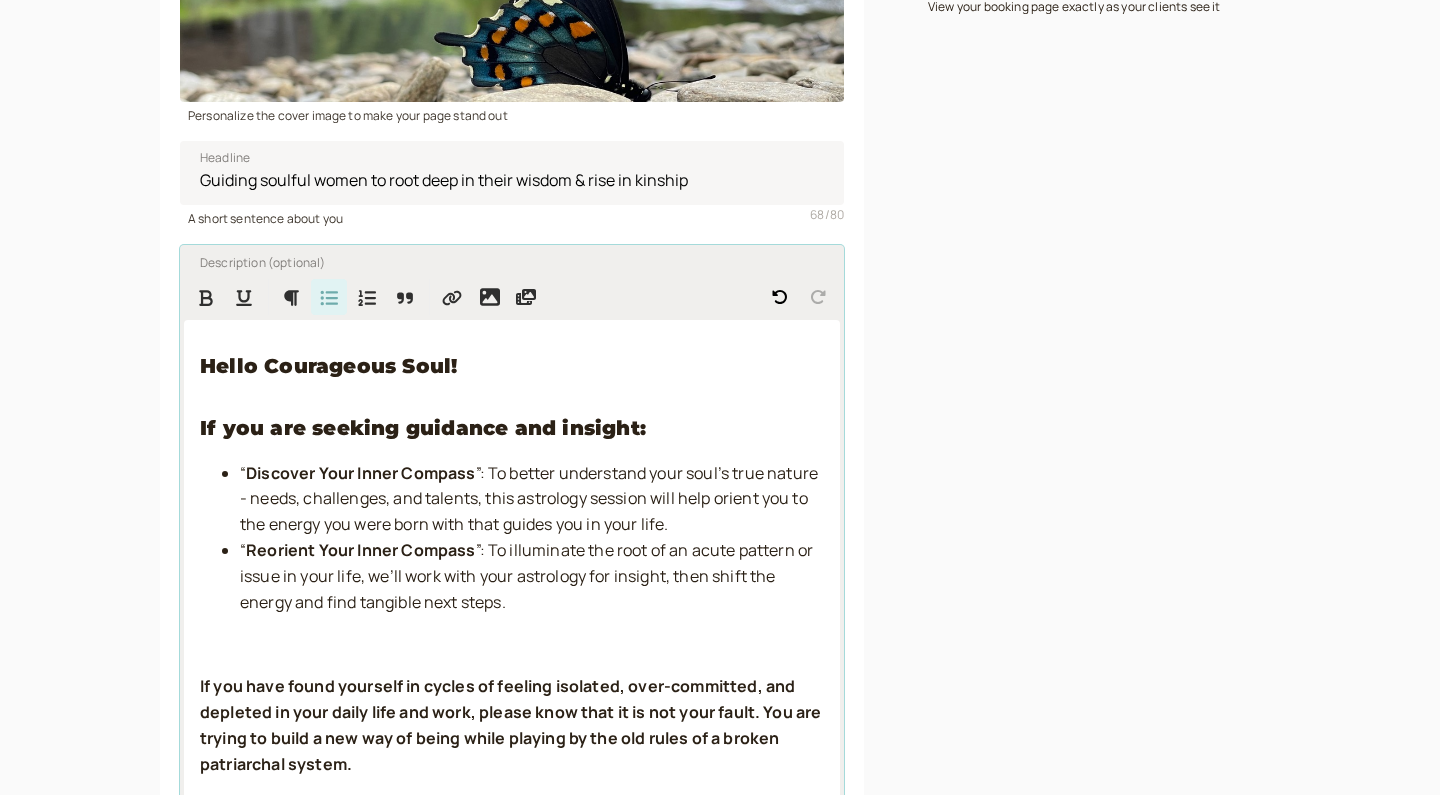 scroll, scrollTop: 425, scrollLeft: 0, axis: vertical 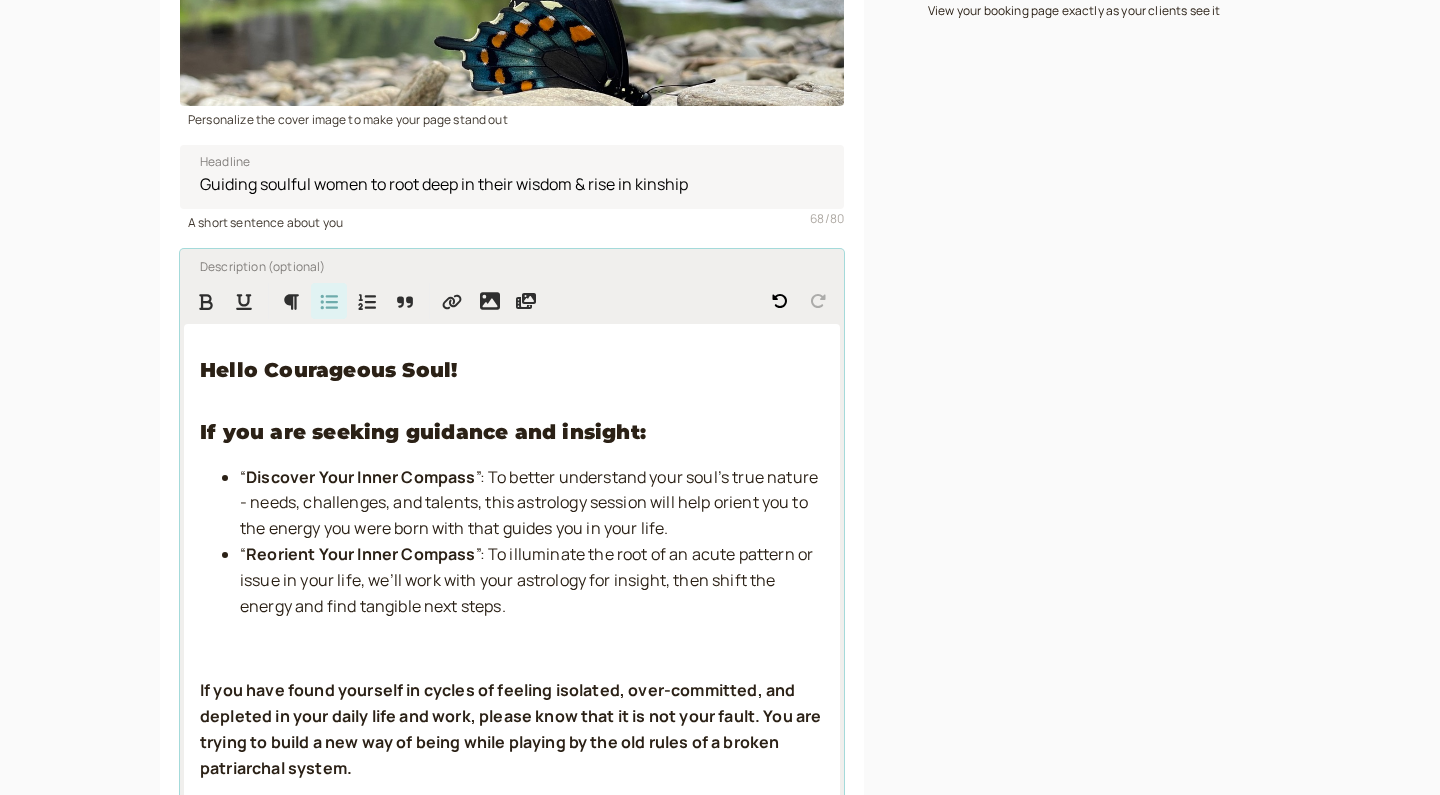 click on "”: To illuminate the root of an acute pattern or issue in your life, we’ll work with your astrology for insight, then shift the energy and find tangible next steps." at bounding box center [528, 580] 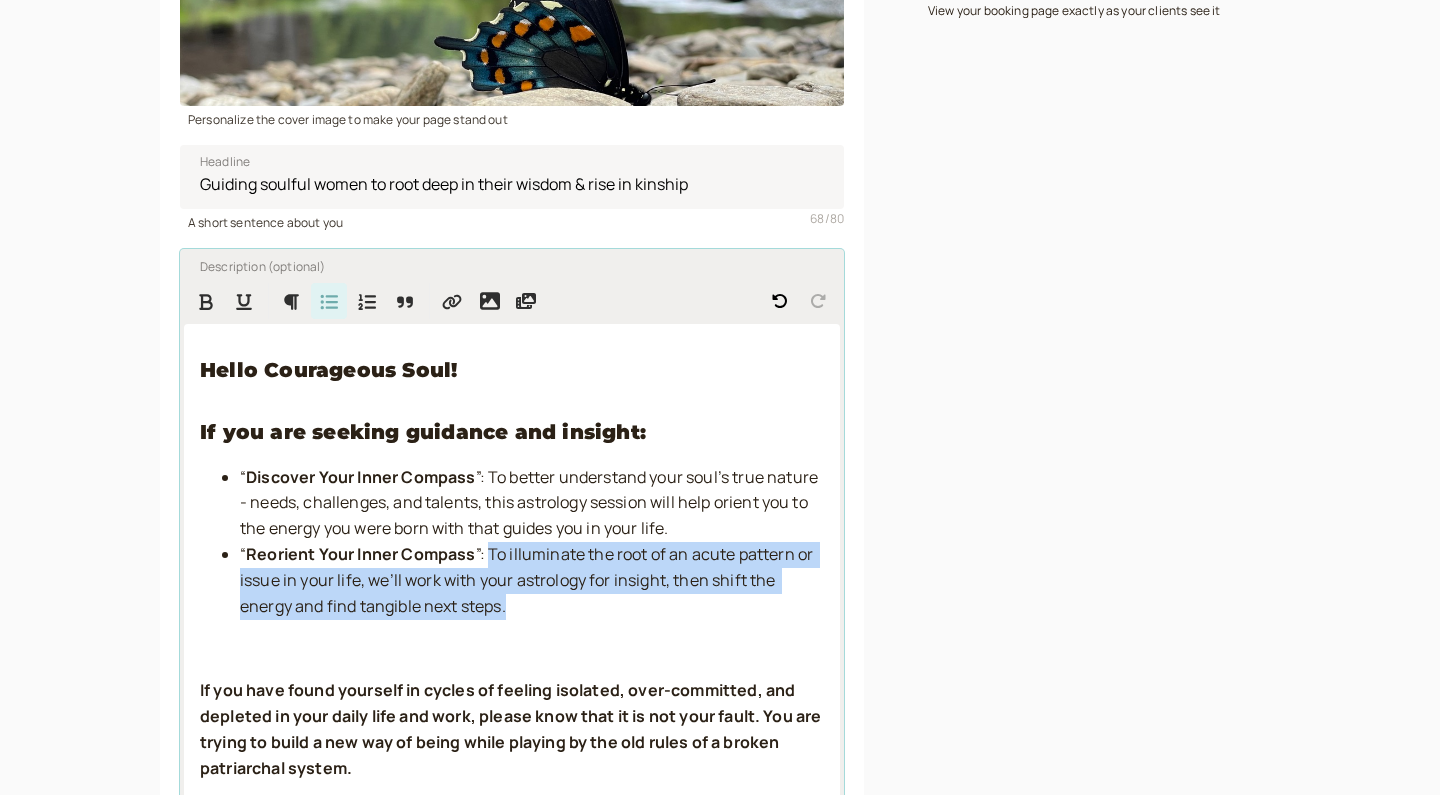 drag, startPoint x: 486, startPoint y: 549, endPoint x: 521, endPoint y: 589, distance: 53.15073 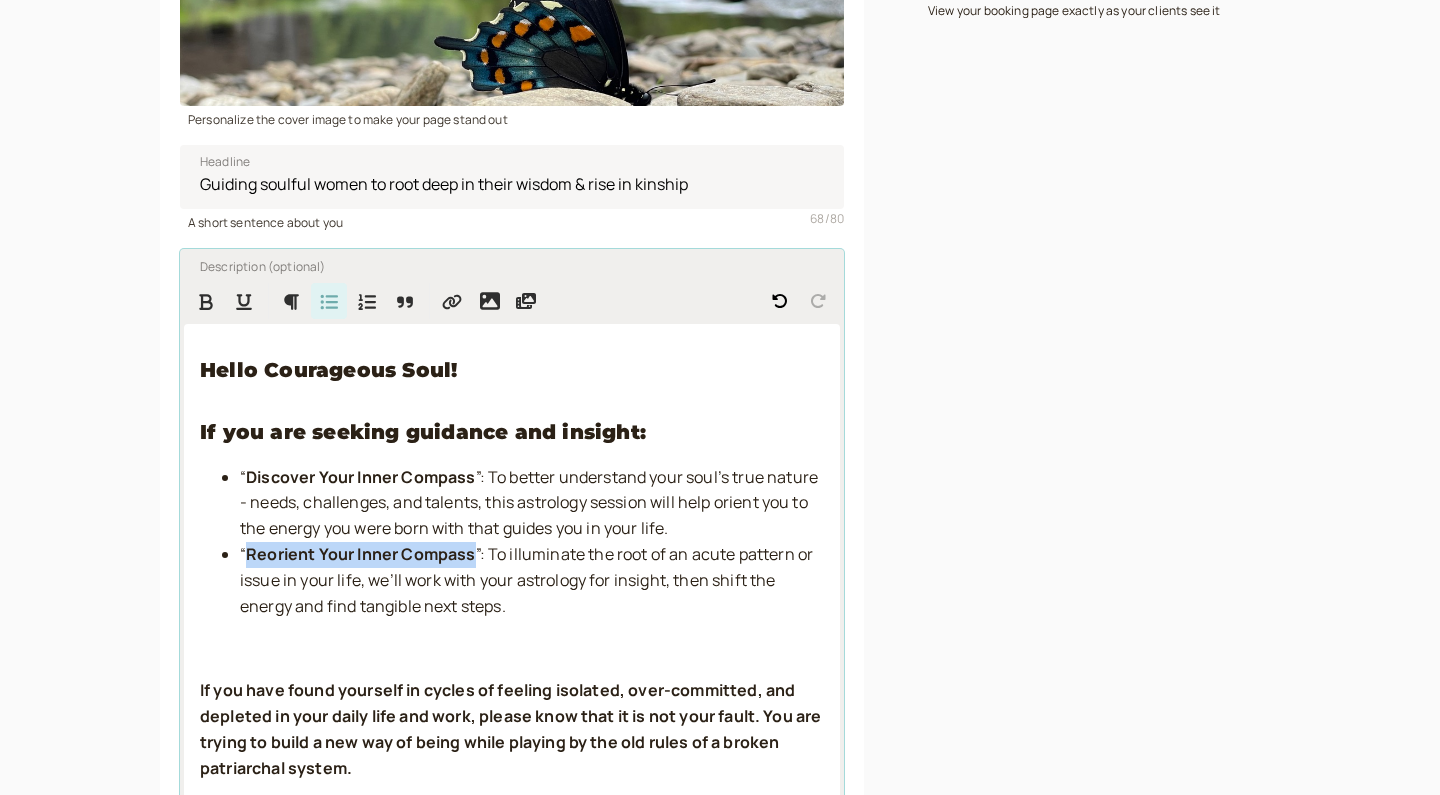 drag, startPoint x: 474, startPoint y: 550, endPoint x: 251, endPoint y: 549, distance: 223.00224 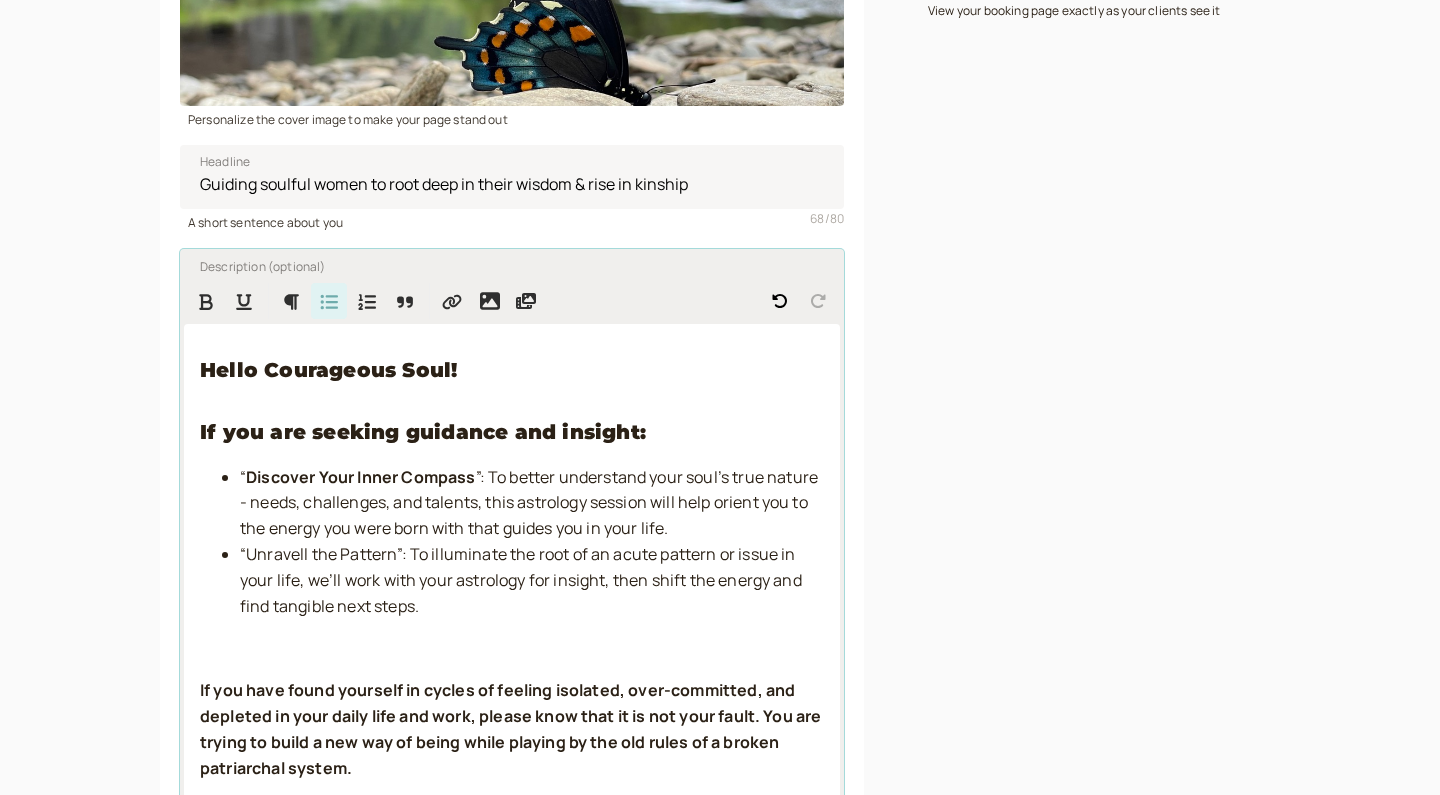 click on "“Unravell the Pattern”: To illuminate the root of an acute pattern or issue in your life, we’ll work with your astrology for insight, then shift the energy and find tangible next steps." at bounding box center [522, 580] 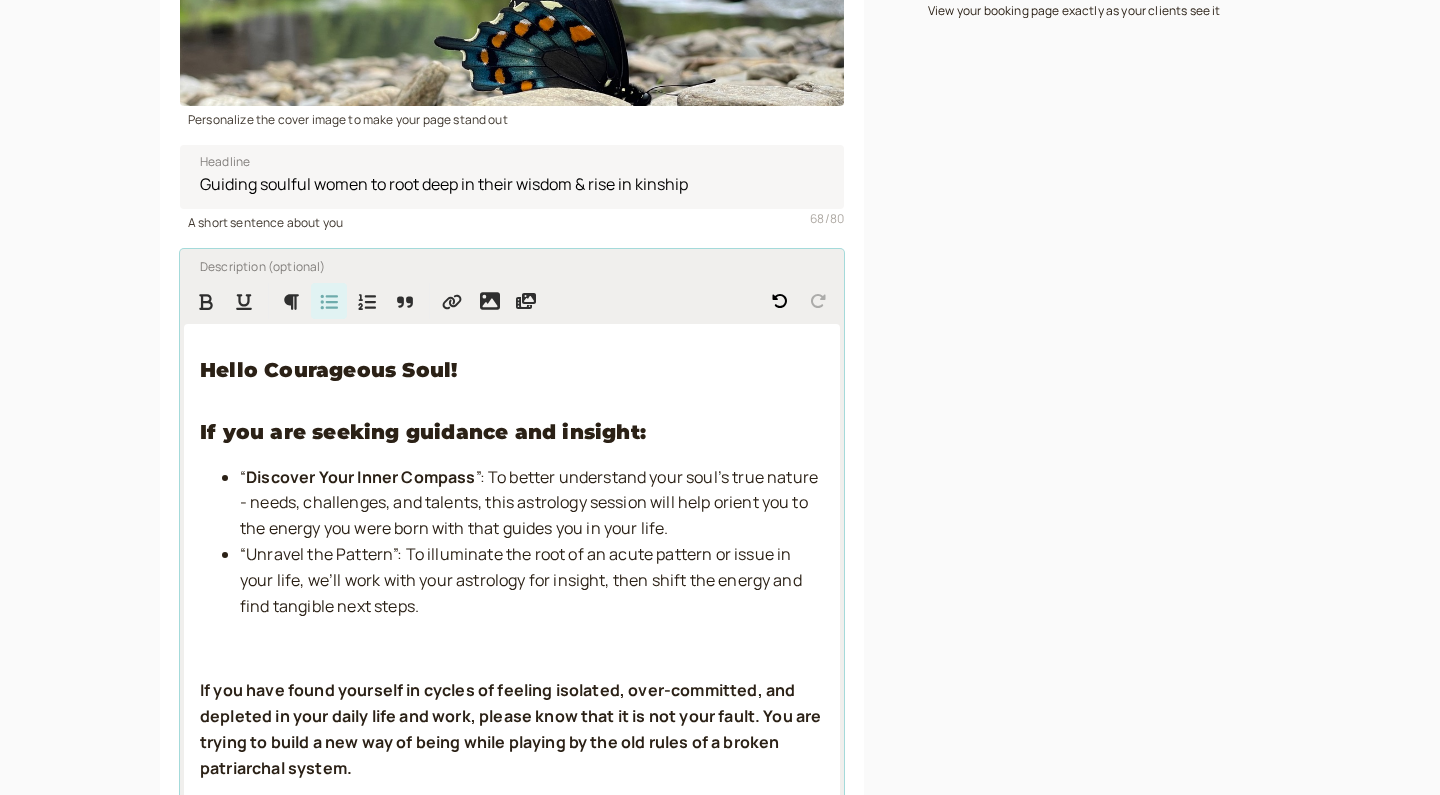 click on "“Unravel the Pattern”: To illuminate the root of an acute pattern or issue in your life, we’ll work with your astrology for insight, then shift the energy and find tangible next steps." at bounding box center (522, 580) 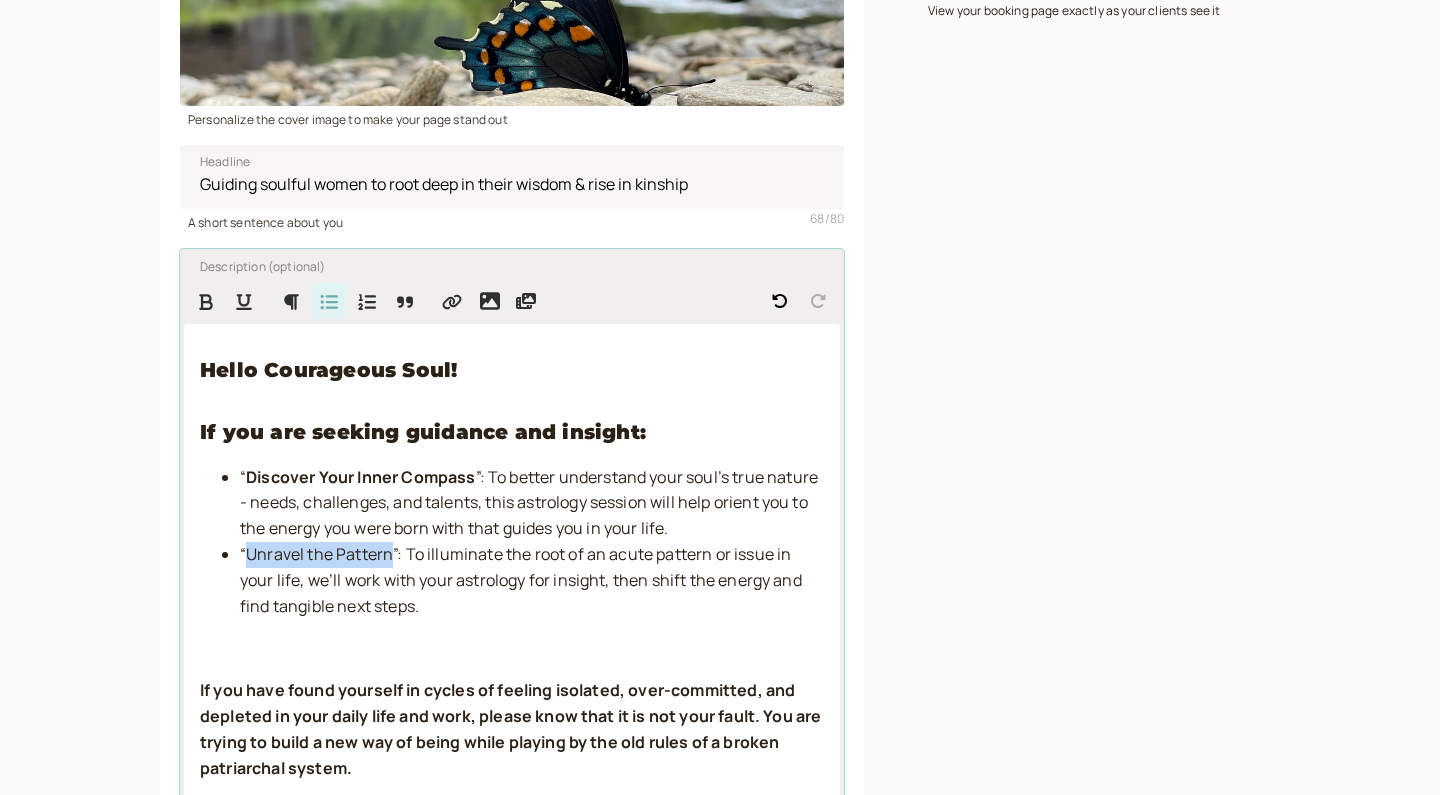 drag, startPoint x: 393, startPoint y: 549, endPoint x: 248, endPoint y: 551, distance: 145.0138 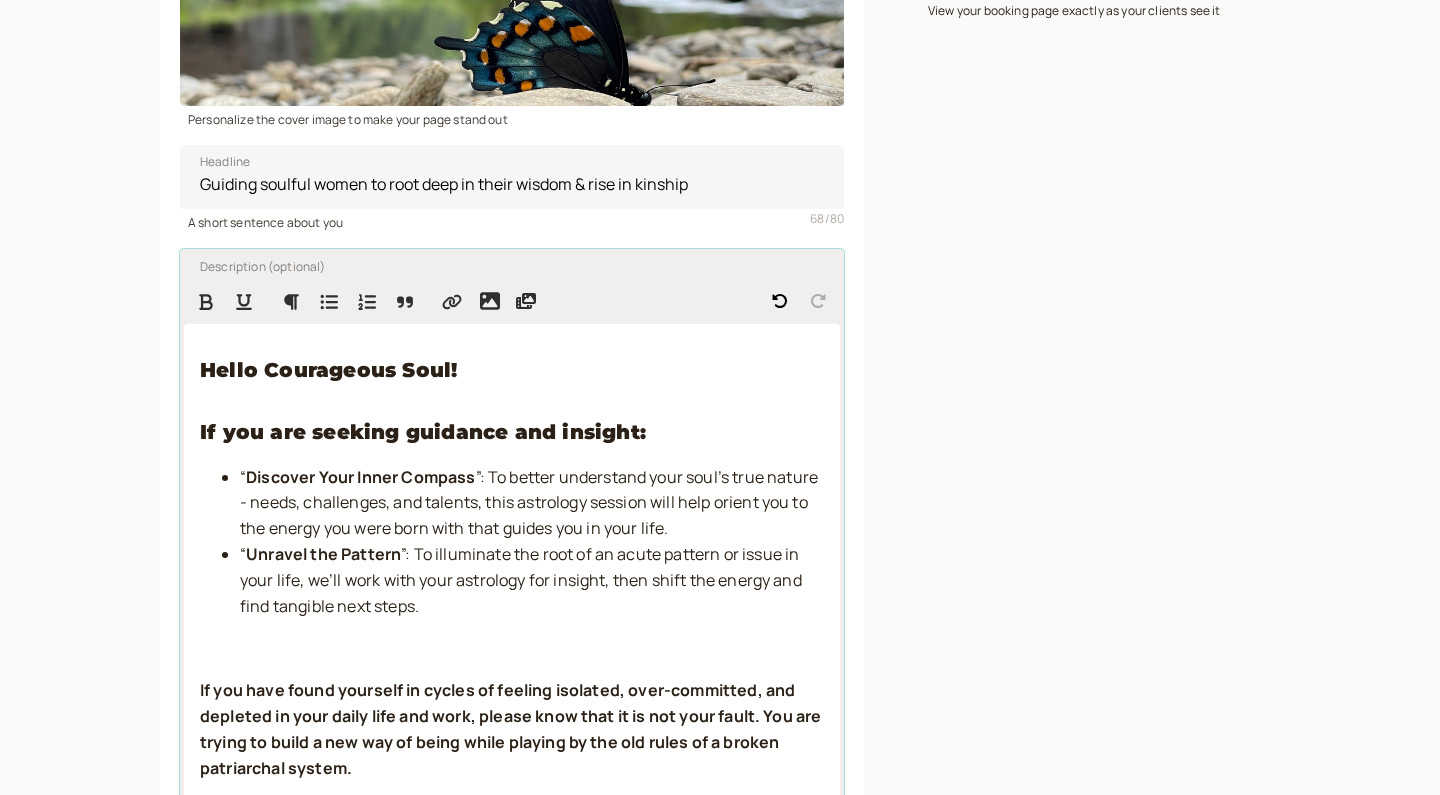 click on "Hello Courageous Soul! If you are seeking guidance and insight: “ Discover Your Inner Compass ”: To better understand your soul’s true nature - needs, challenges, and talents, this astrology session will help orient you to the energy you were born with that guides you in your life. “ Unravel the Pattern ”: To illuminate the root of an acute pattern or issue in your life, we’ll work with your astrology for insight, then shift the energy and find tangible next steps. If you have found yourself in cycles of feeling isolated, over-committed, and depleted in your daily life and work, please know that it is not your fault. You are trying to build a new way of being while playing by the old rules of a broken patriarchal system. True transformation happens when you stop trying to perfect yourself to fit into a broken system and start crossing the river away   from patriarchal patterns over to matriarchal wisdom.  “Cross the River”  If you’d like to learn more about my work, you can:" at bounding box center (512, 1014) 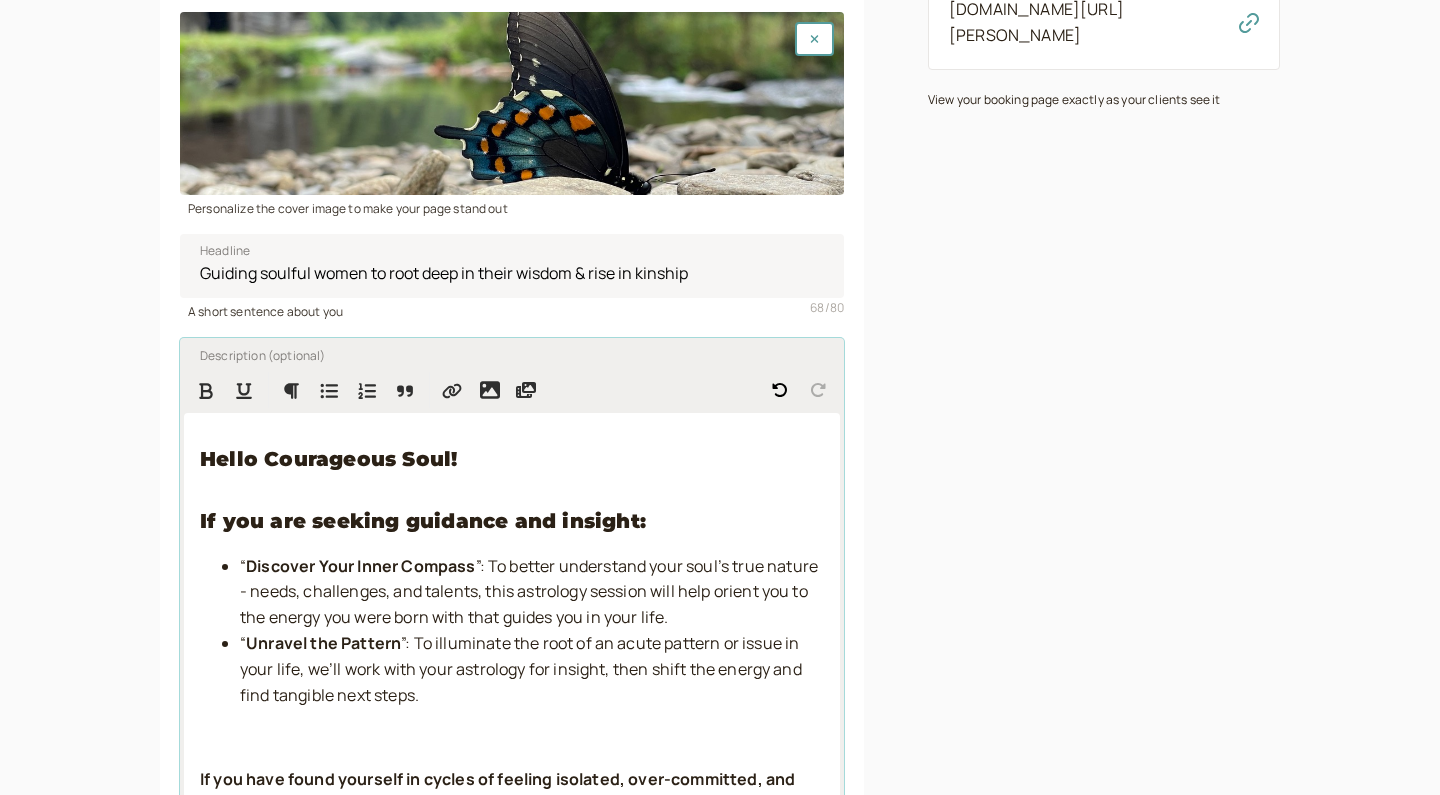 scroll, scrollTop: 334, scrollLeft: 0, axis: vertical 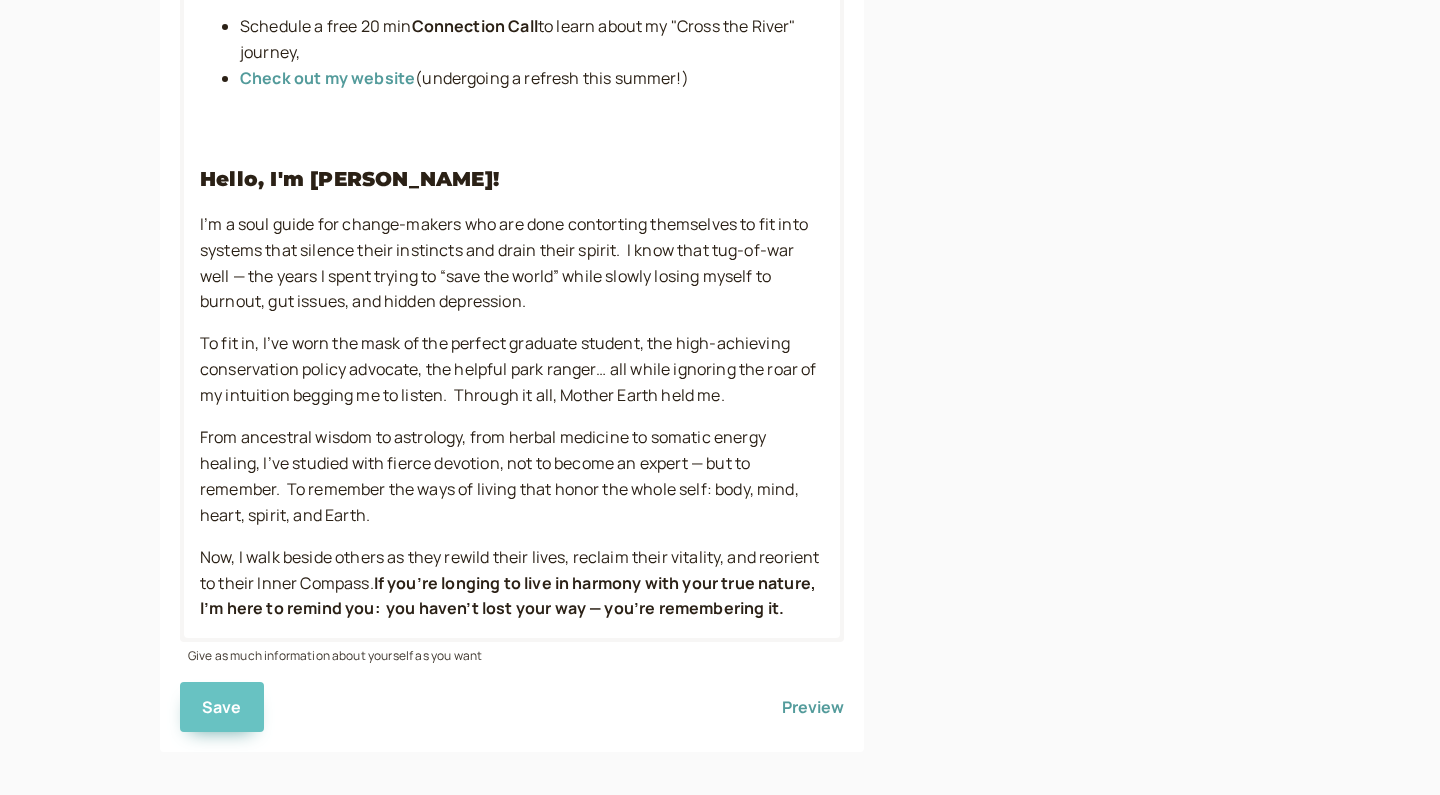 click on "Save" at bounding box center (222, 707) 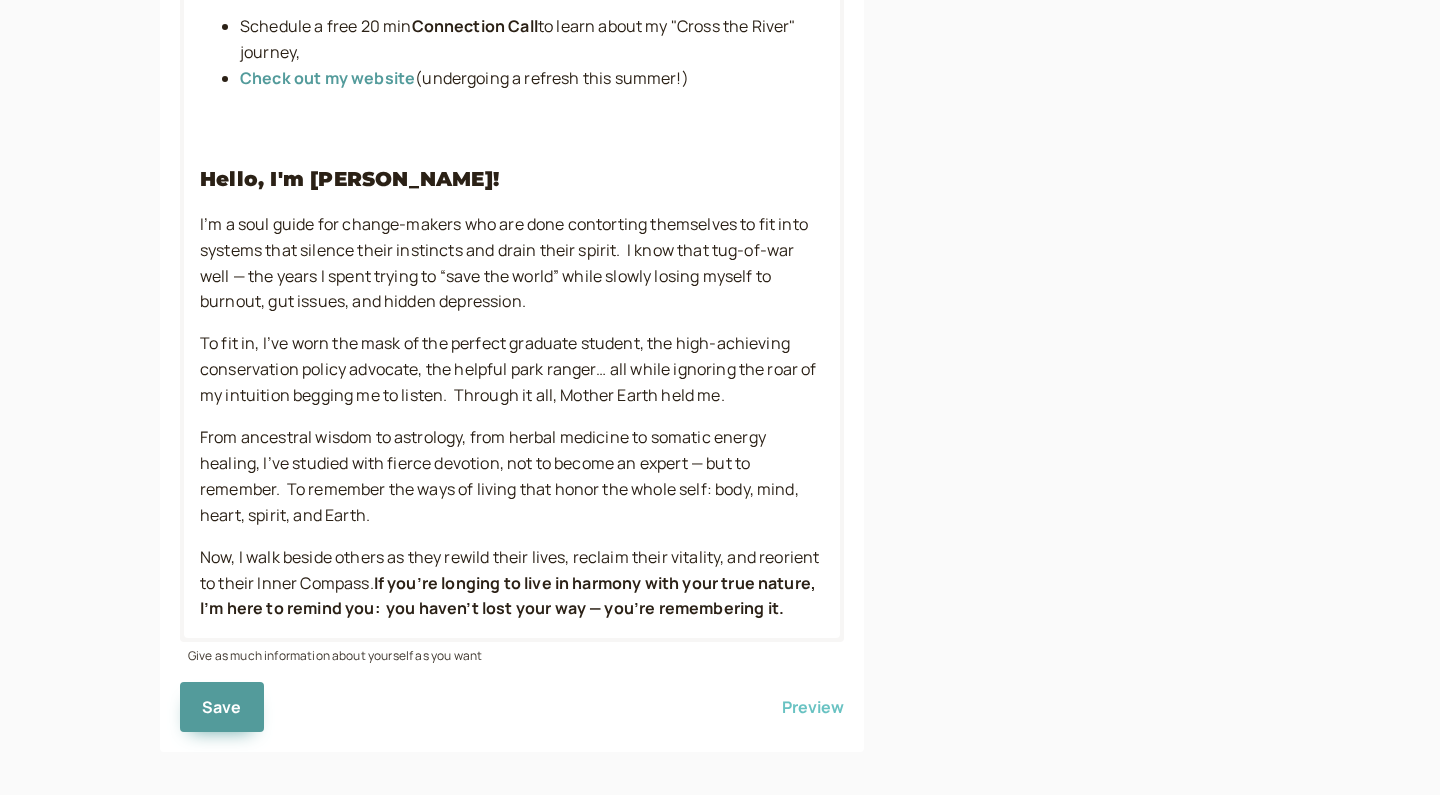 click on "Preview" at bounding box center (813, 707) 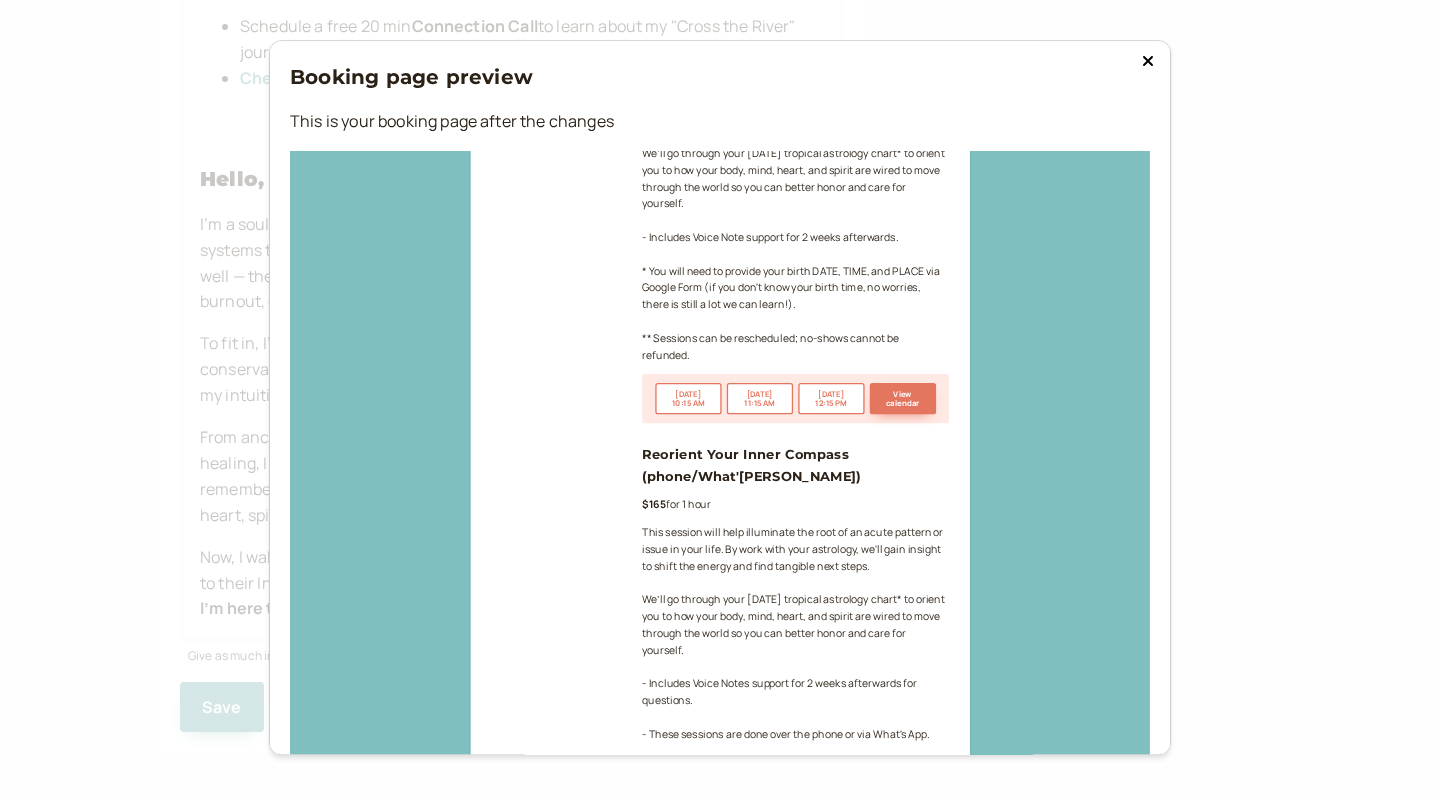 scroll, scrollTop: 2732, scrollLeft: 0, axis: vertical 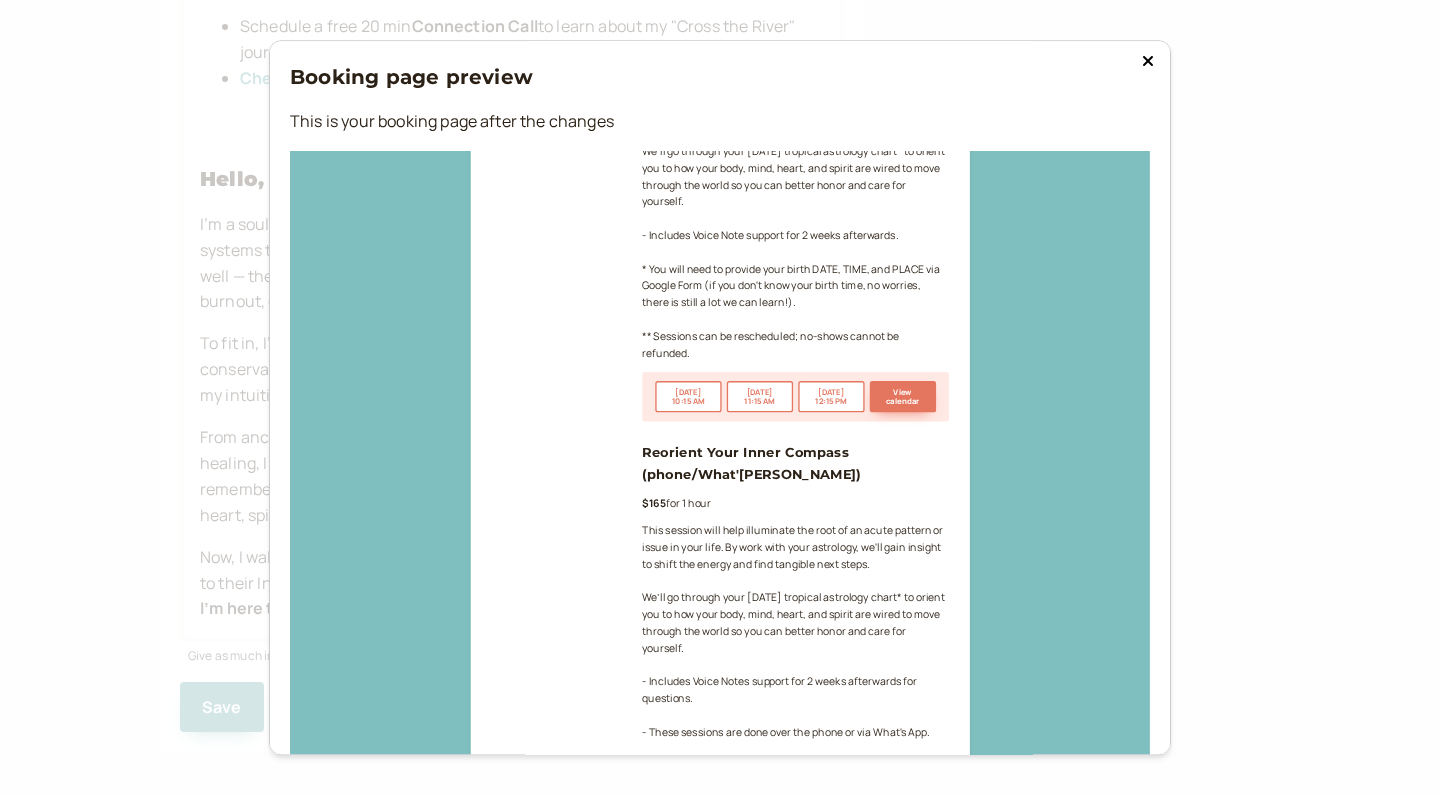 click 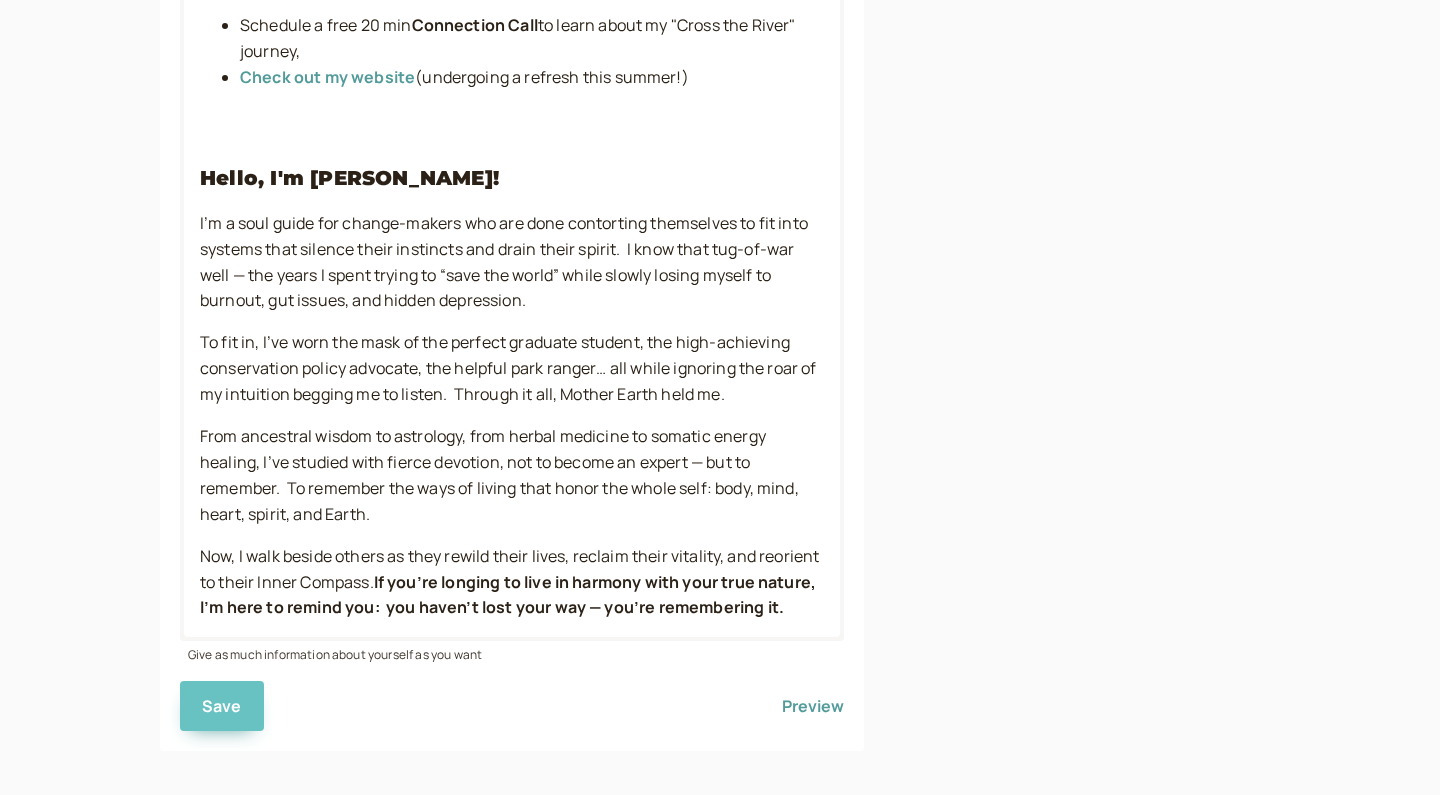 scroll, scrollTop: 1490, scrollLeft: 0, axis: vertical 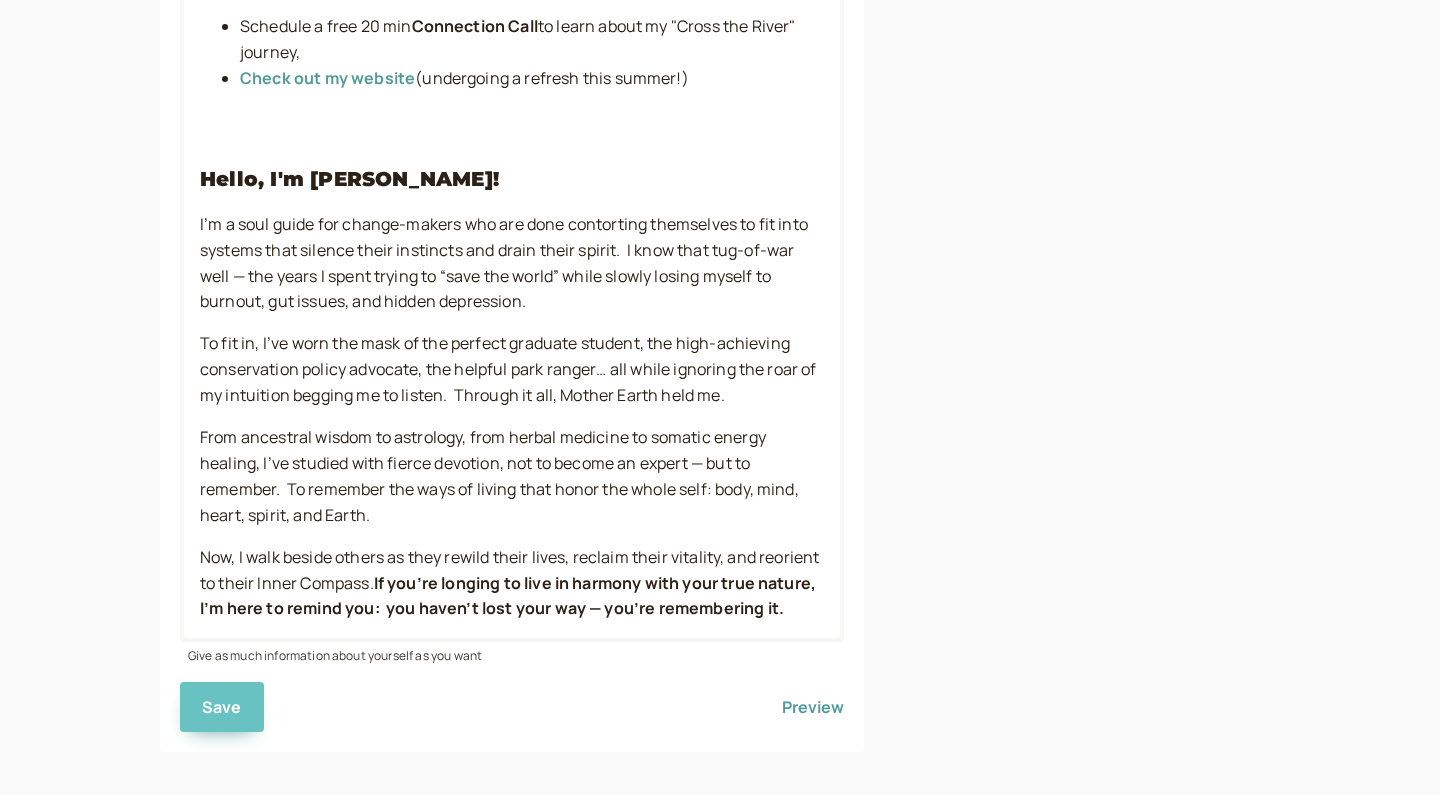 click on "Save" at bounding box center [222, 707] 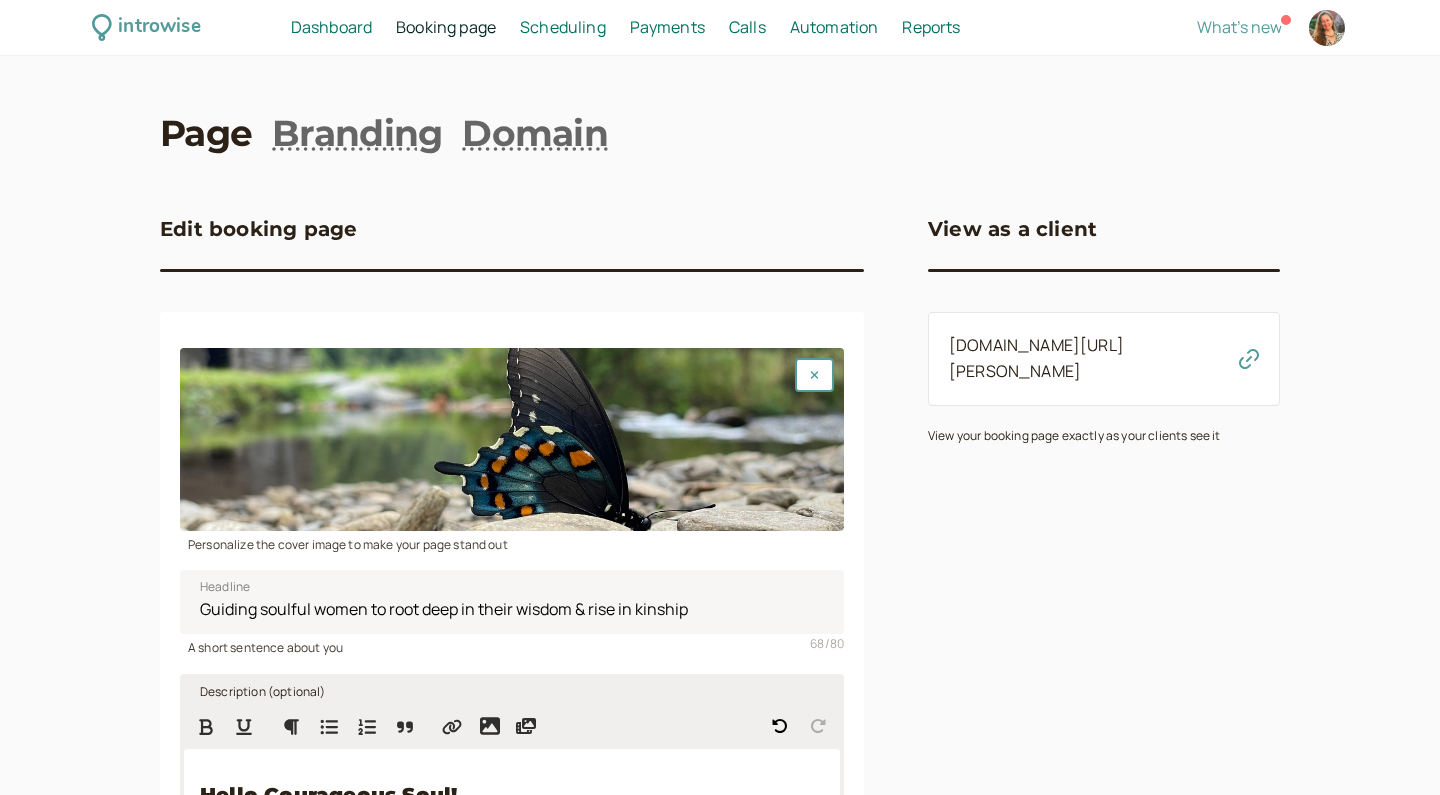 scroll, scrollTop: 0, scrollLeft: 0, axis: both 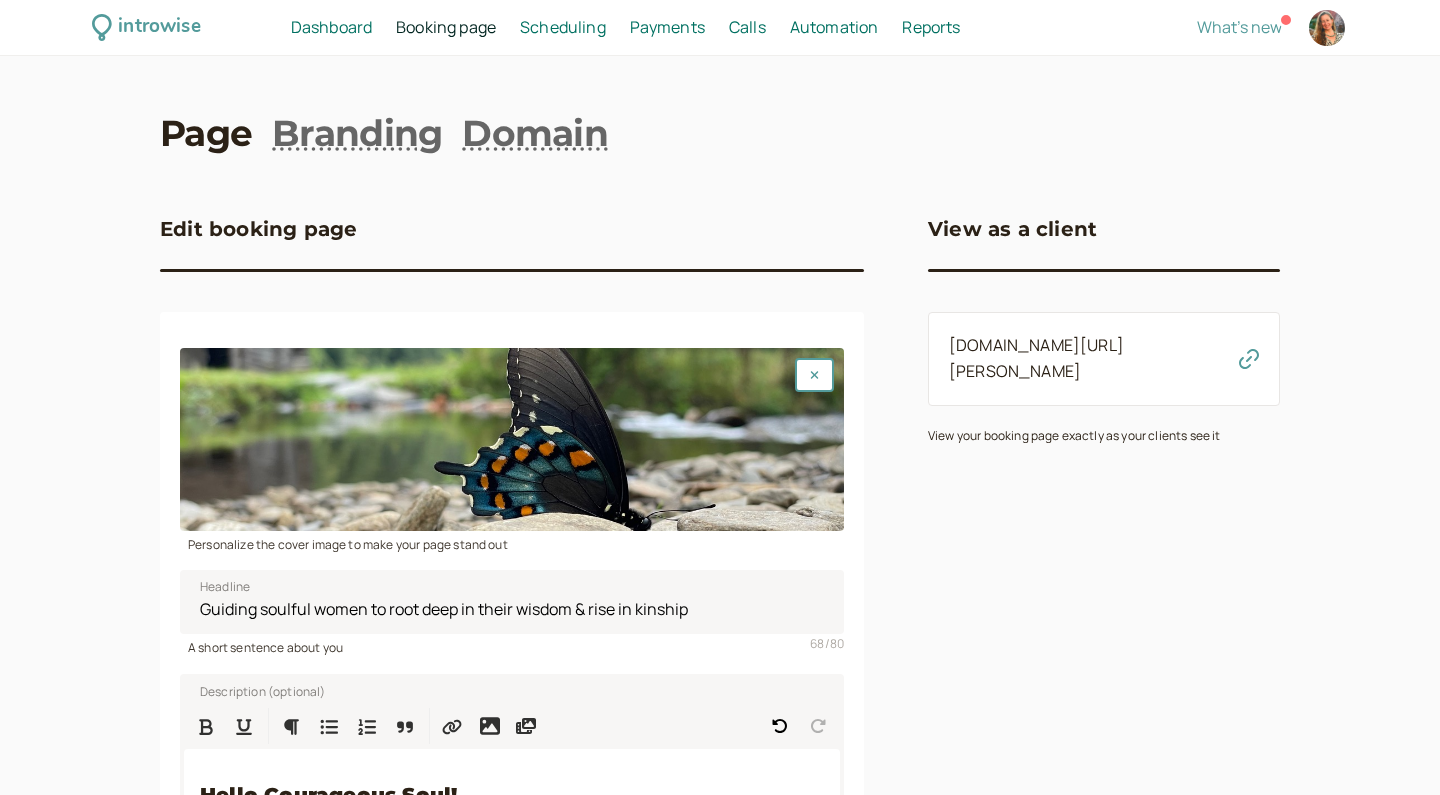 click on "Booking page" at bounding box center [446, 27] 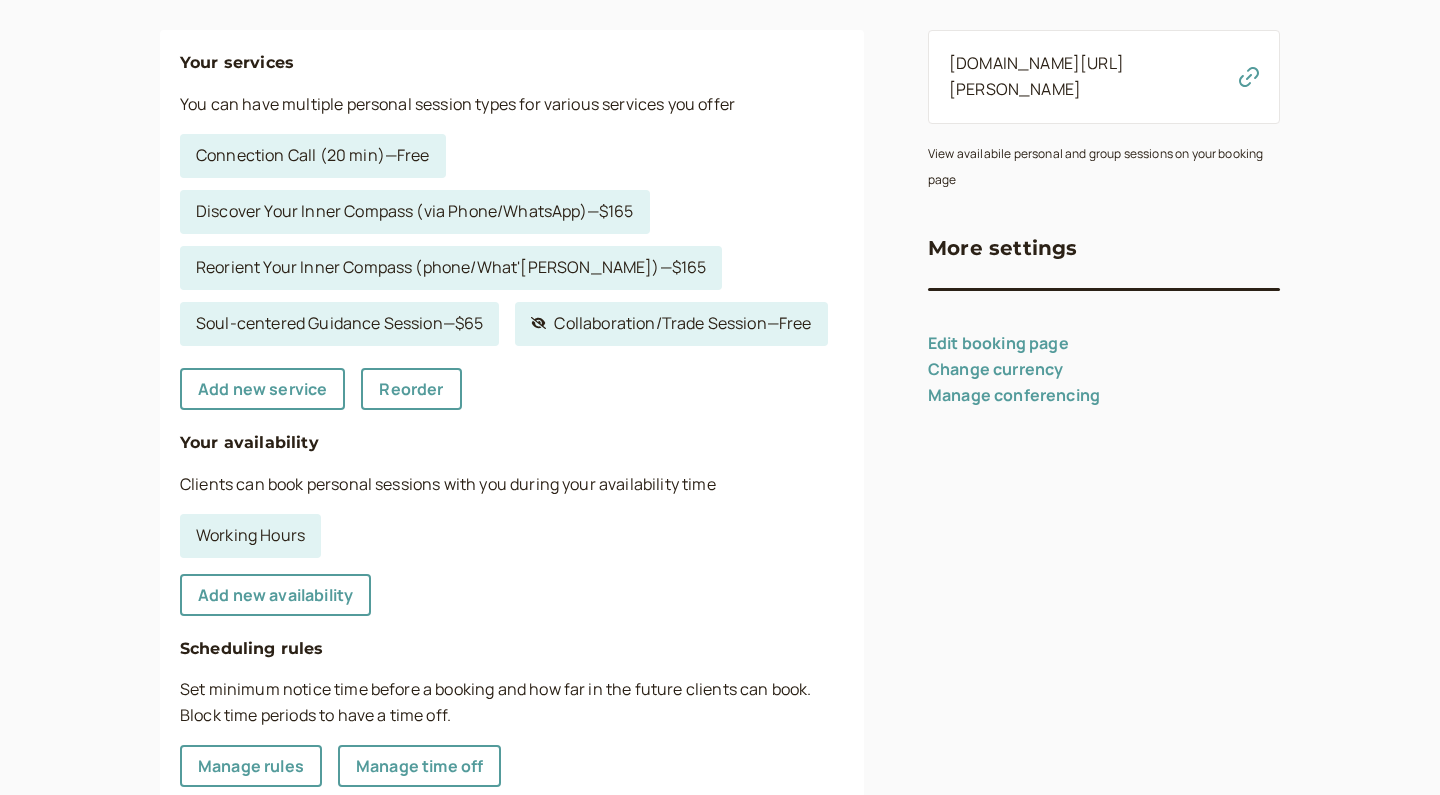 scroll, scrollTop: 286, scrollLeft: 0, axis: vertical 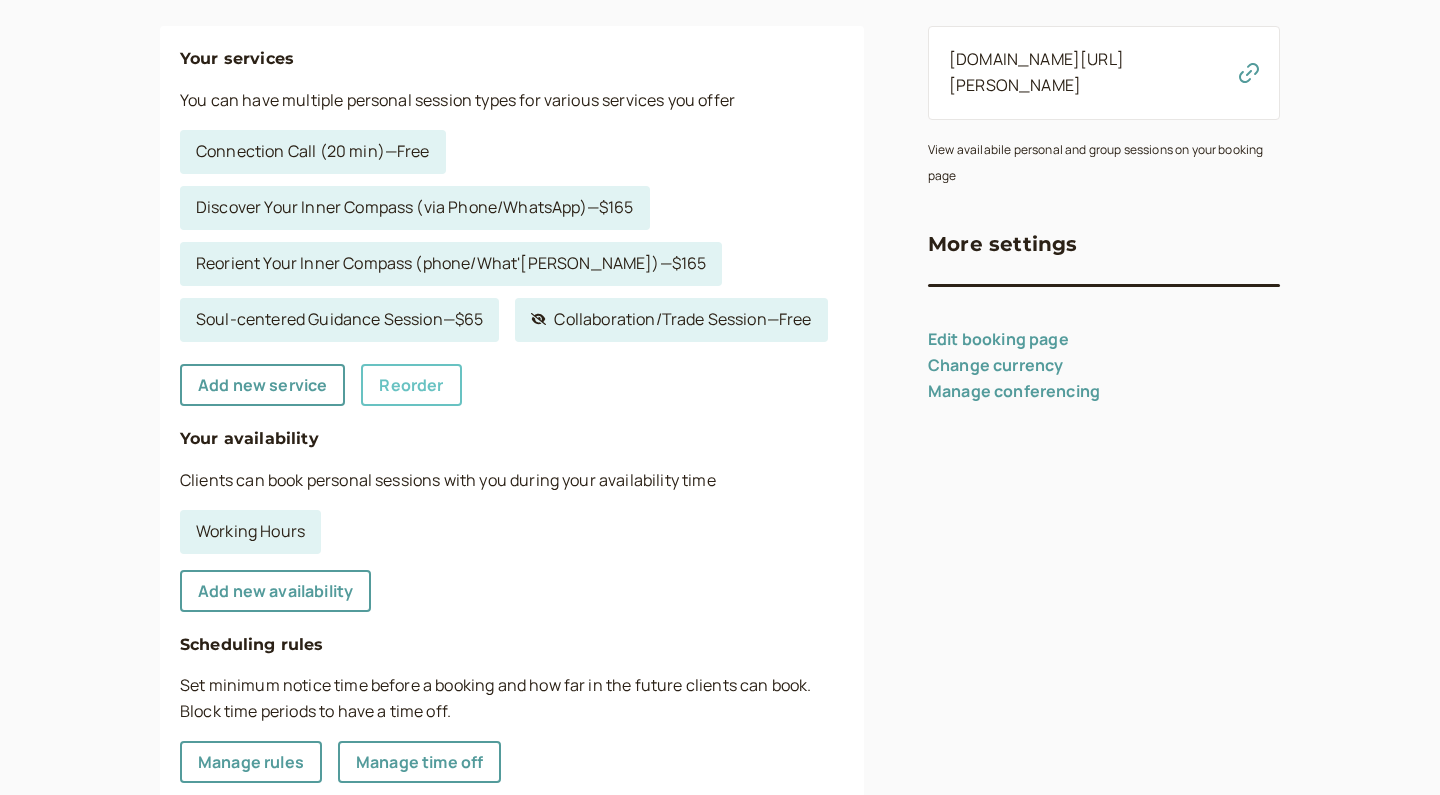 click on "Reorder" at bounding box center [411, 385] 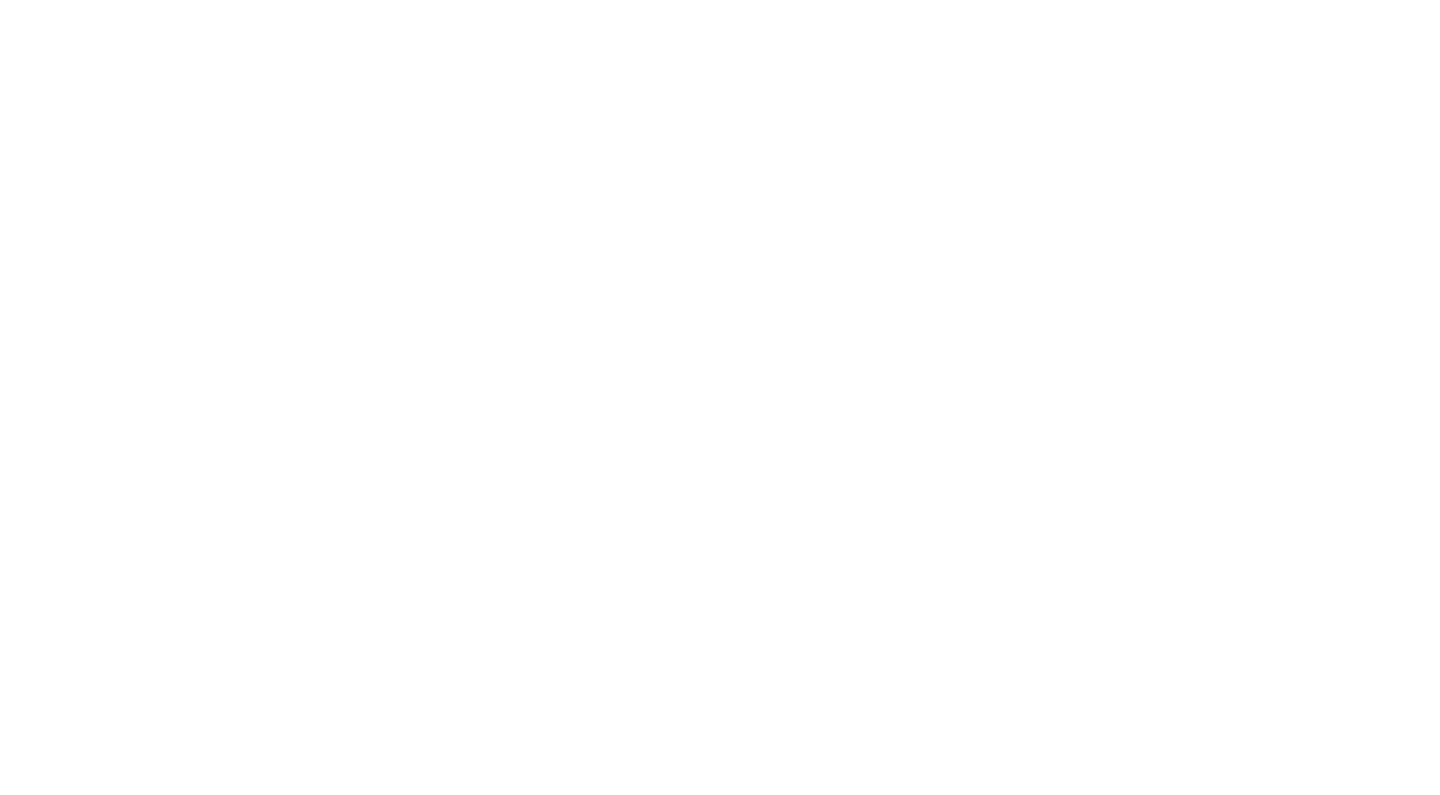 scroll, scrollTop: 0, scrollLeft: 0, axis: both 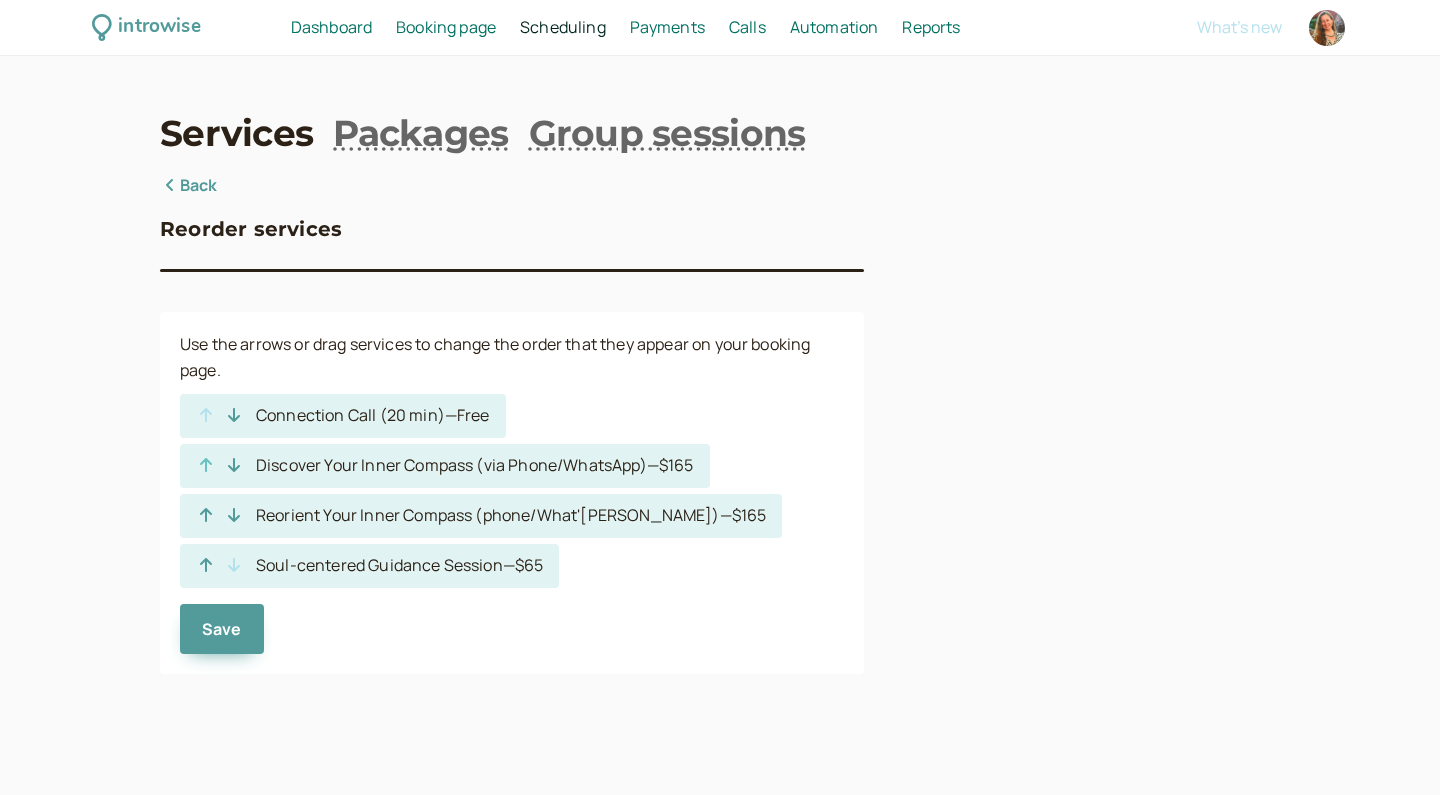 click 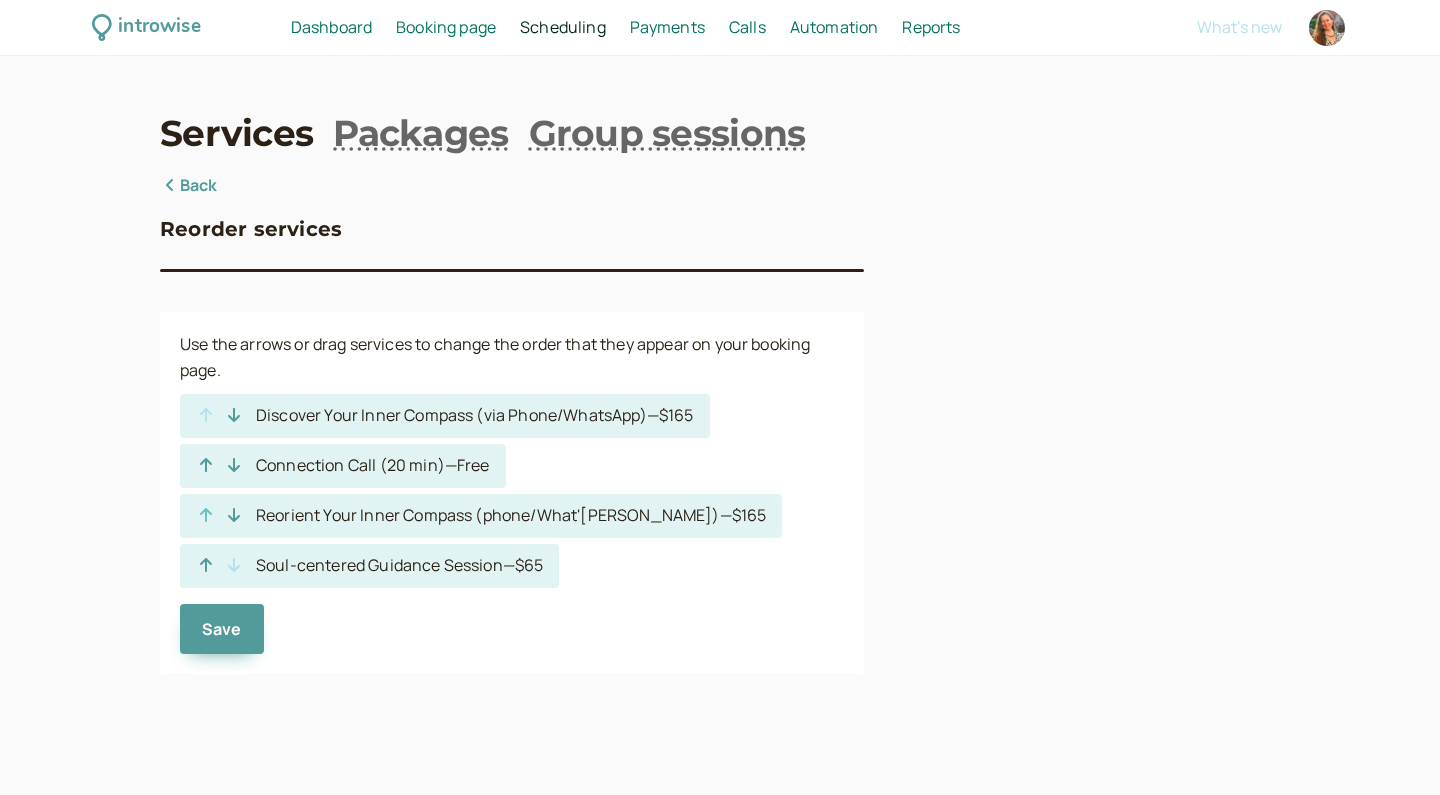 click 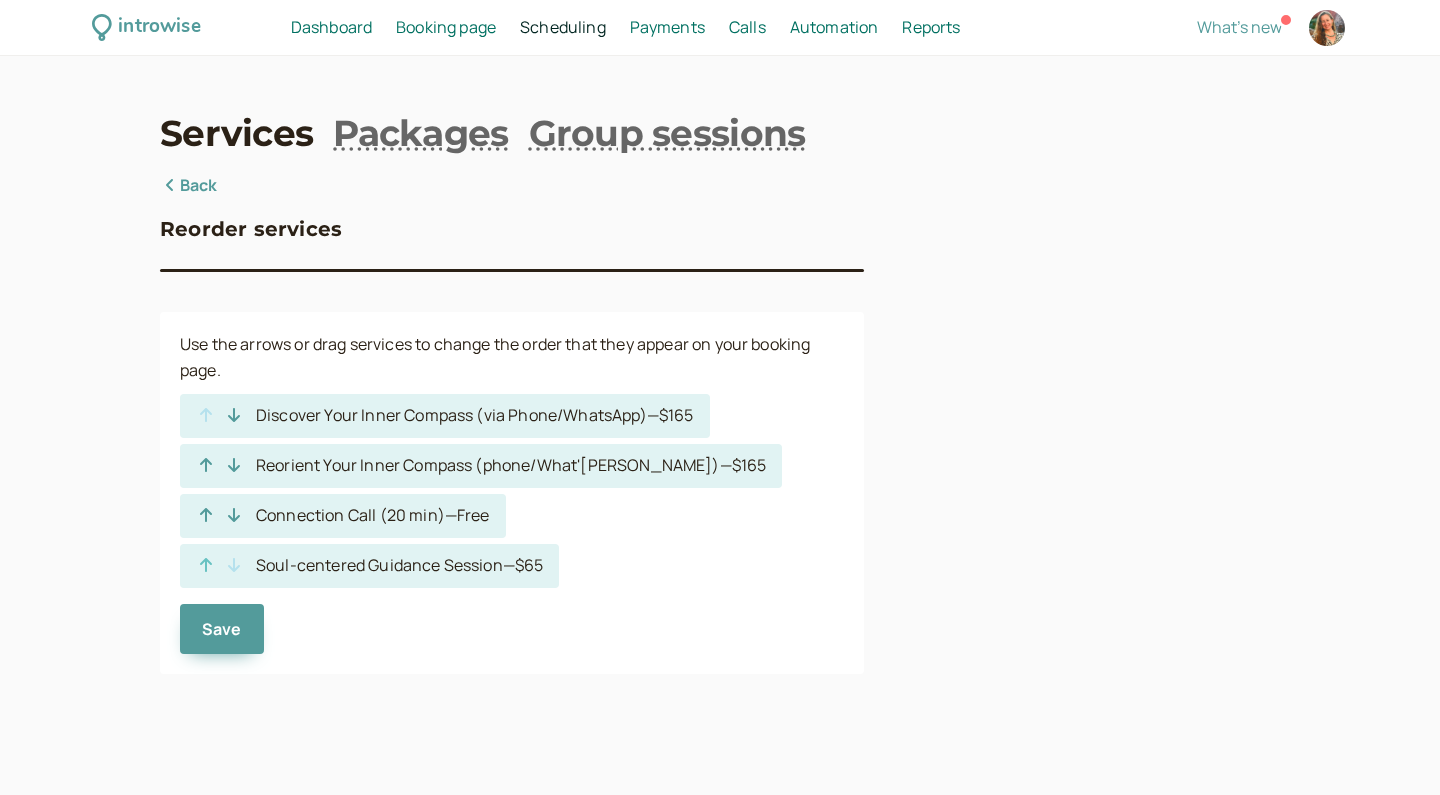 click 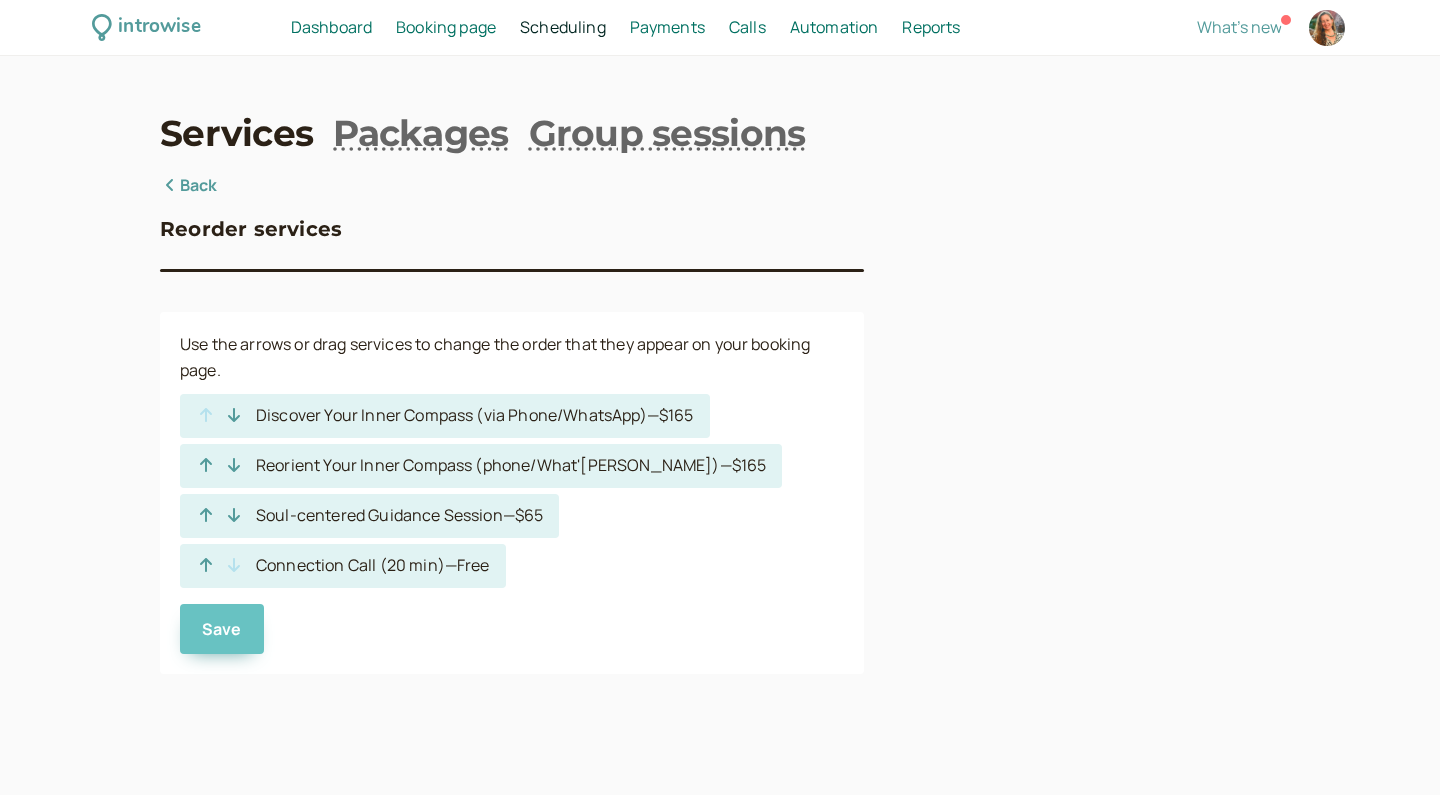 click on "Save" at bounding box center (222, 629) 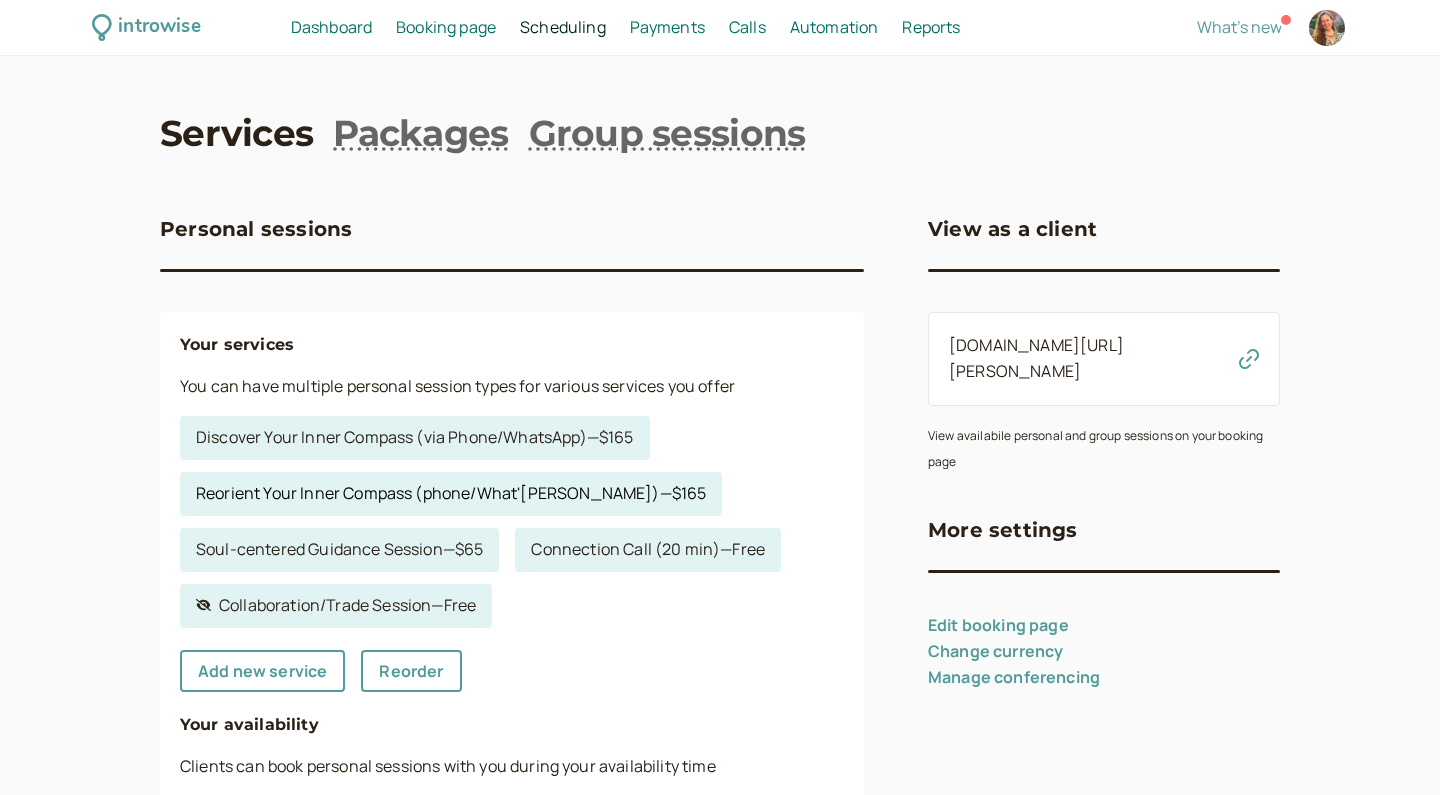 click on "Reorient Your Inner Compass (phone/What'[PERSON_NAME])  —  $165" at bounding box center [451, 494] 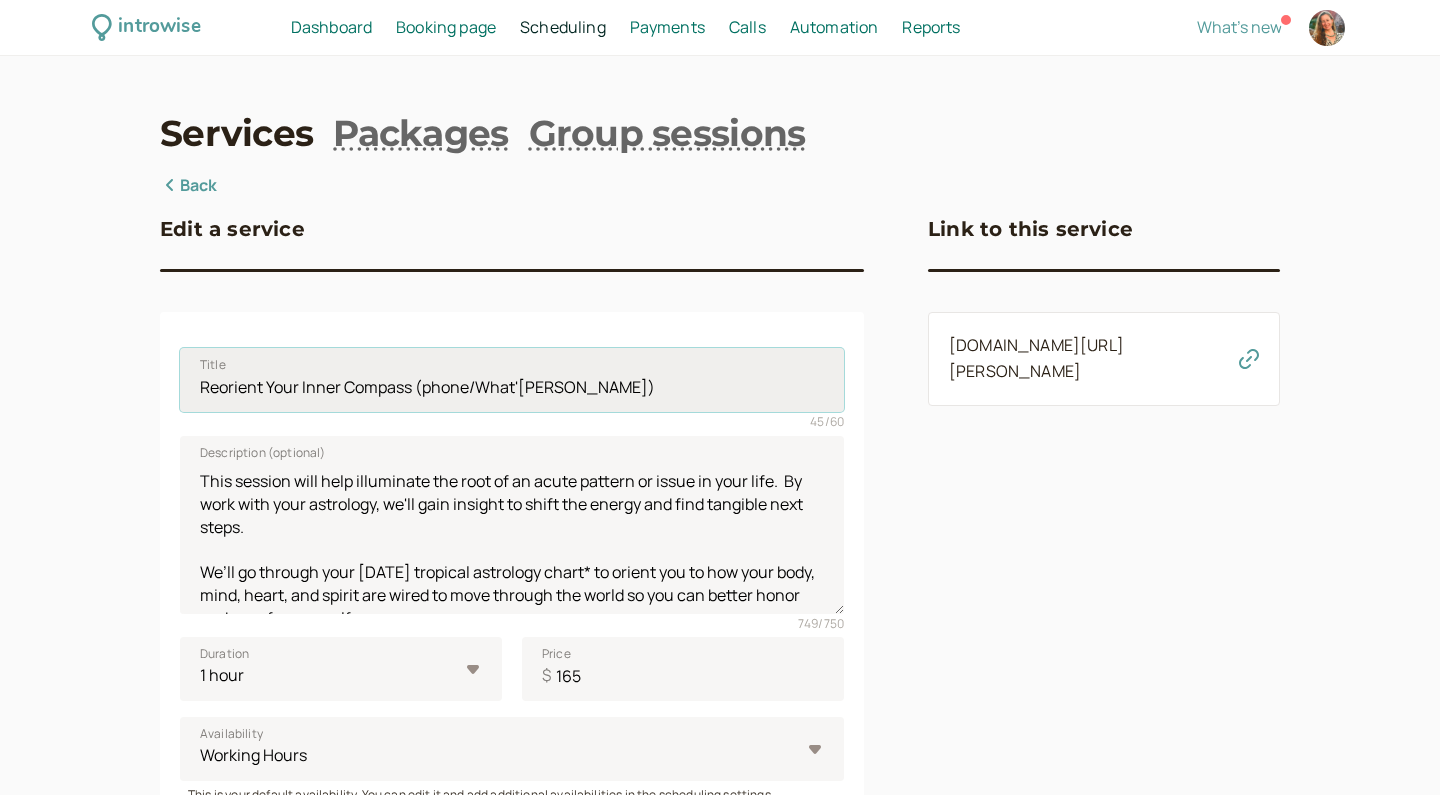 drag, startPoint x: 414, startPoint y: 387, endPoint x: 198, endPoint y: 379, distance: 216.1481 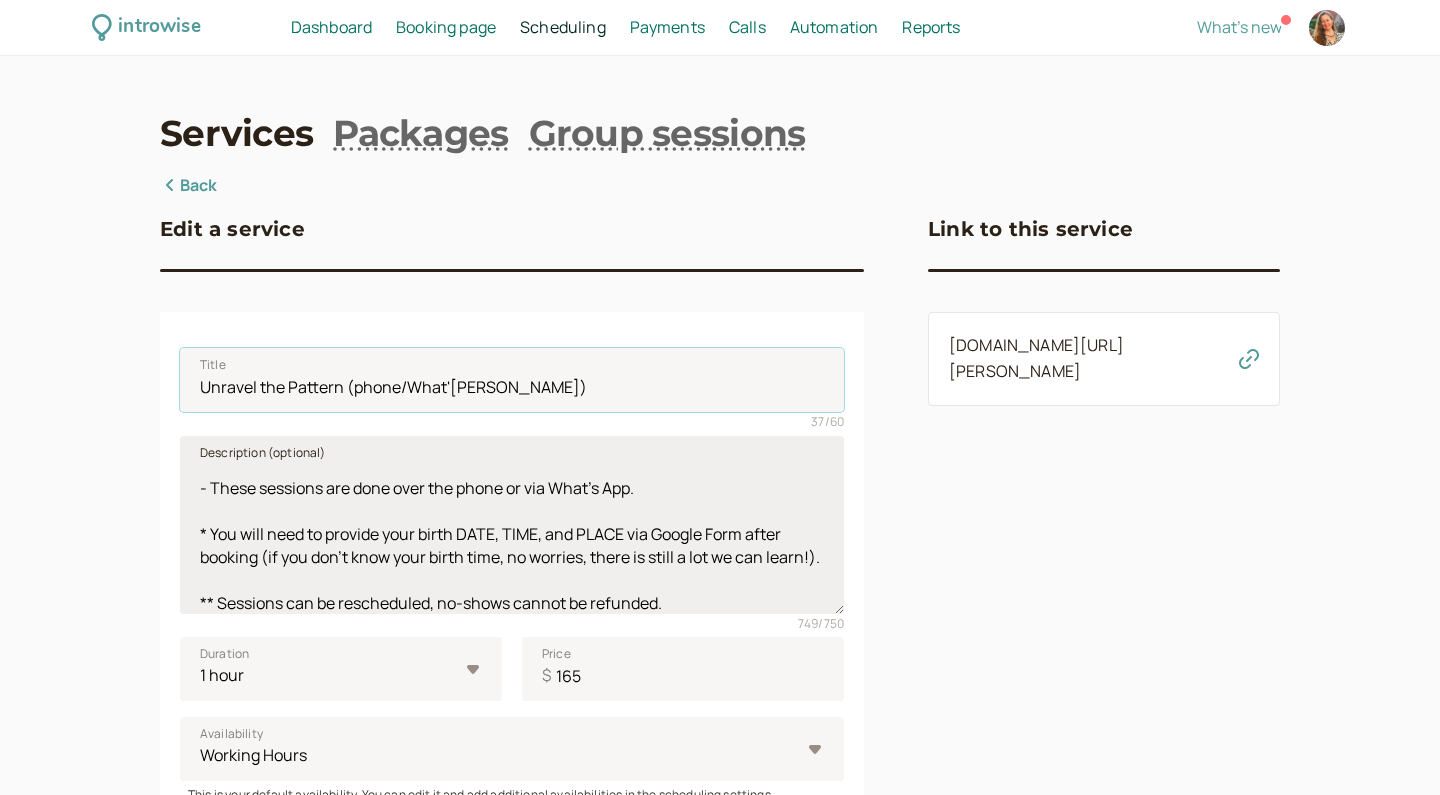 scroll, scrollTop: 220, scrollLeft: 0, axis: vertical 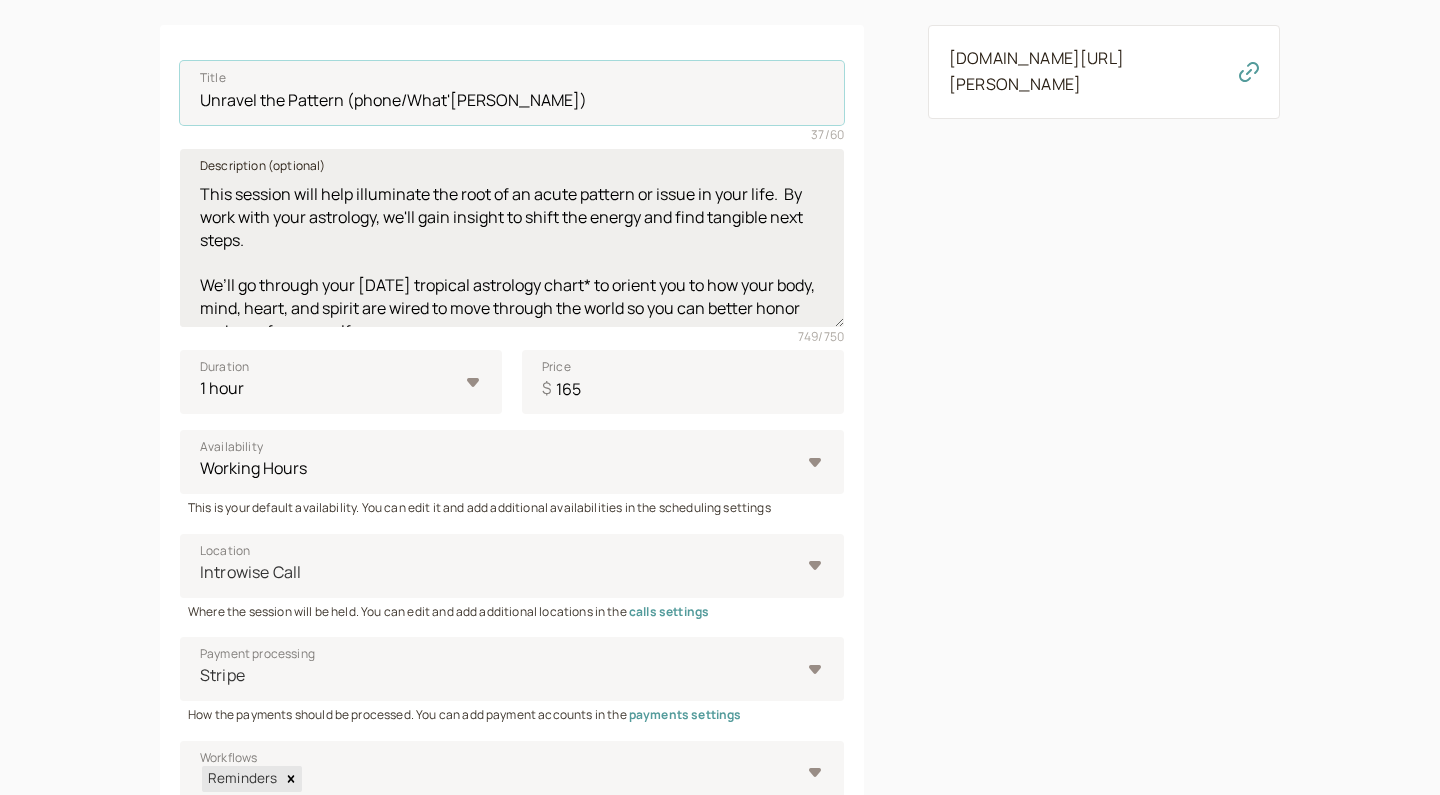 type on "Unravel the Pattern (phone/What'[PERSON_NAME])" 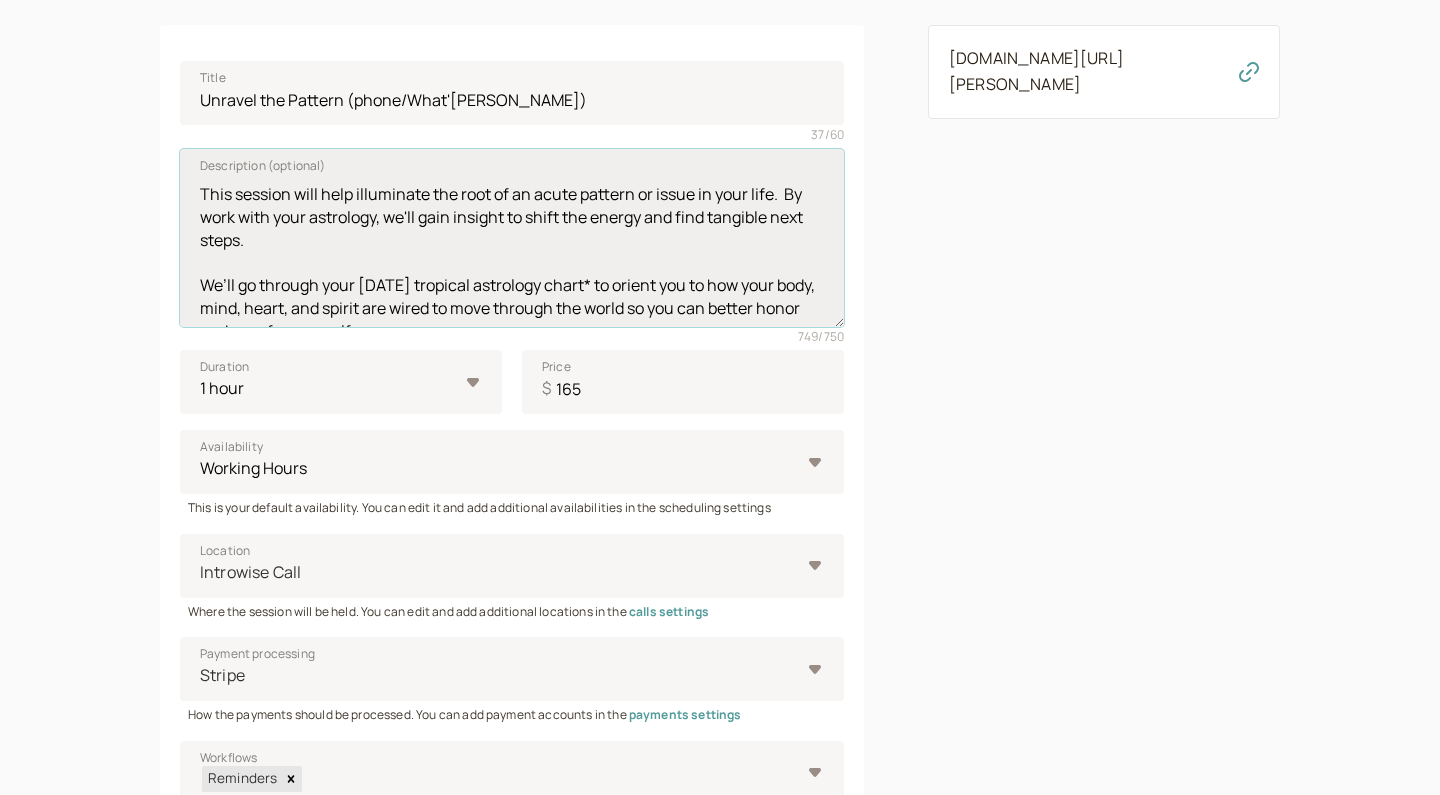 click on "This session will help illuminate the root of an acute pattern or issue in your life.  By  work with your astrology, we'll gain insight to shift the energy and find tangible next steps.
We’ll go through your [DATE] tropical astrology chart* to orient you to how your body, mind, heart, and spirit are wired to move through the world so you can better honor and care for yourself.
- Includes Voice Notes support for 2 weeks afterwards for questions.
- These sessions are done over the phone or via What's App.
* You will need to provide your birth DATE, TIME, and PLACE via Google Form after booking (if you don't know your birth time, no worries, there is still a lot we can learn!).
** Sessions can be rescheduled, no-shows cannot be refunded." at bounding box center (512, 238) 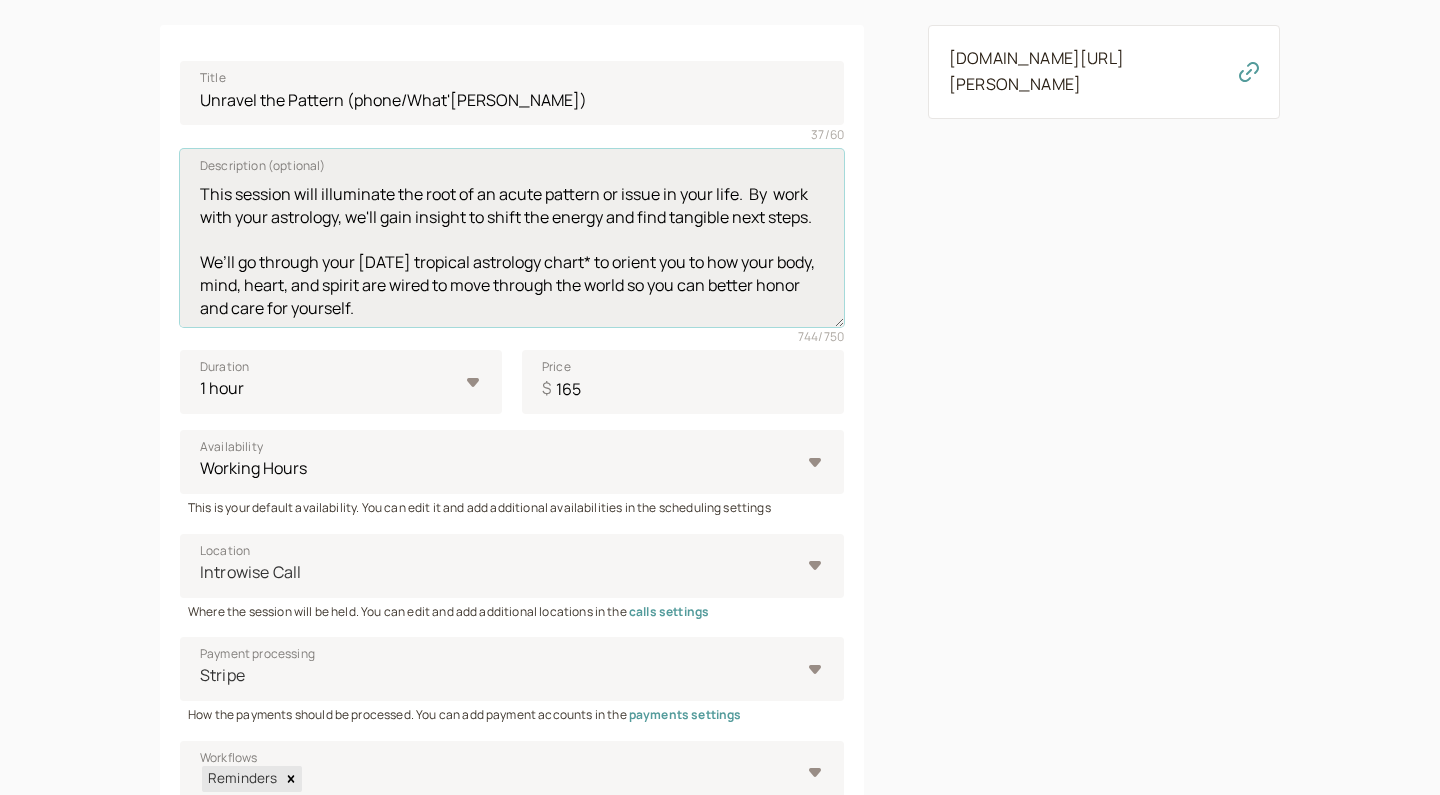 drag, startPoint x: 602, startPoint y: 194, endPoint x: 665, endPoint y: 193, distance: 63.007935 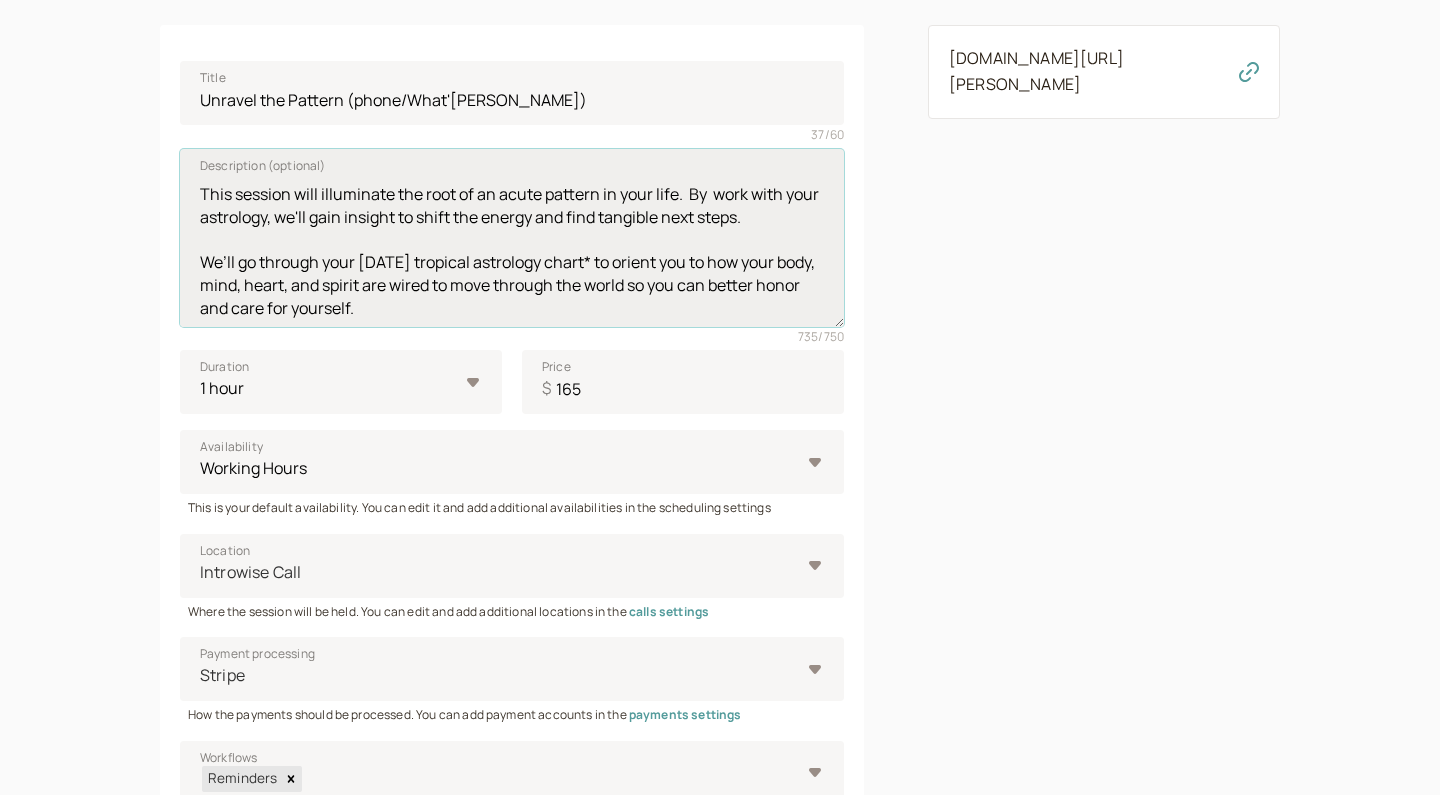 click on "This session will illuminate the root of an acute pattern in your life.  By  work with your astrology, we'll gain insight to shift the energy and find tangible next steps.
We’ll go through your [DATE] tropical astrology chart* to orient you to how your body, mind, heart, and spirit are wired to move through the world so you can better honor and care for yourself.
- Includes Voice Notes support for 2 weeks afterwards for questions.
- These sessions are done over the phone or via What's App.
* You will need to provide your birth DATE, TIME, and PLACE via Google Form after booking (if you don't know your birth time, no worries, there is still a lot we can learn!).
** Sessions can be rescheduled, no-shows cannot be refunded." at bounding box center (512, 238) 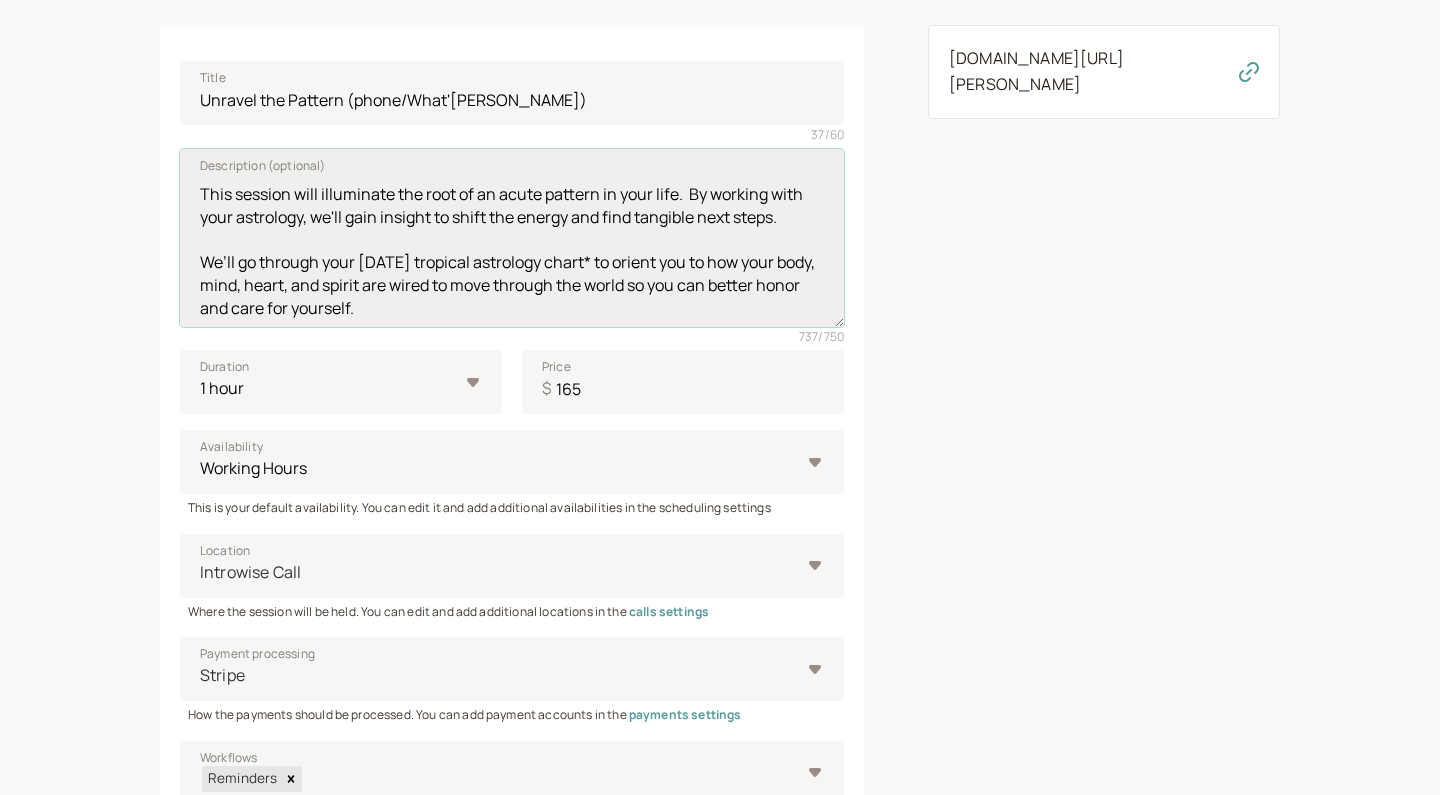 click on "This session will illuminate the root of an acute pattern in your life.  By working with your astrology, we'll gain insight to shift the energy and find tangible next steps.
We’ll go through your [DATE] tropical astrology chart* to orient you to how your body, mind, heart, and spirit are wired to move through the world so you can better honor and care for yourself.
- Includes Voice Notes support for 2 weeks afterwards for questions.
- These sessions are done over the phone or via What's App.
* You will need to provide your birth DATE, TIME, and PLACE via Google Form after booking (if you don't know your birth time, no worries, there is still a lot we can learn!).
** Sessions can be rescheduled, no-shows cannot be refunded." at bounding box center (512, 238) 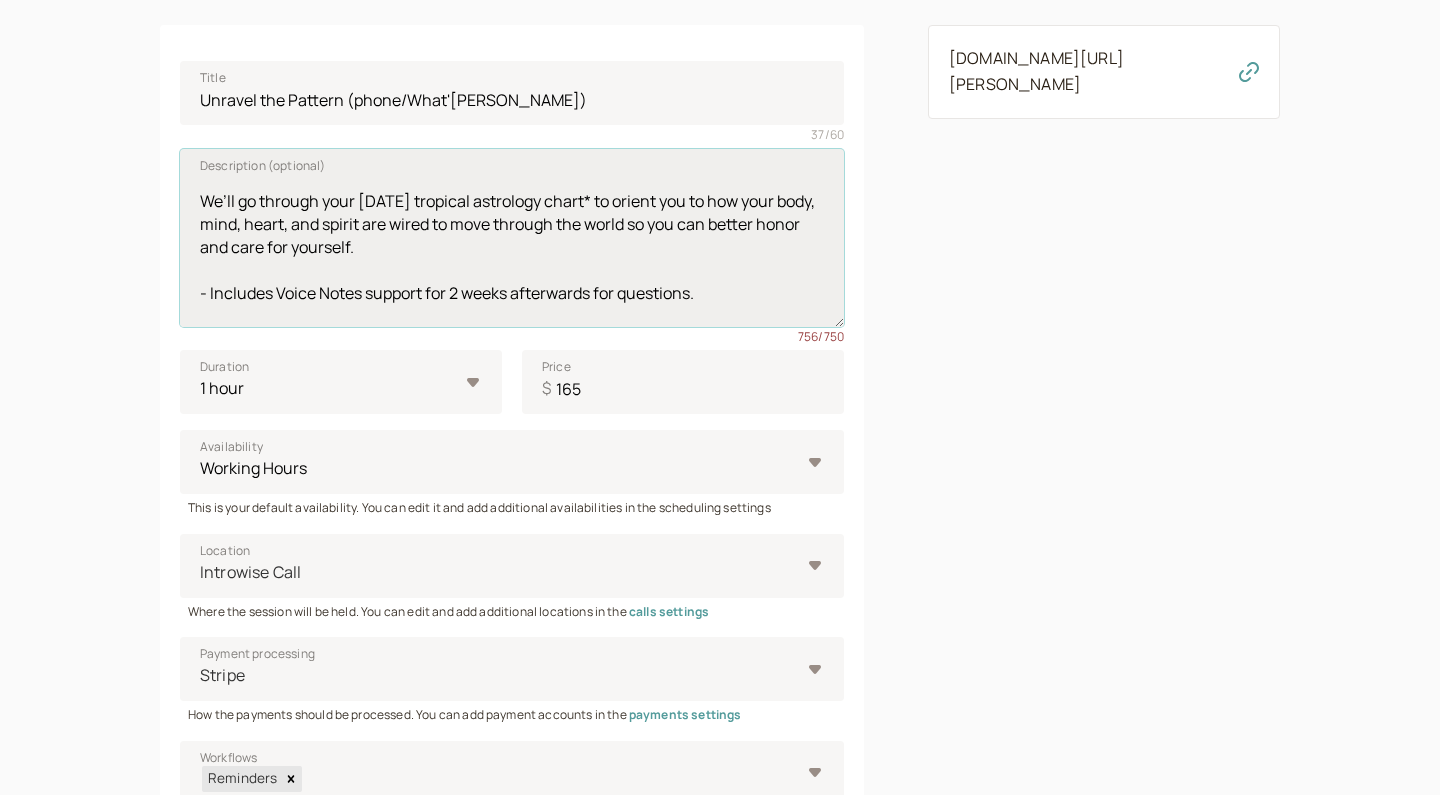 scroll, scrollTop: 81, scrollLeft: 0, axis: vertical 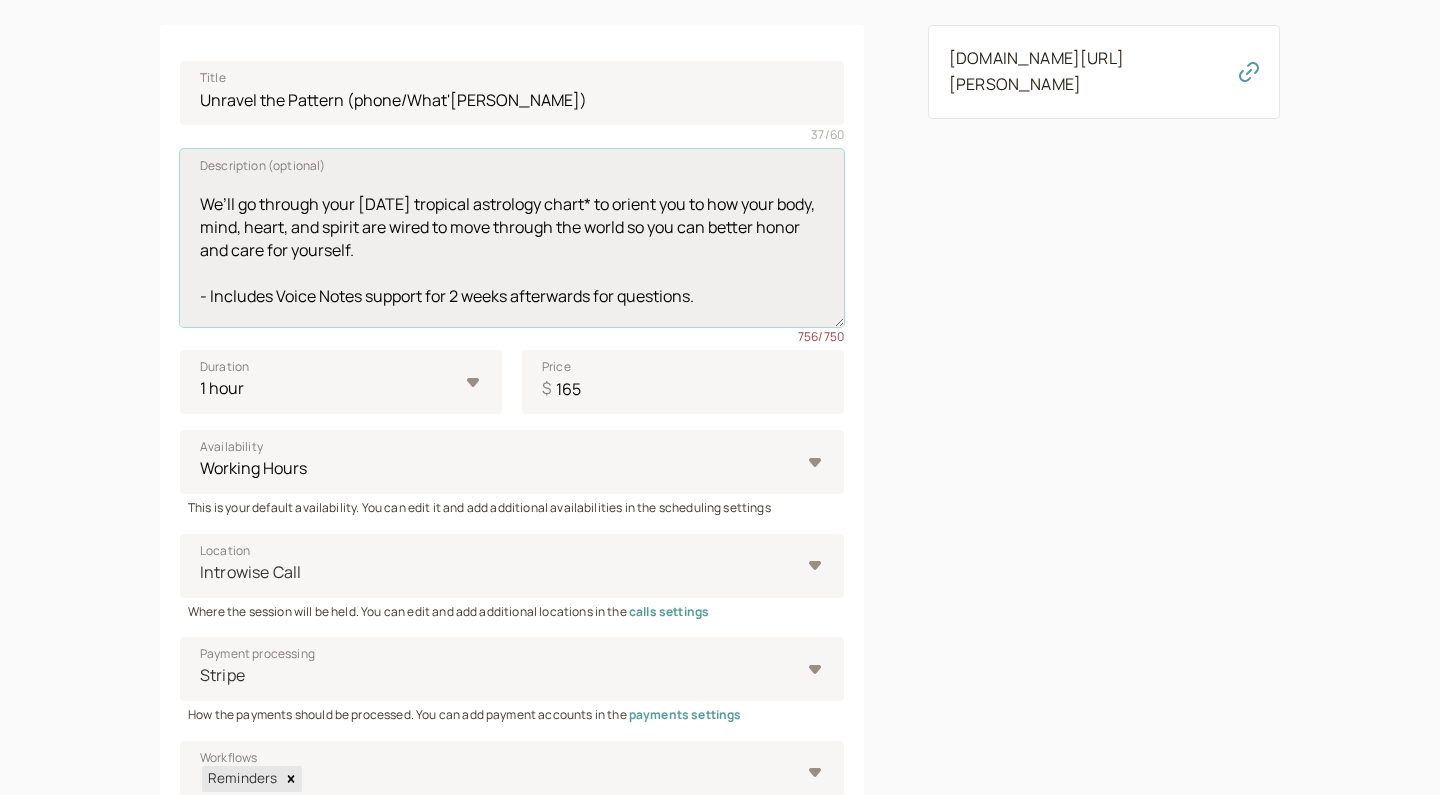drag, startPoint x: 361, startPoint y: 237, endPoint x: 199, endPoint y: 201, distance: 165.9518 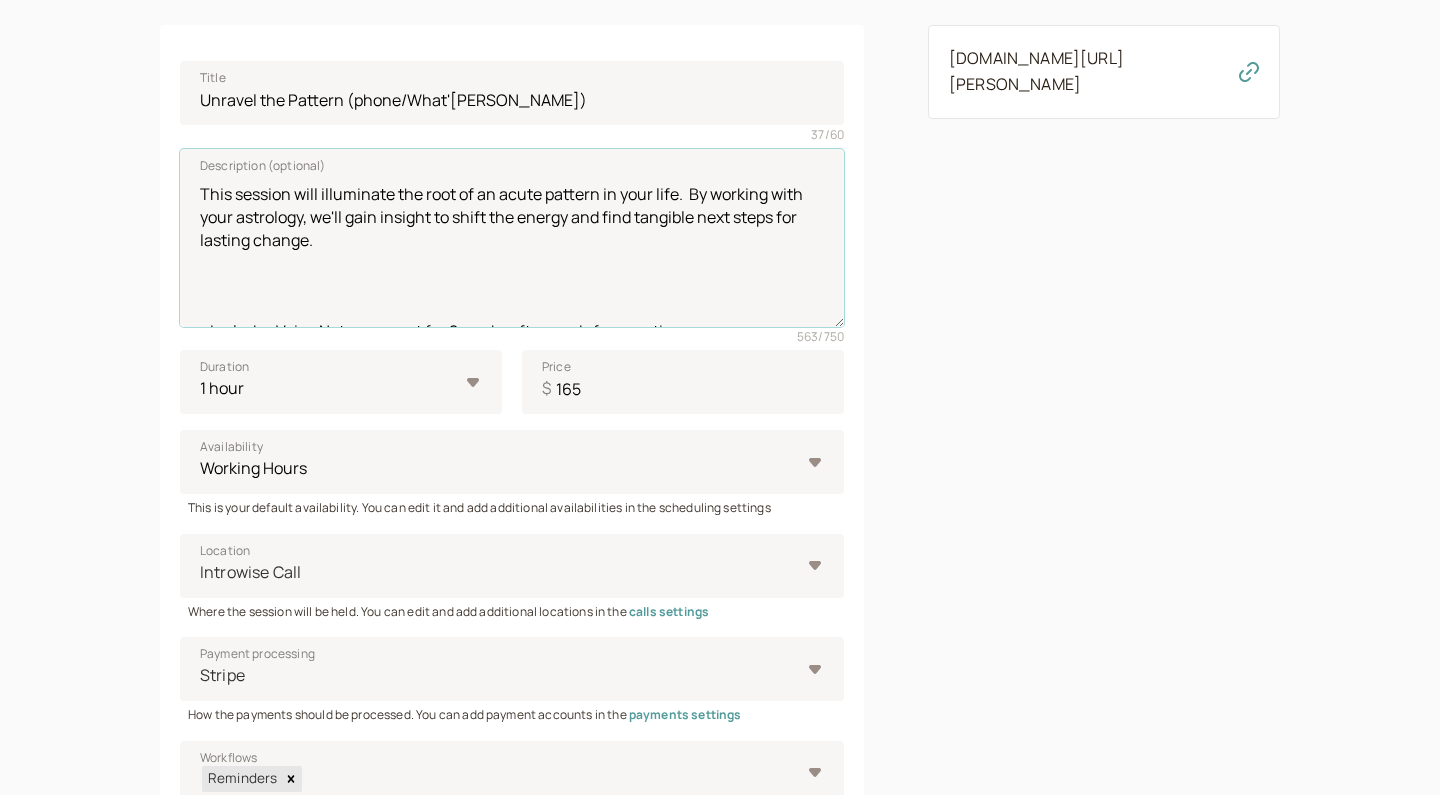 scroll, scrollTop: 0, scrollLeft: 0, axis: both 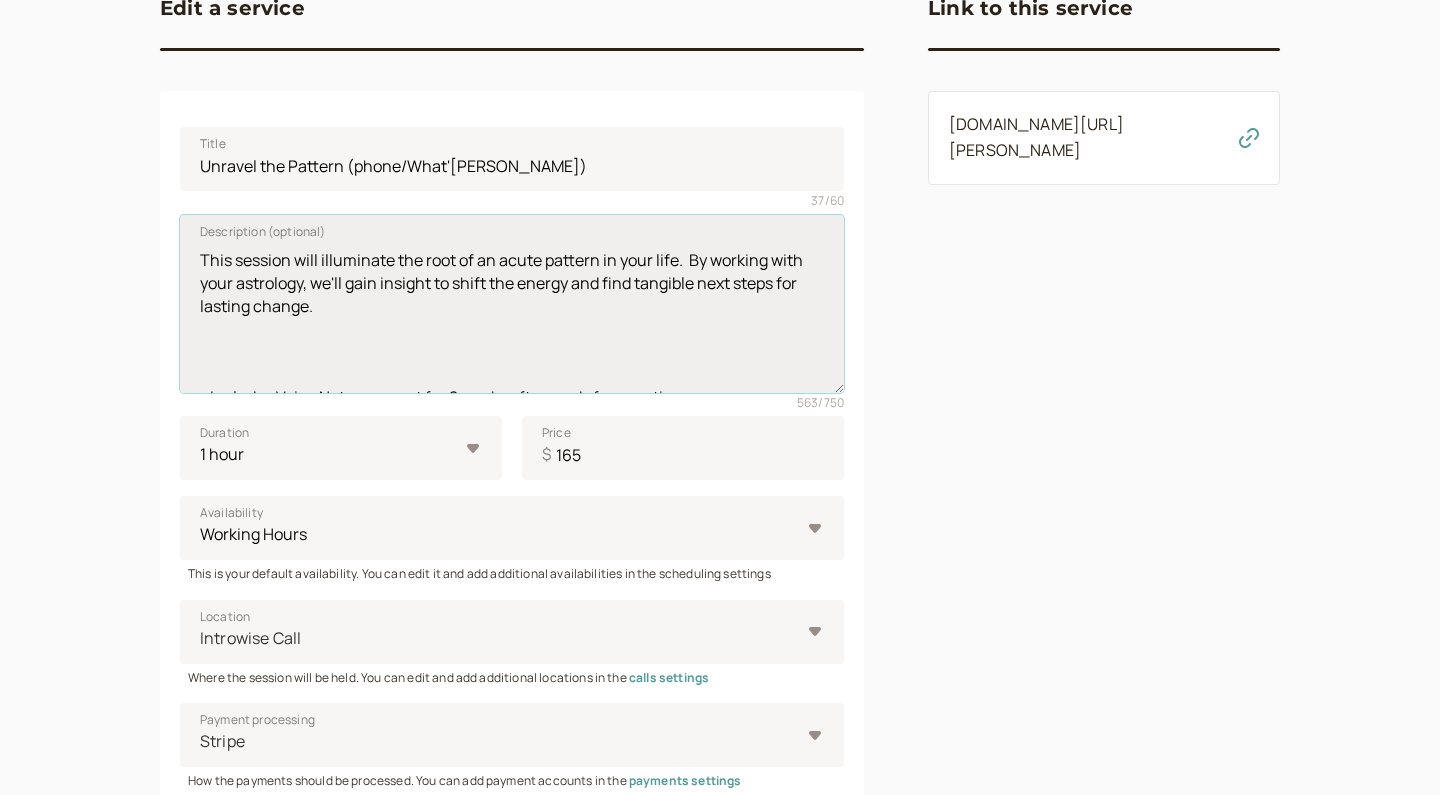 click on "This session will illuminate the root of an acute pattern in your life.  By working with your astrology, we'll gain insight to shift the energy and find tangible next steps for lasting change.
- Includes Voice Notes support for 2 weeks afterwards for questions.
- These sessions are done over the phone or via What's App.
* You will need to provide your birth DATE, TIME, and PLACE via Google Form after booking (if you don't know your birth time, no worries, there is still a lot we can learn!).
** Sessions can be rescheduled, no-shows cannot be refunded." at bounding box center (512, 304) 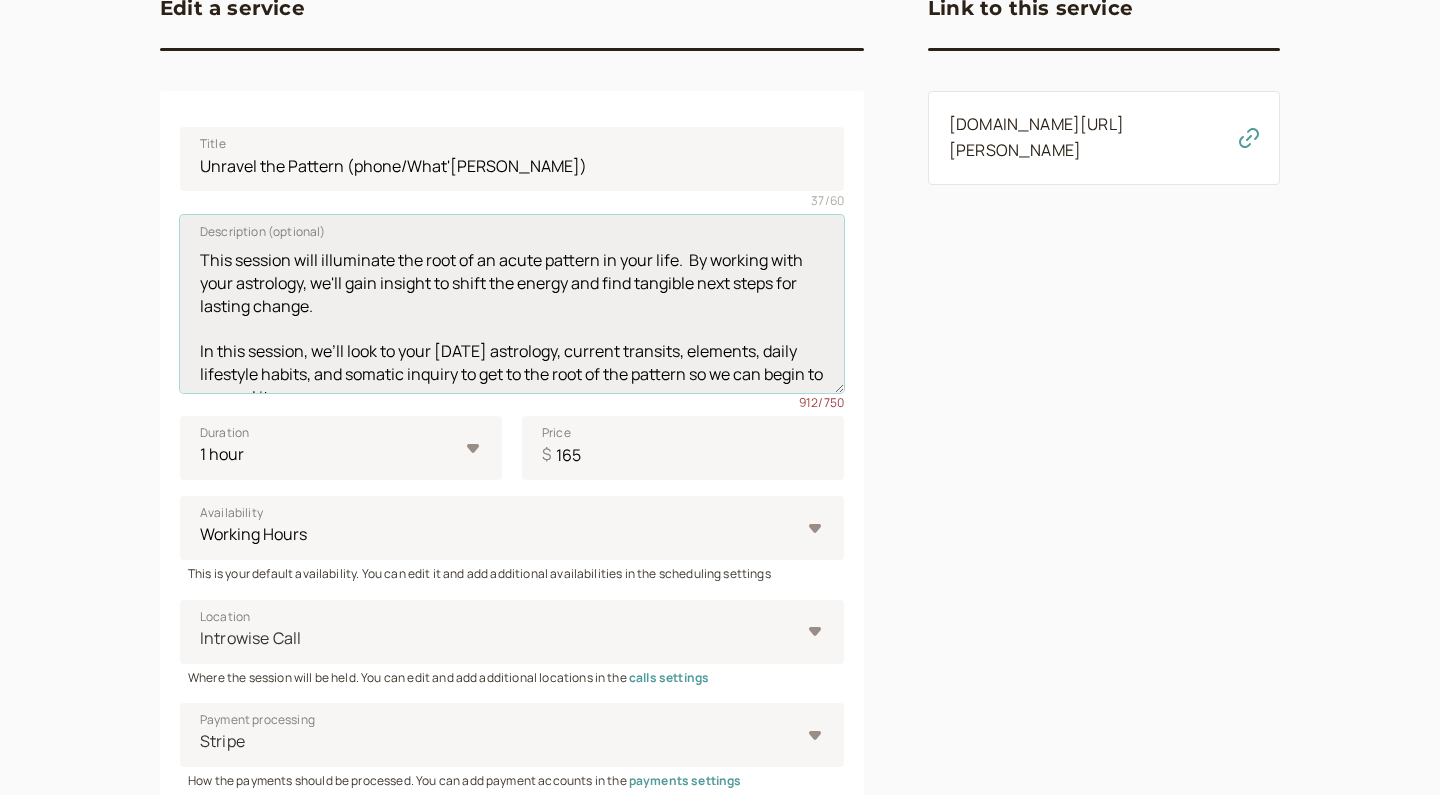 scroll, scrollTop: 0, scrollLeft: 0, axis: both 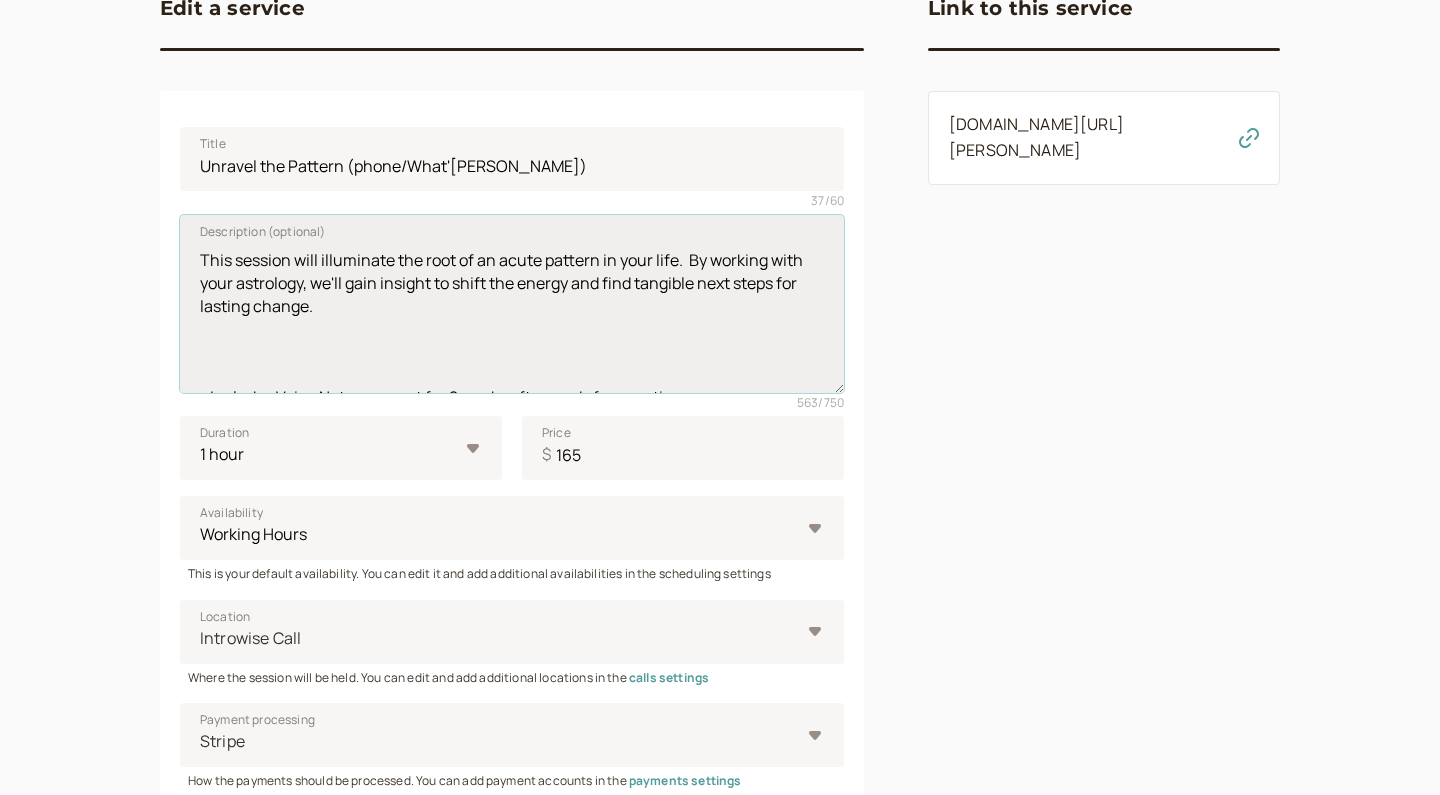 paste on "In this session, we’ll look to your [DATE] astrology, current transits, elements, daily lifestyle habits, and somatic inquiry to get to the root of the pattern so we can begin to unravel it.
Using somatic energy work, together we’ll untangle what is keeping you bound up and weave practical next steps into your daily life to support lasting change." 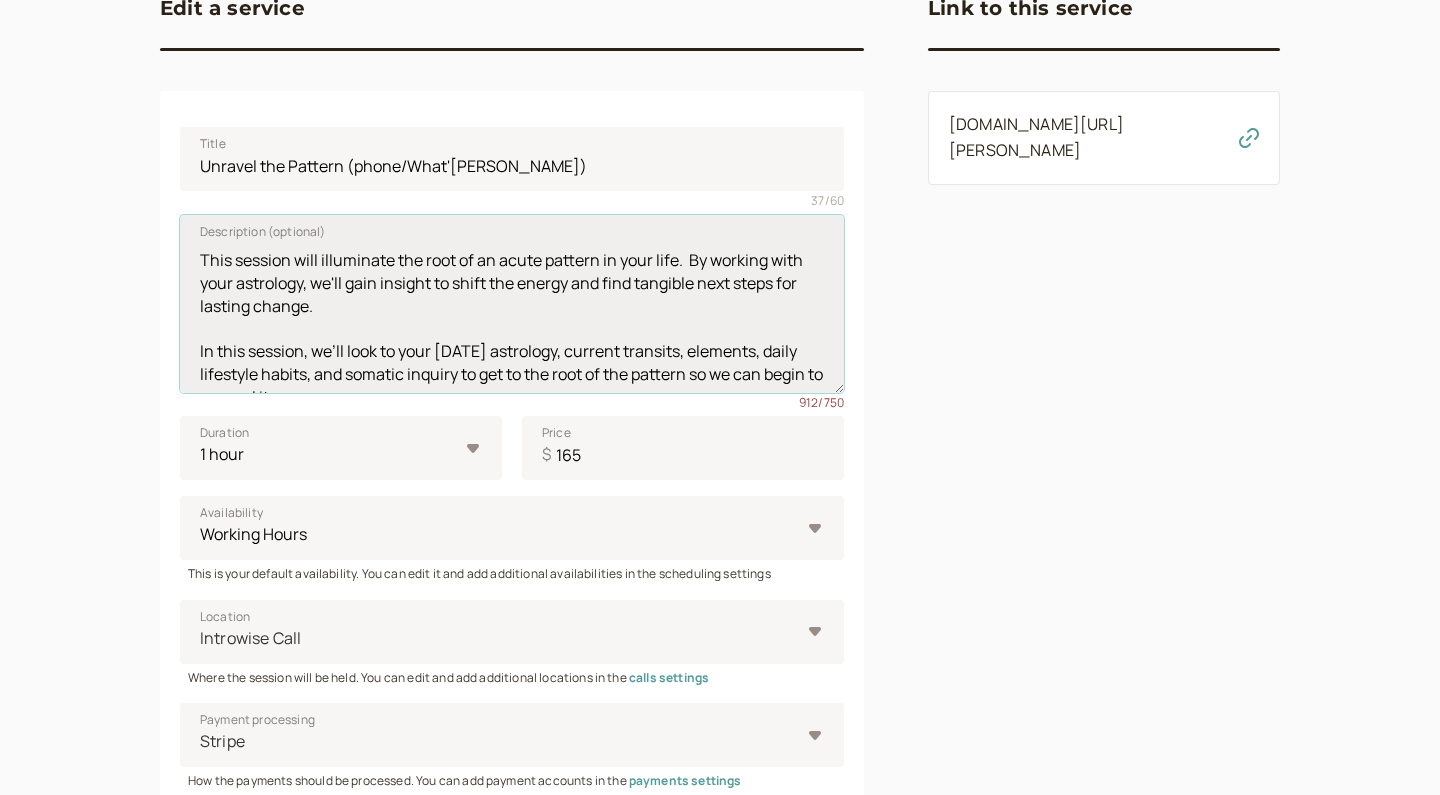 scroll, scrollTop: 0, scrollLeft: 0, axis: both 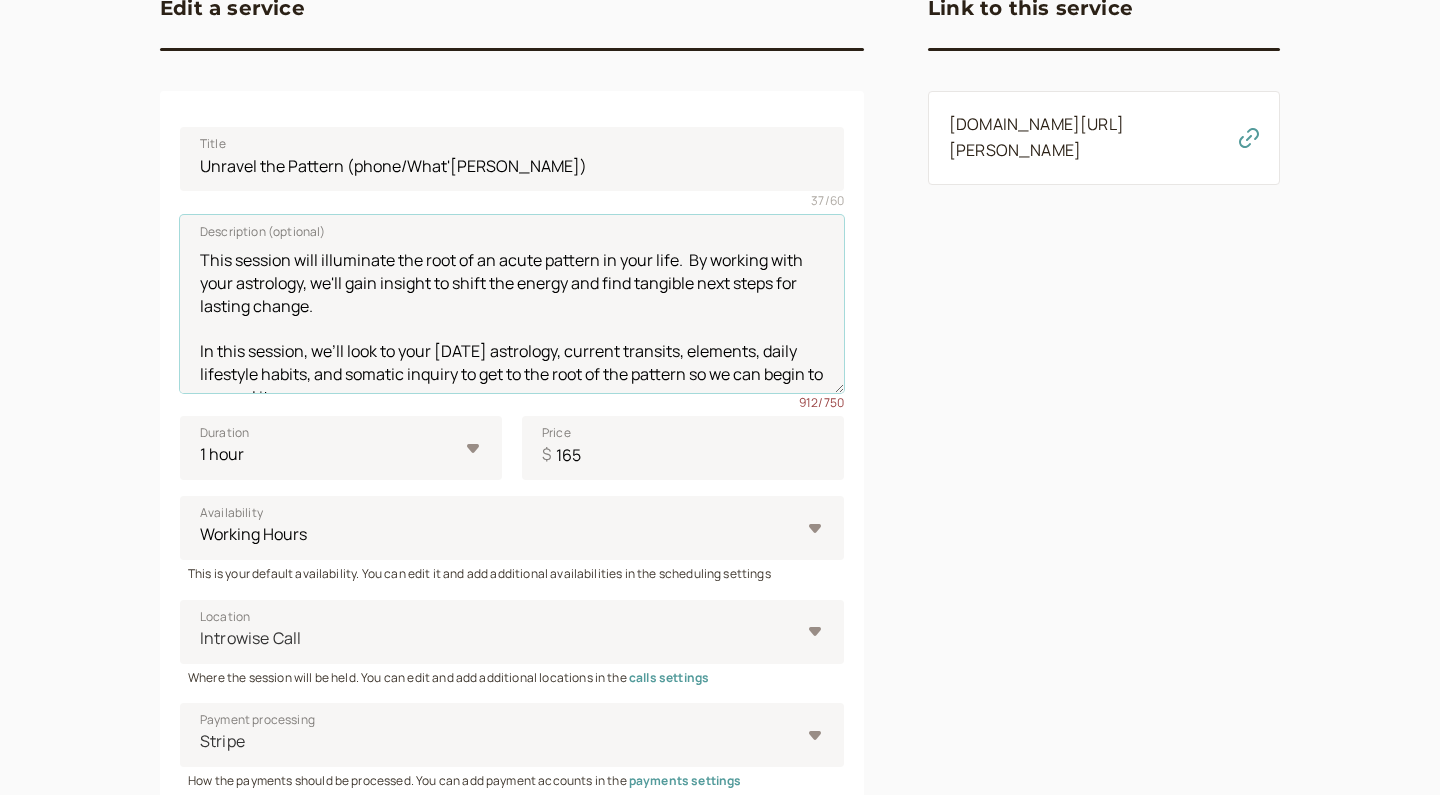 drag, startPoint x: 306, startPoint y: 329, endPoint x: 172, endPoint y: 247, distance: 157.0987 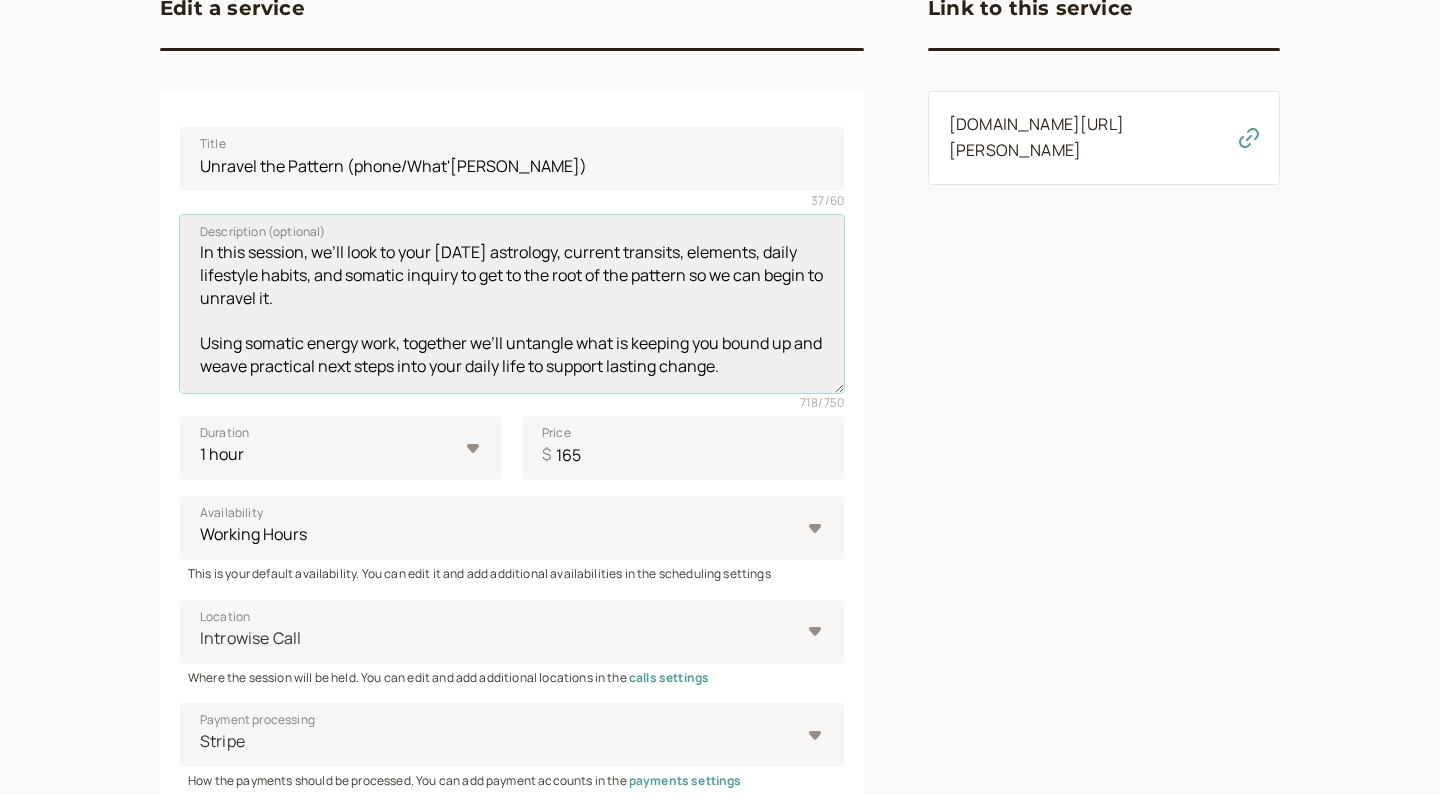 scroll, scrollTop: 5, scrollLeft: 0, axis: vertical 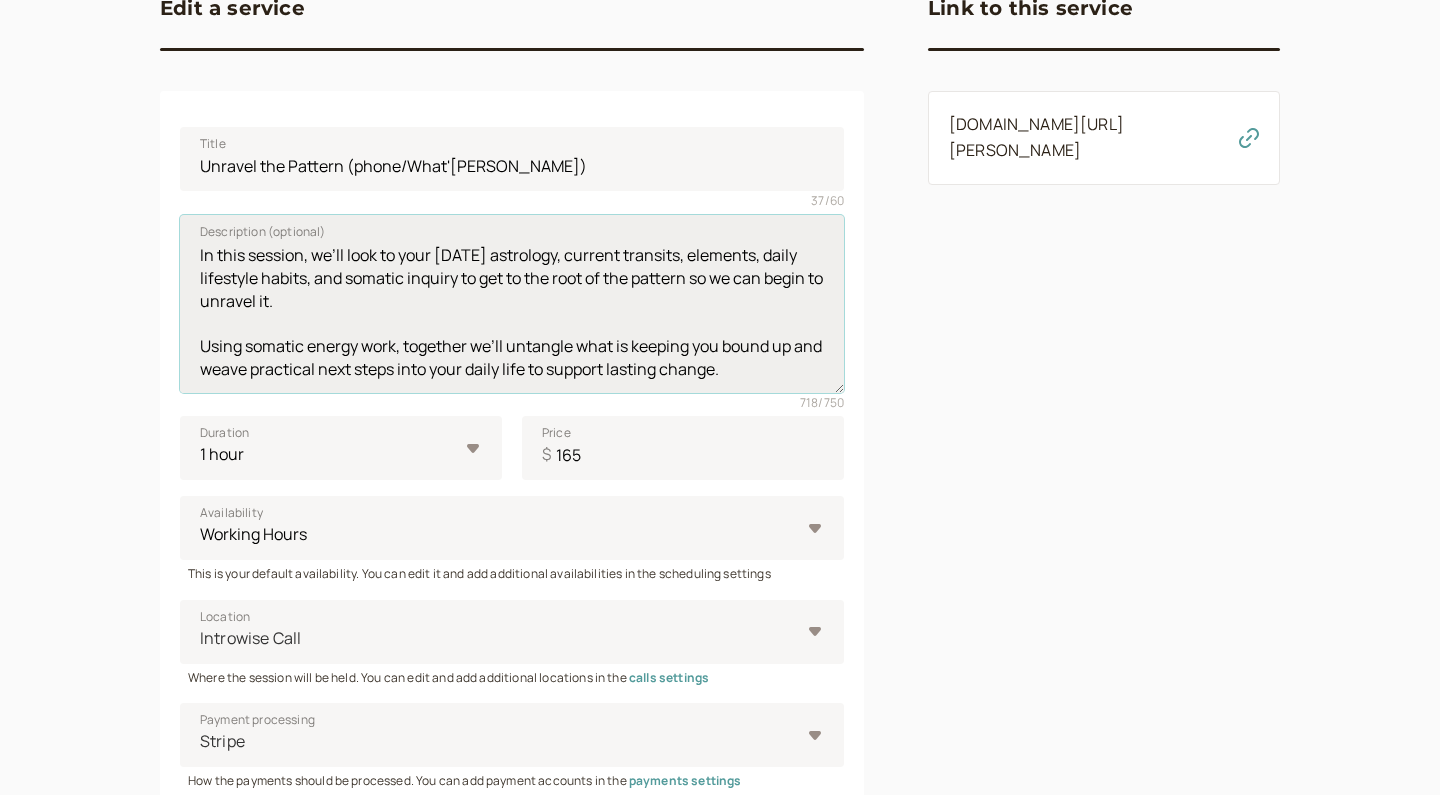 click on "In this session, we’ll look to your [DATE] astrology, current transits, elements, daily lifestyle habits, and somatic inquiry to get to the root of the pattern so we can begin to unravel it.
Using somatic energy work, together we’ll untangle what is keeping you bound up and weave practical next steps into your daily life to support lasting change.
- Includes Voice Notes support for 2 weeks afterwards for questions.
- These sessions are done over the phone or via What's App.
* You will need to provide your birth DATE, TIME, and PLACE via Google Form after booking (if you don't know your birth time, no worries, there is still a lot we can learn!).
** Sessions can be rescheduled, no-shows cannot be refunded." at bounding box center (512, 304) 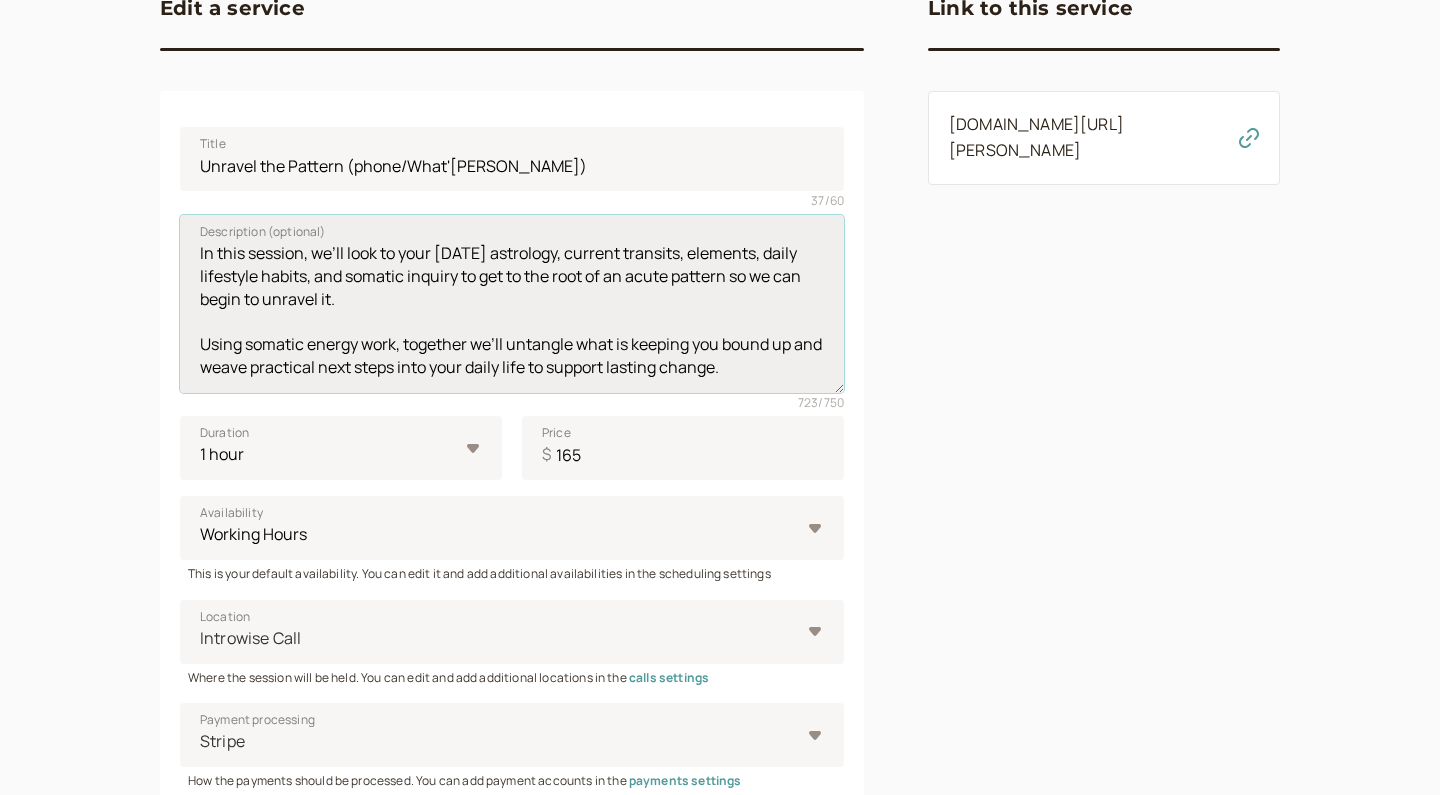 scroll, scrollTop: 5, scrollLeft: 0, axis: vertical 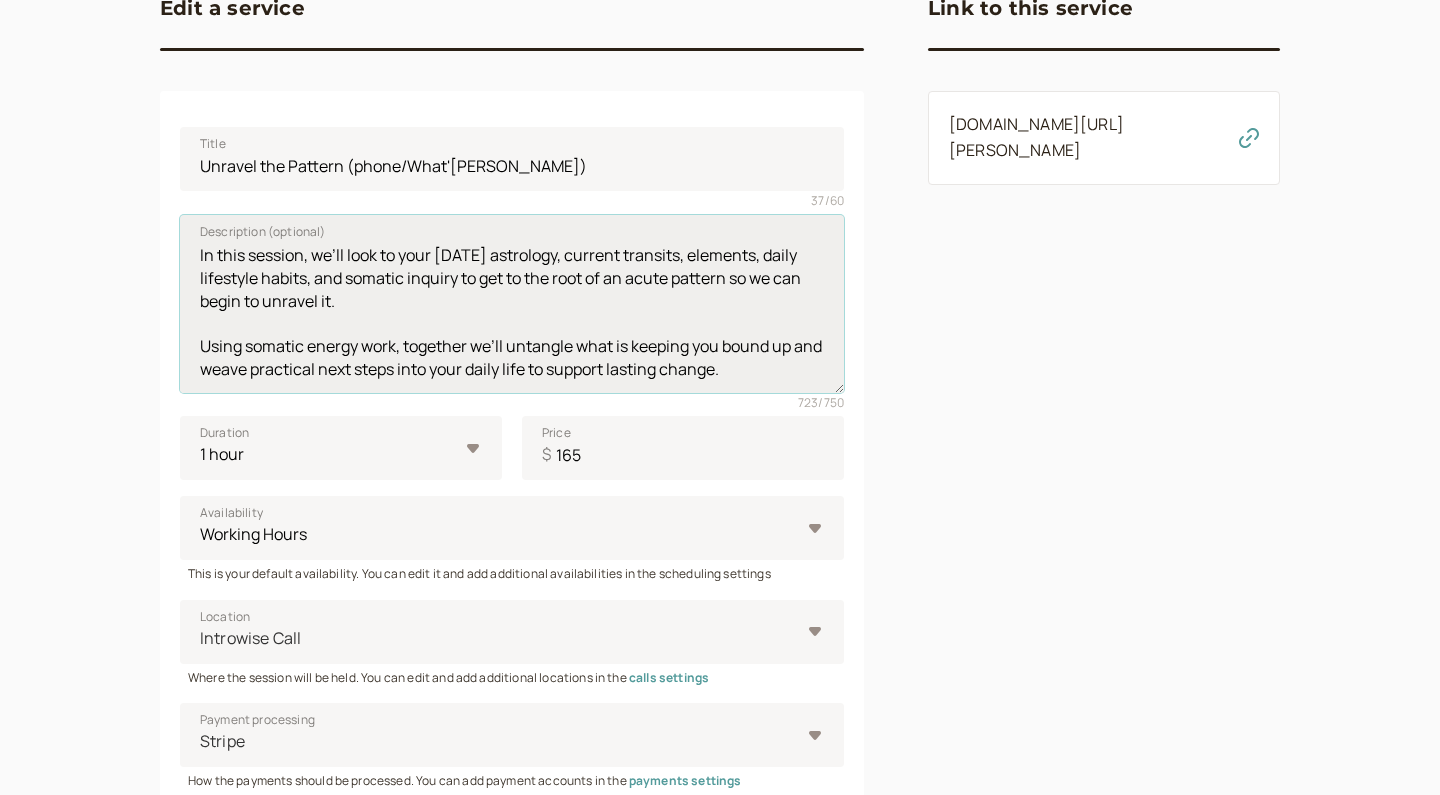 click on "In this session, we’ll look to your [DATE] astrology, current transits, elements, daily lifestyle habits, and somatic inquiry to get to the root of an acute pattern so we can begin to unravel it.
Using somatic energy work, together we’ll untangle what is keeping you bound up and weave practical next steps into your daily life to support lasting change.
- Includes Voice Notes support for 2 weeks afterwards for questions.
- These sessions are done over the phone or via What's App.
* You will need to provide your birth DATE, TIME, and PLACE via Google Form after booking (if you don't know your birth time, no worries, there is still a lot we can learn!).
** Sessions can be rescheduled, no-shows cannot be refunded." at bounding box center [512, 304] 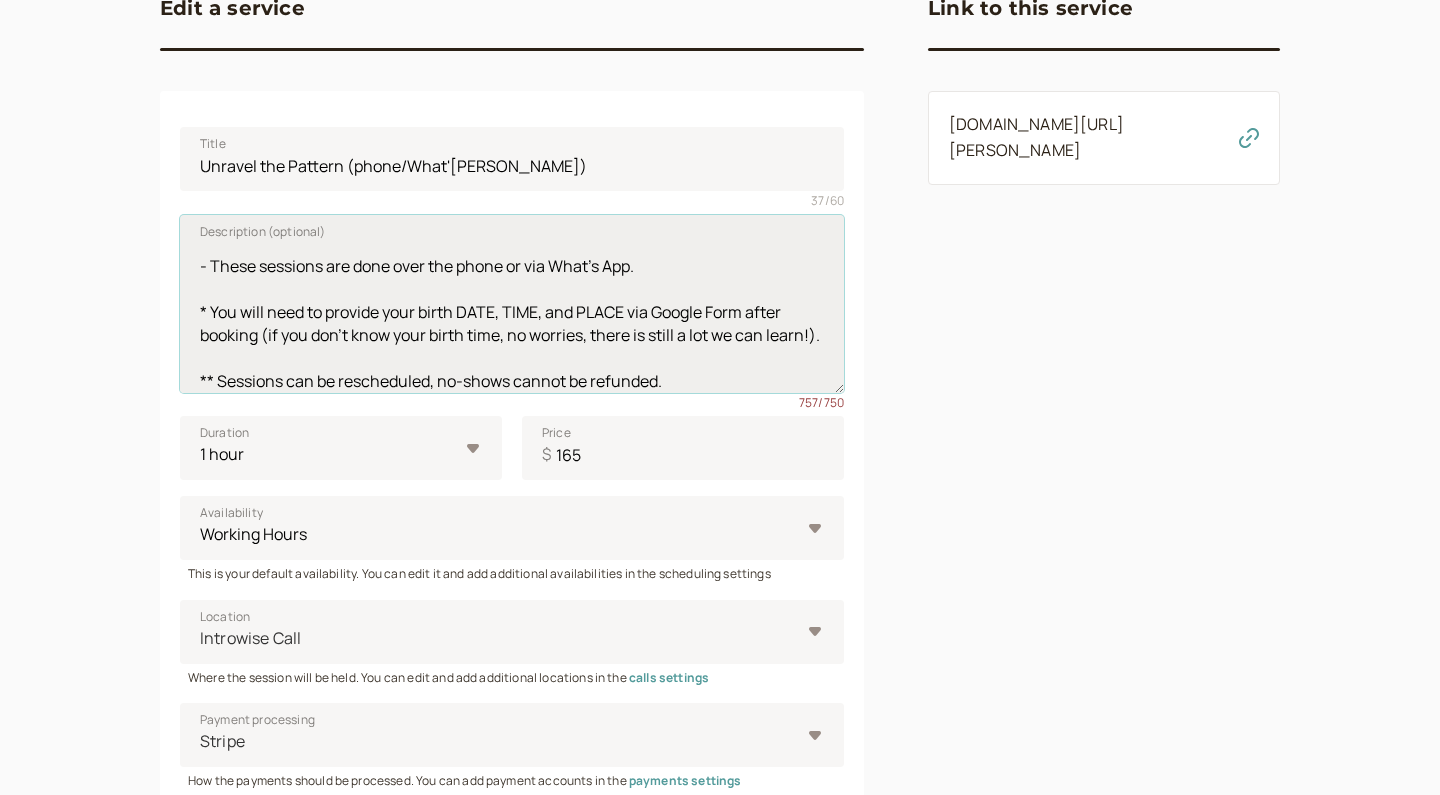 scroll, scrollTop: 198, scrollLeft: 0, axis: vertical 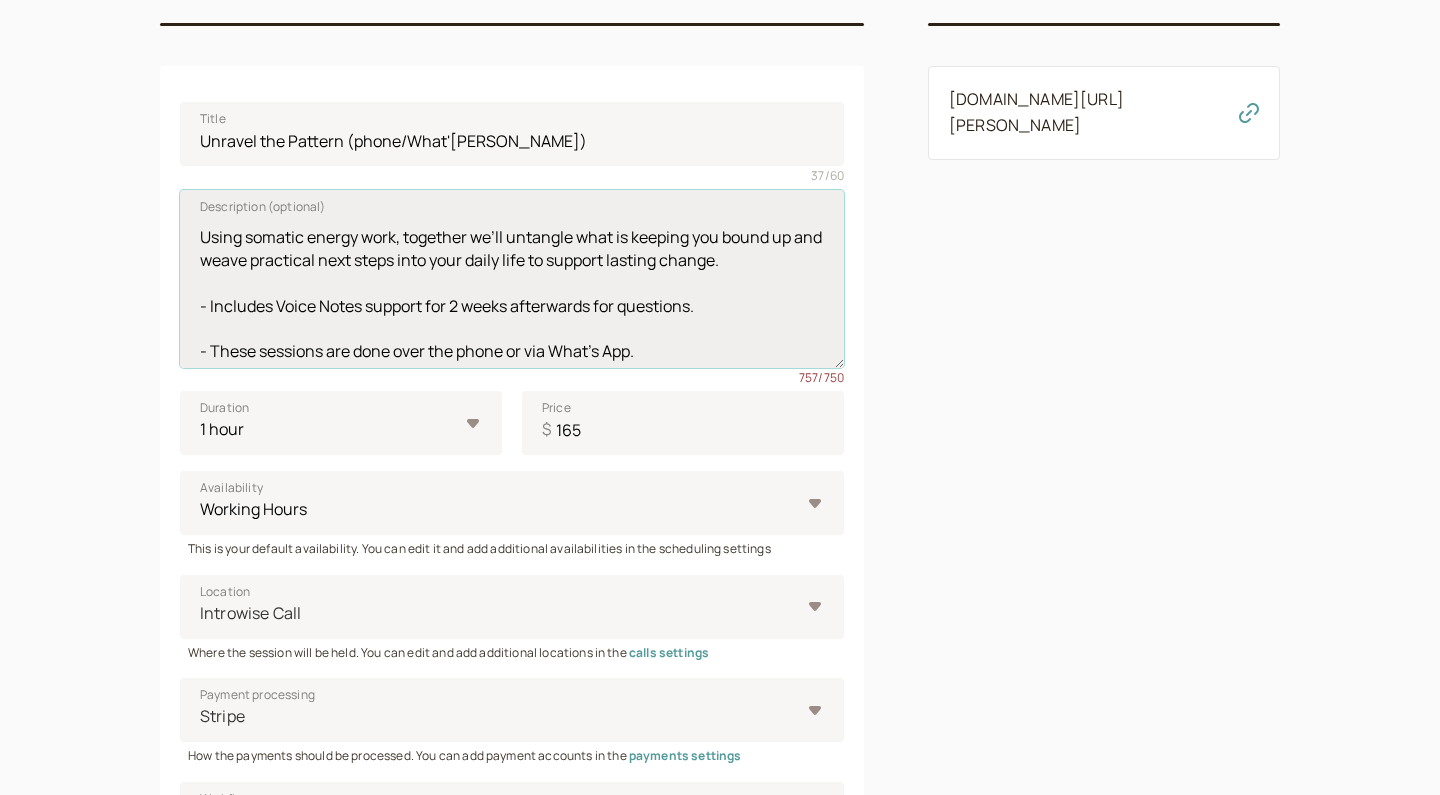 drag, startPoint x: 721, startPoint y: 305, endPoint x: 188, endPoint y: 298, distance: 533.04596 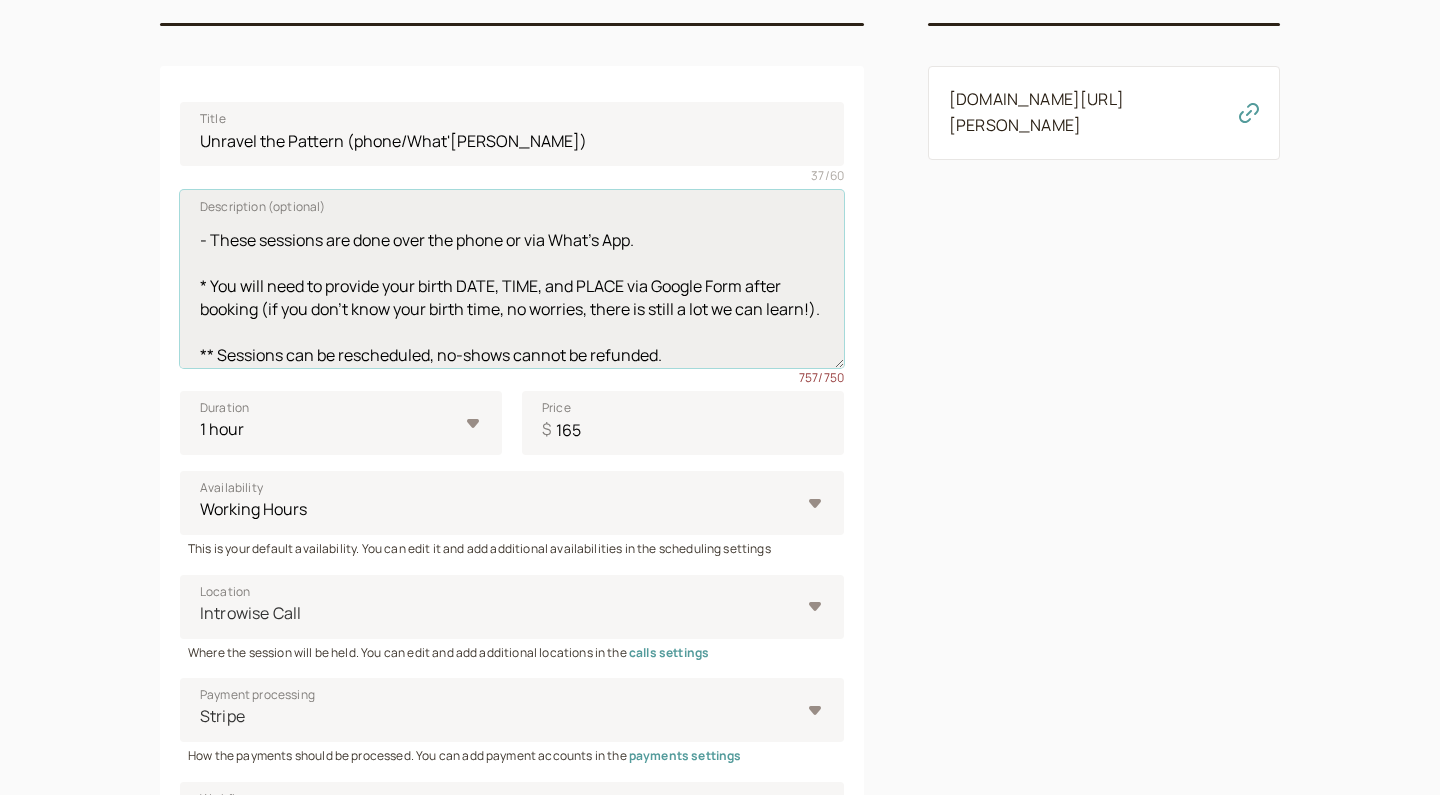 scroll, scrollTop: 198, scrollLeft: 0, axis: vertical 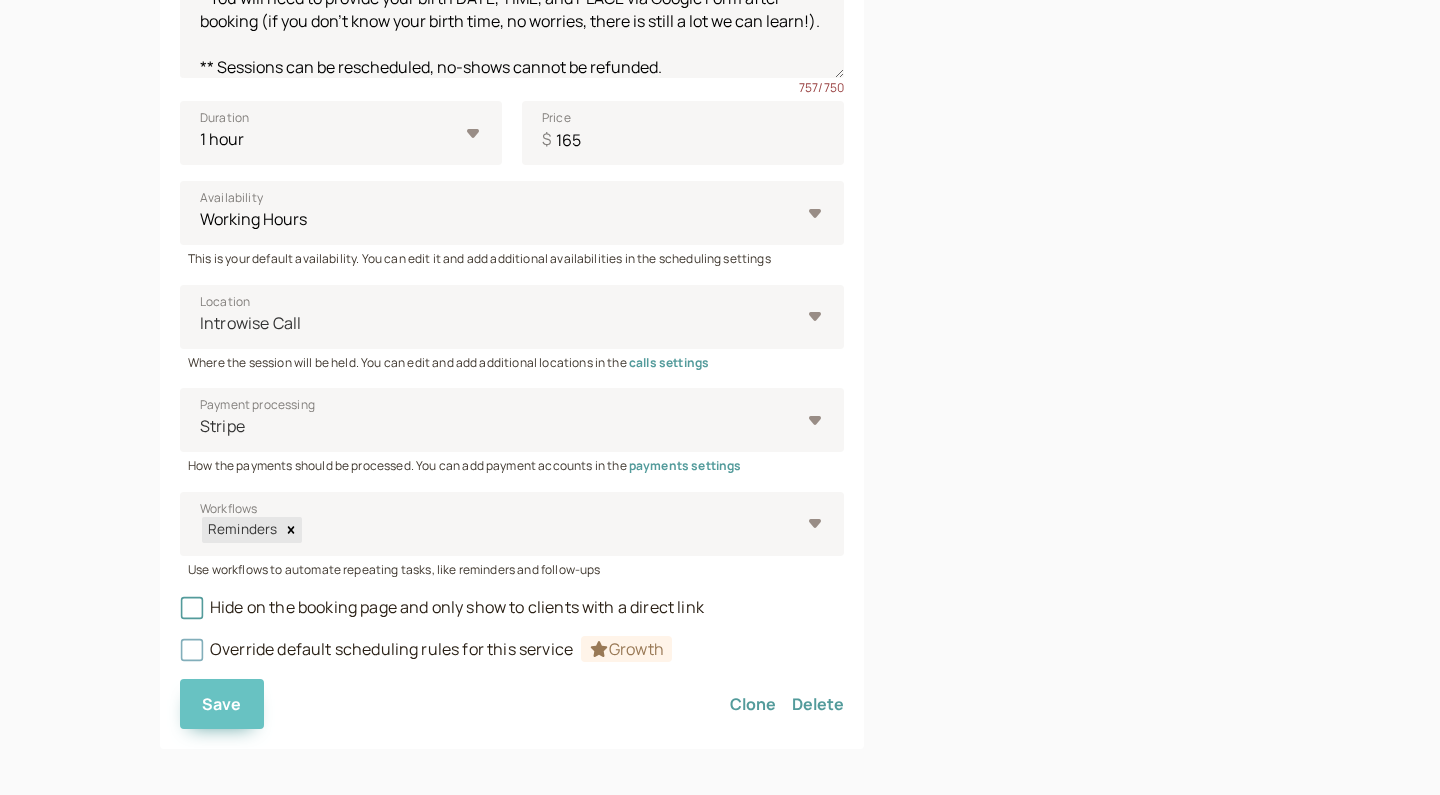 click on "Save" at bounding box center [222, 704] 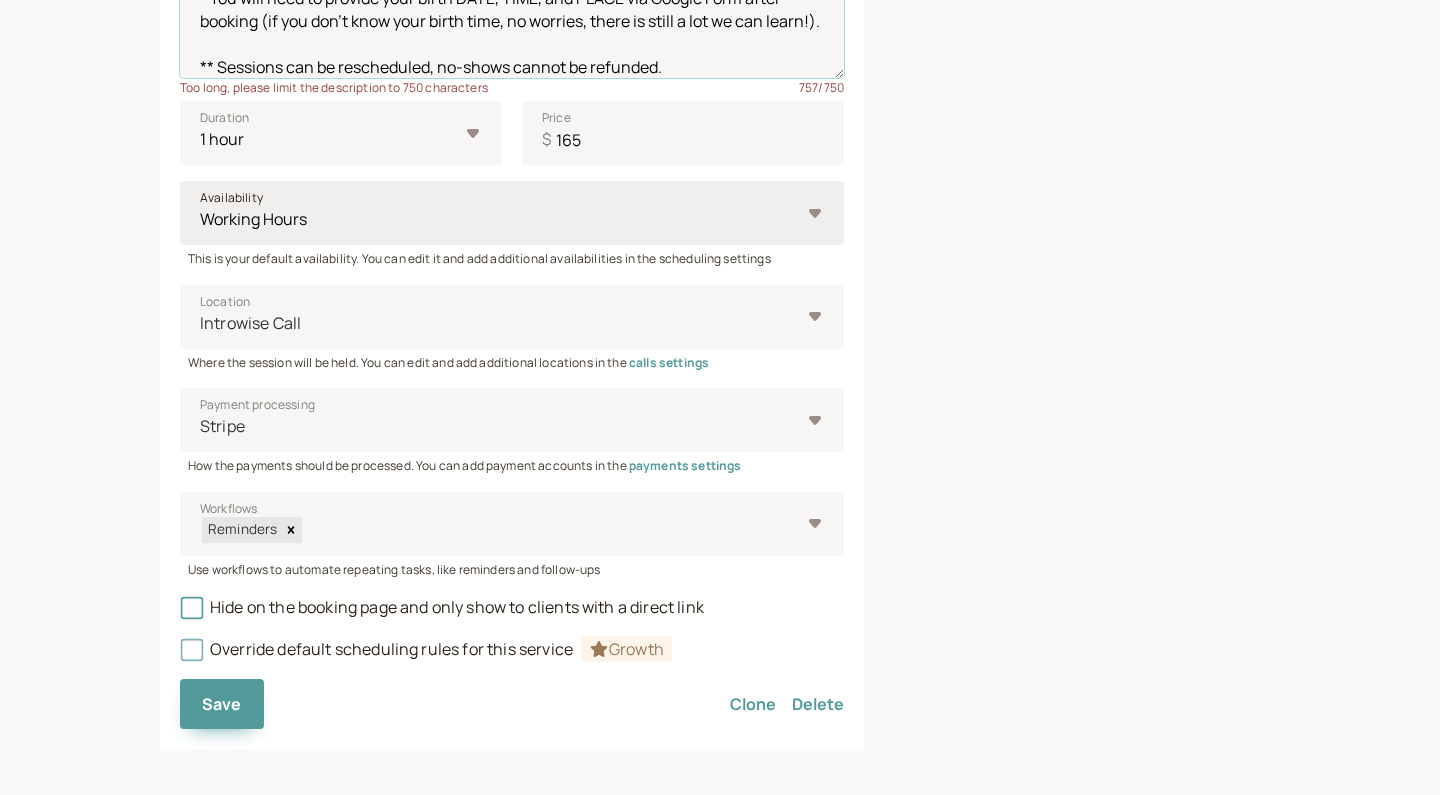 scroll, scrollTop: 183, scrollLeft: 0, axis: vertical 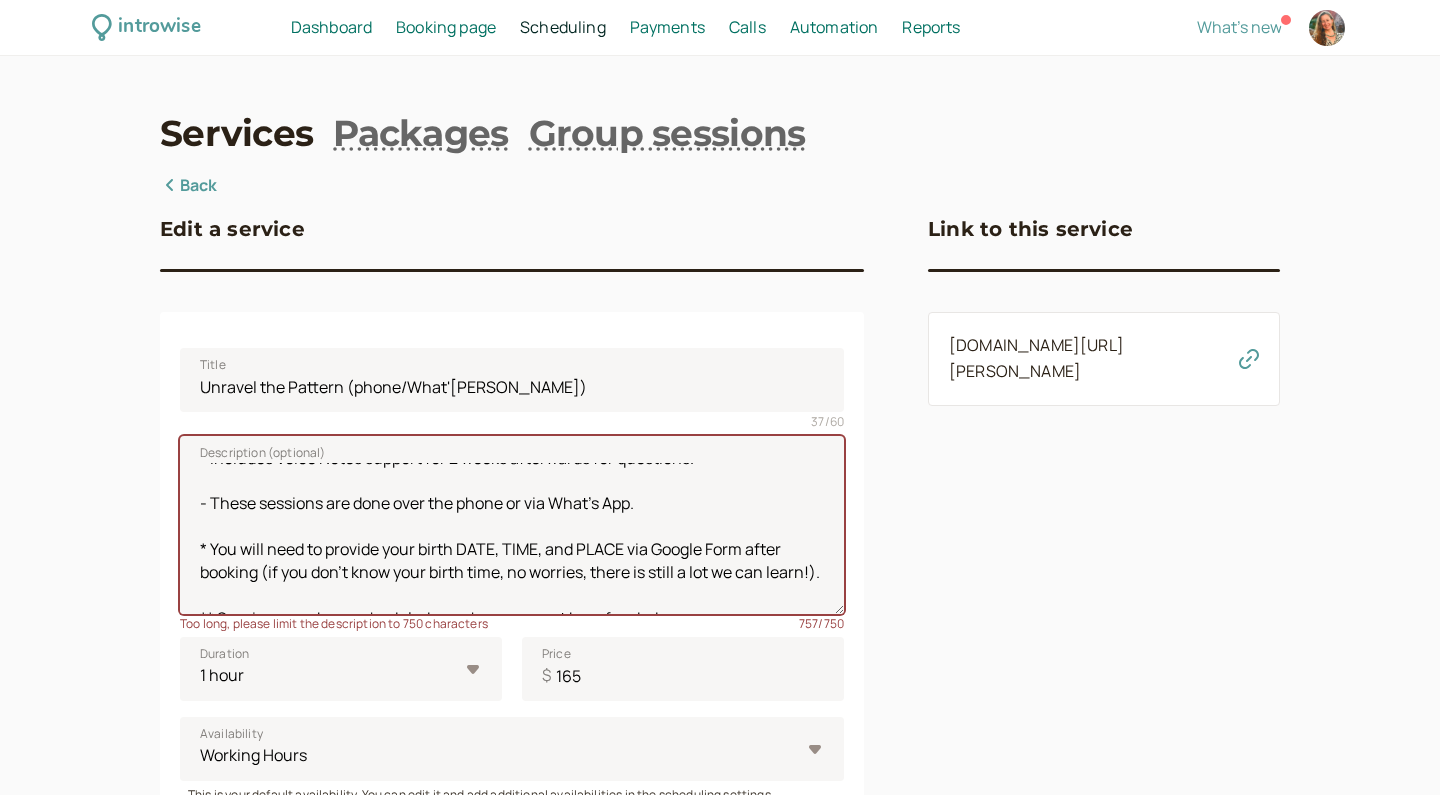 click 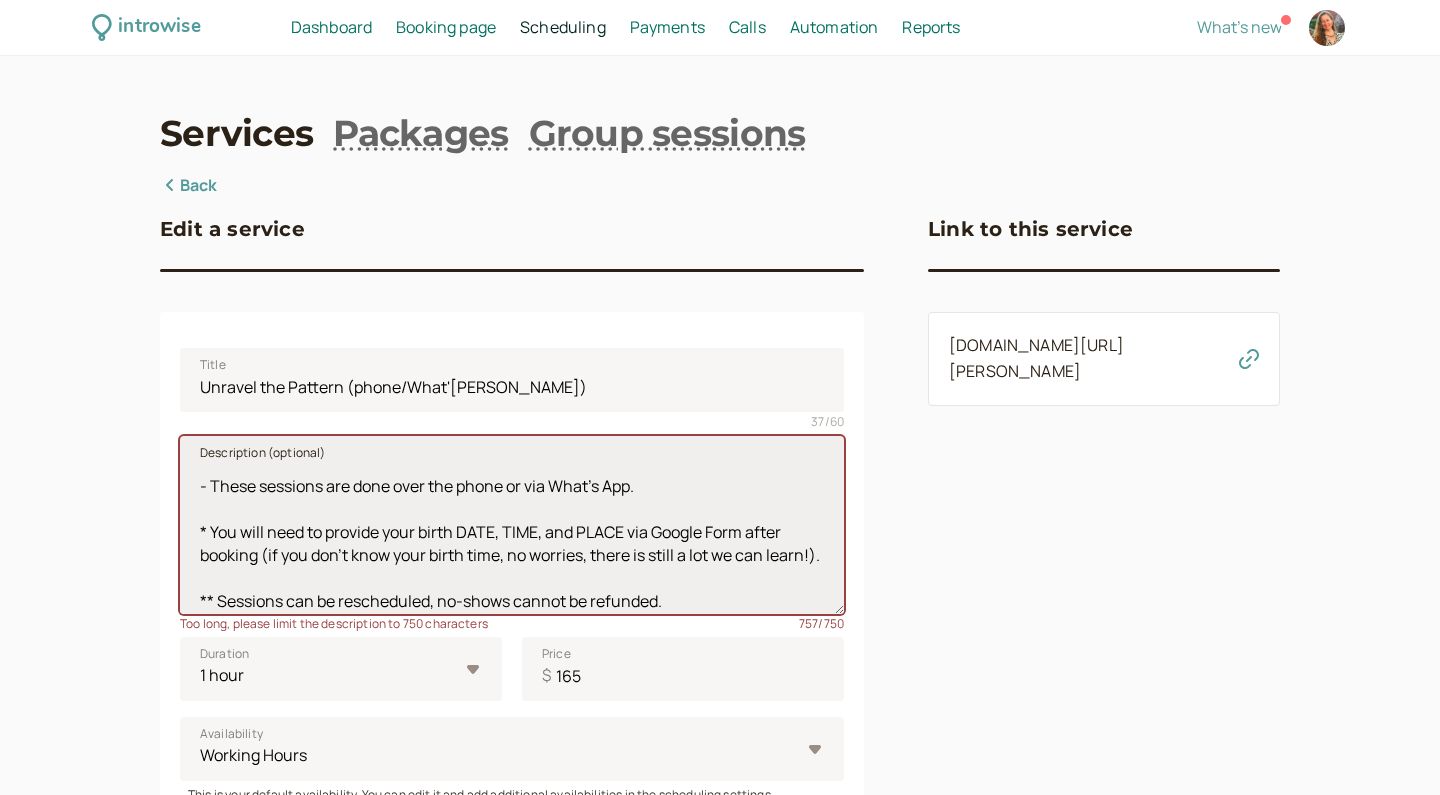 scroll, scrollTop: 198, scrollLeft: 0, axis: vertical 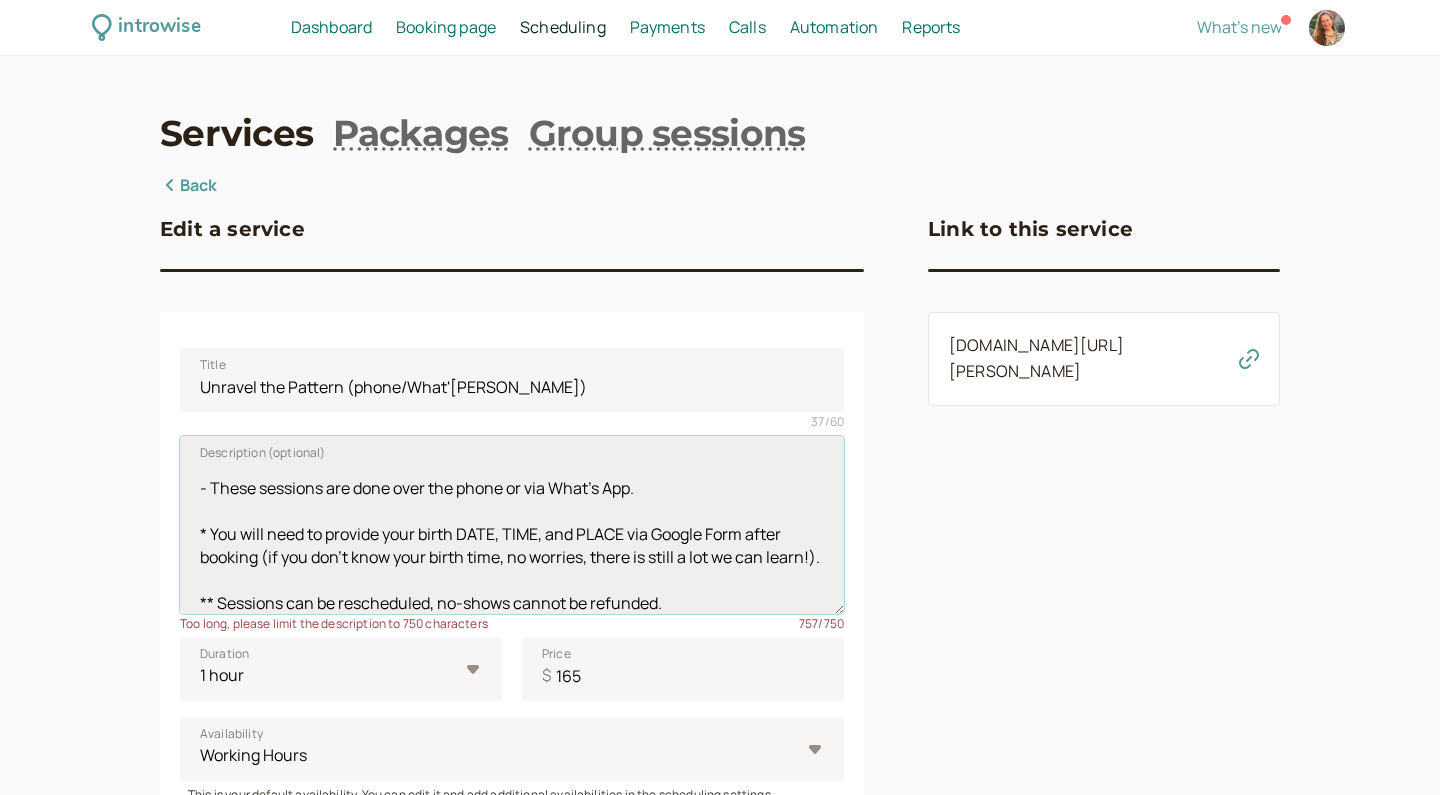 click on "In this session, we’ll look to your [DATE] astrology, current transits, elements, daily lifestyle habits, and somatic inquiry to get to the root of an acute pattern that is keeping you feeling stuck so we can begin to unravel it.
Using somatic energy work, together we’ll untangle what is keeping you bound up and weave practical next steps into your daily life to support lasting change.
- Includes Voice Notes support for 2 weeks afterwards for questions.
- These sessions are done over the phone or via What's App.
* You will need to provide your birth DATE, TIME, and PLACE via Google Form after booking (if you don't know your birth time, no worries, there is still a lot we can learn!).
** Sessions can be rescheduled, no-shows cannot be refunded." at bounding box center (512, 525) 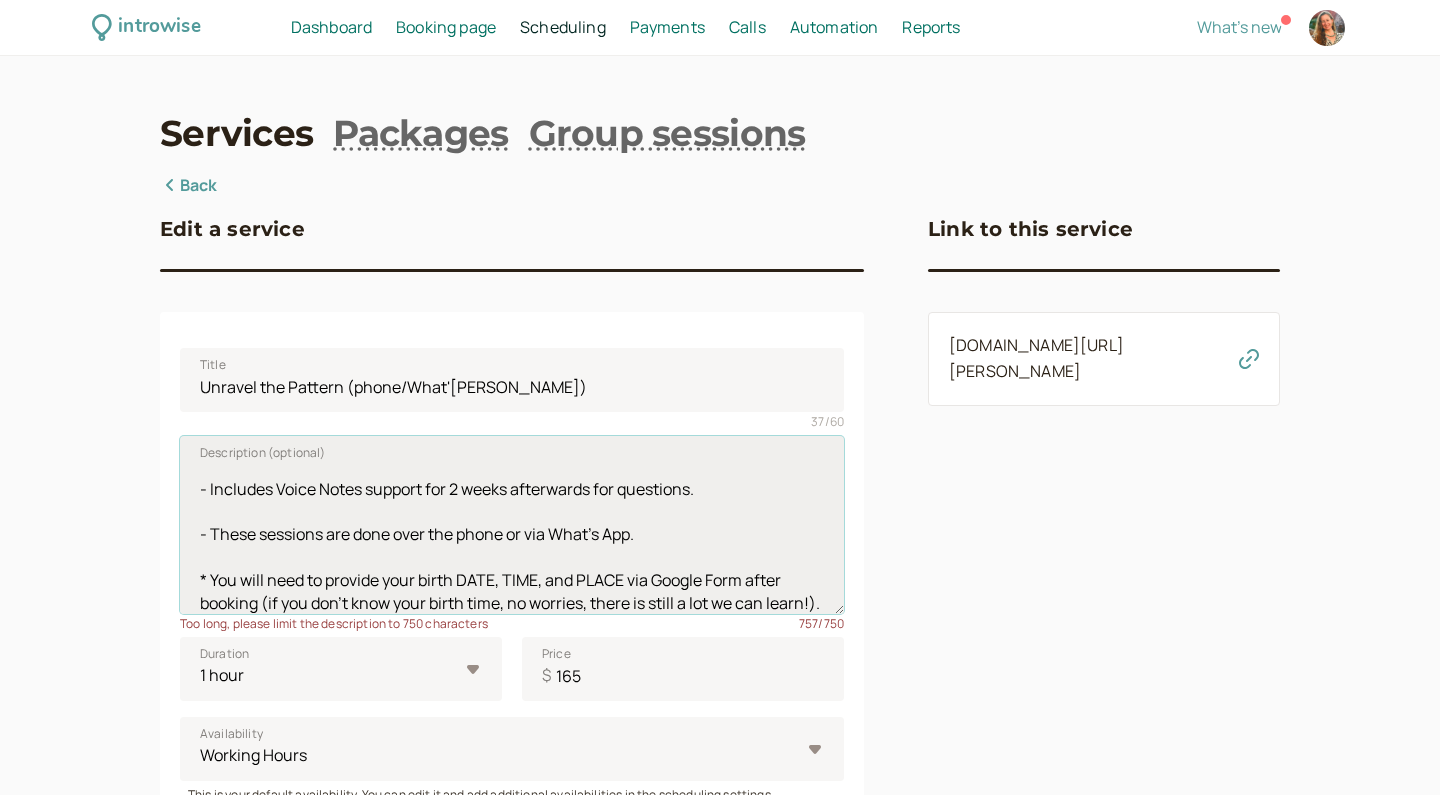 scroll, scrollTop: 163, scrollLeft: 0, axis: vertical 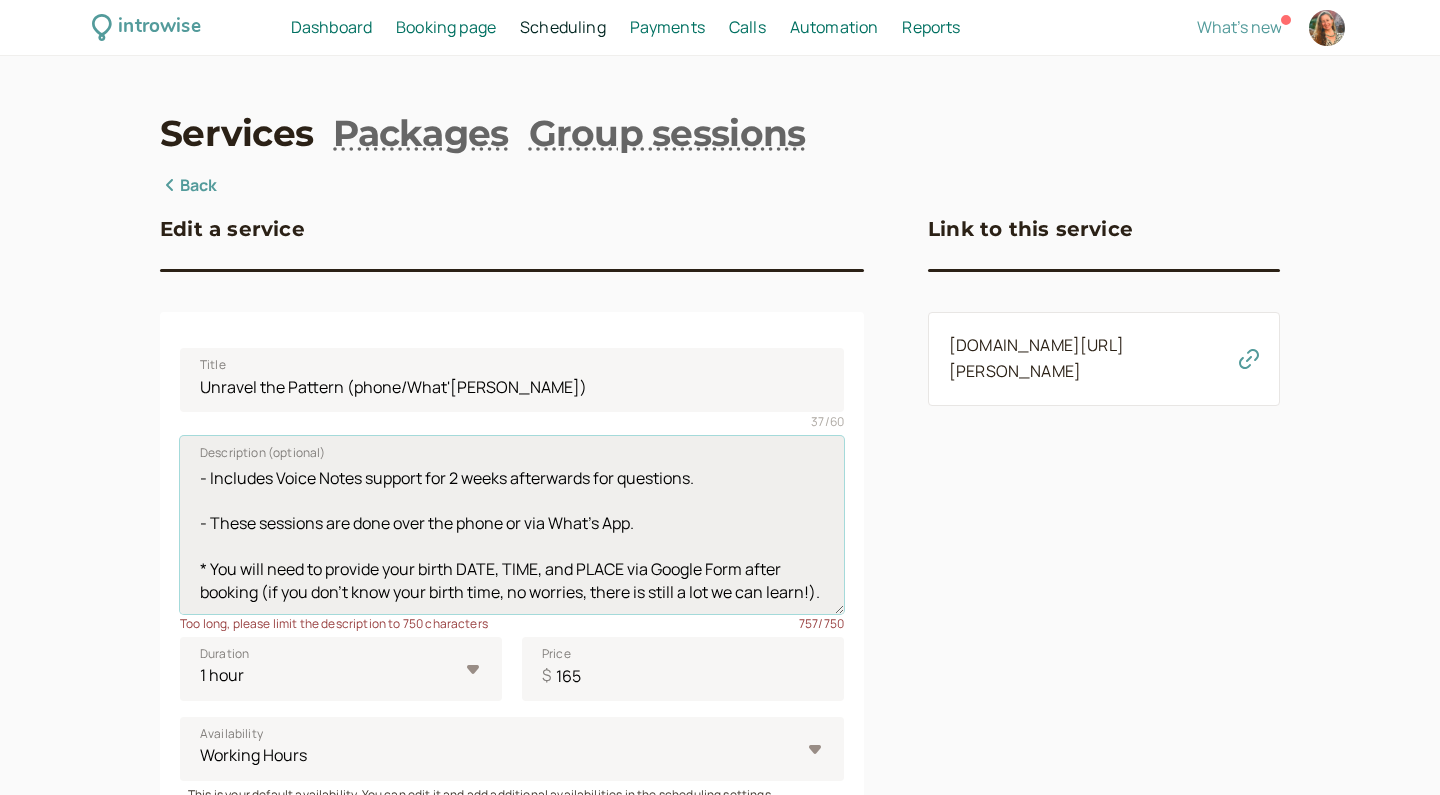 drag, startPoint x: 650, startPoint y: 511, endPoint x: 191, endPoint y: 518, distance: 459.05338 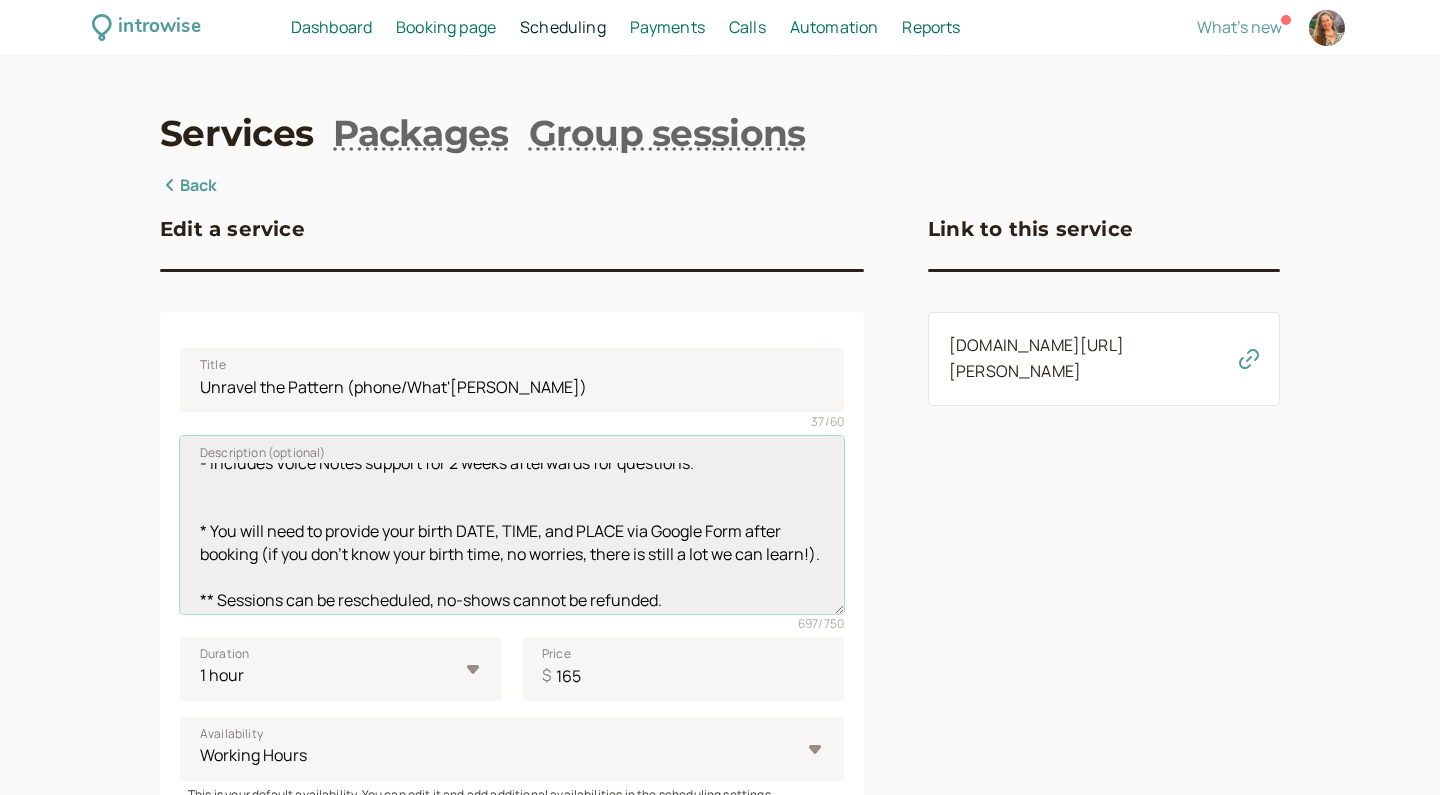 scroll, scrollTop: 176, scrollLeft: 0, axis: vertical 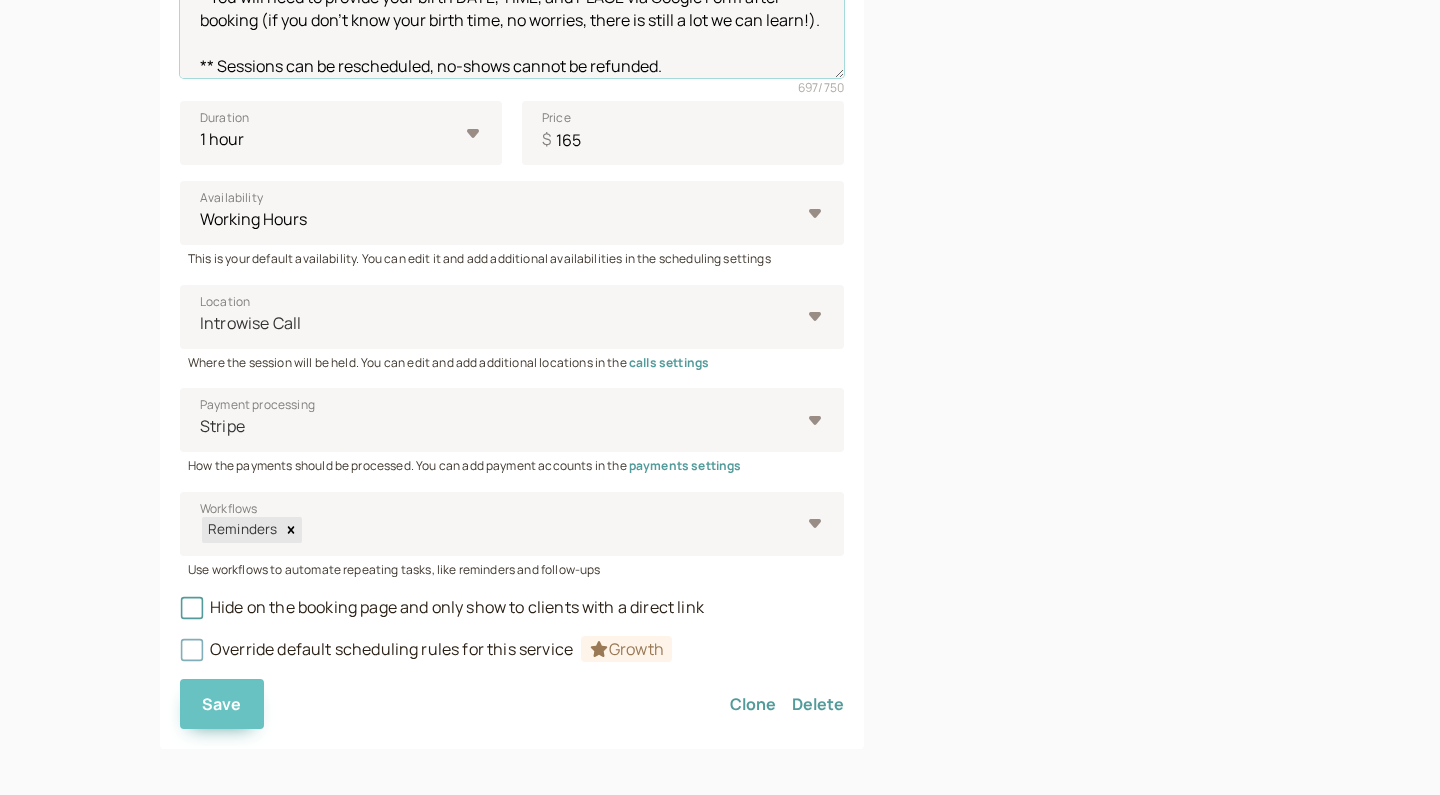 type on "In this session, we’ll look to your [DATE] astrology, current transits, elements, daily lifestyle habits, and somatic inquiry to get to the root of an acute pattern that is keeping you feeling stuck so we can begin to unravel it.
Using somatic energy work, together we’ll untangle what is keeping you bound up and weave practical next steps into your daily life to support lasting change.
- Includes Voice Notes support for 2 weeks afterwards for questions.
* You will need to provide your birth DATE, TIME, and PLACE via Google Form after booking (if you don't know your birth time, no worries, there is still a lot we can learn!).
** Sessions can be rescheduled, no-shows cannot be refunded." 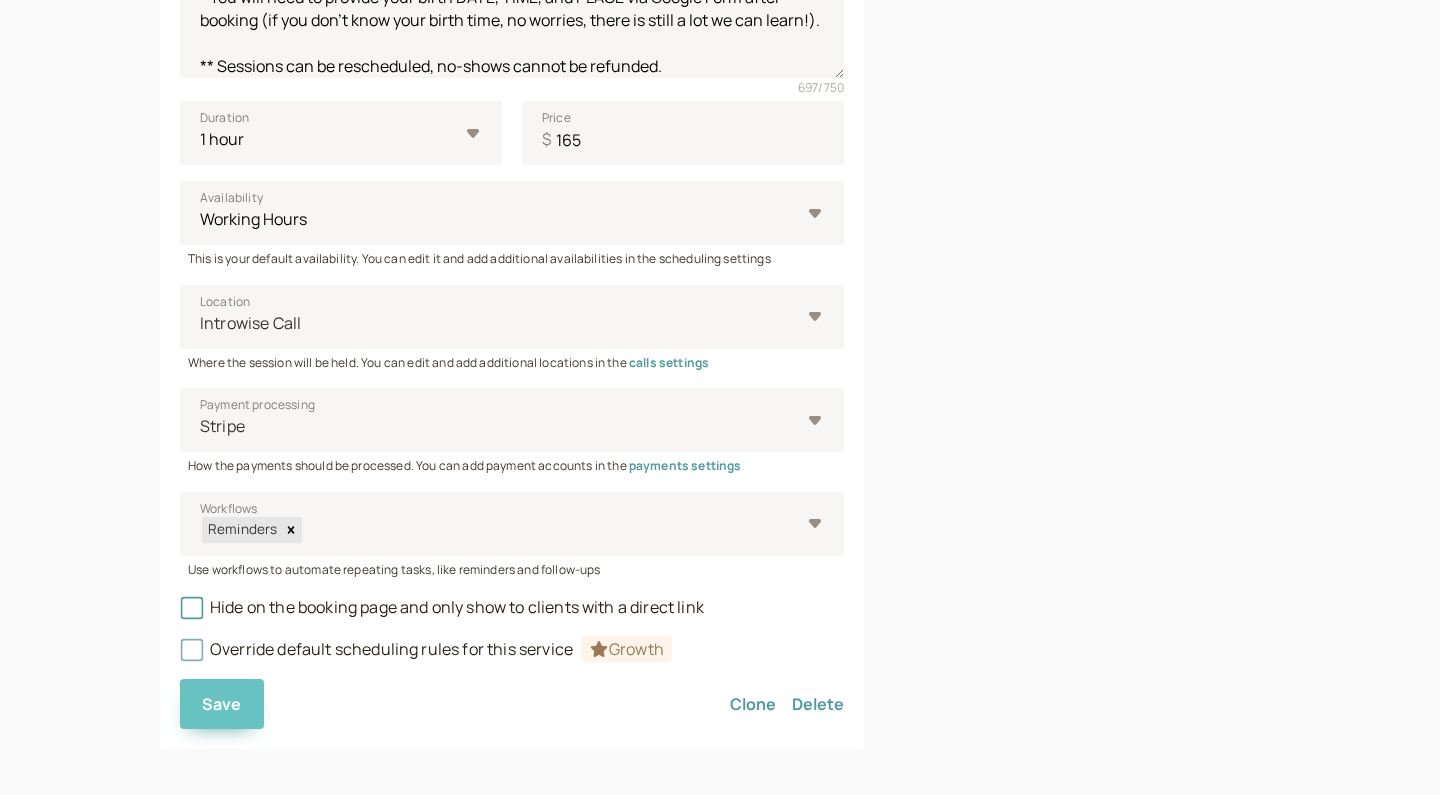 click on "Save" at bounding box center (222, 704) 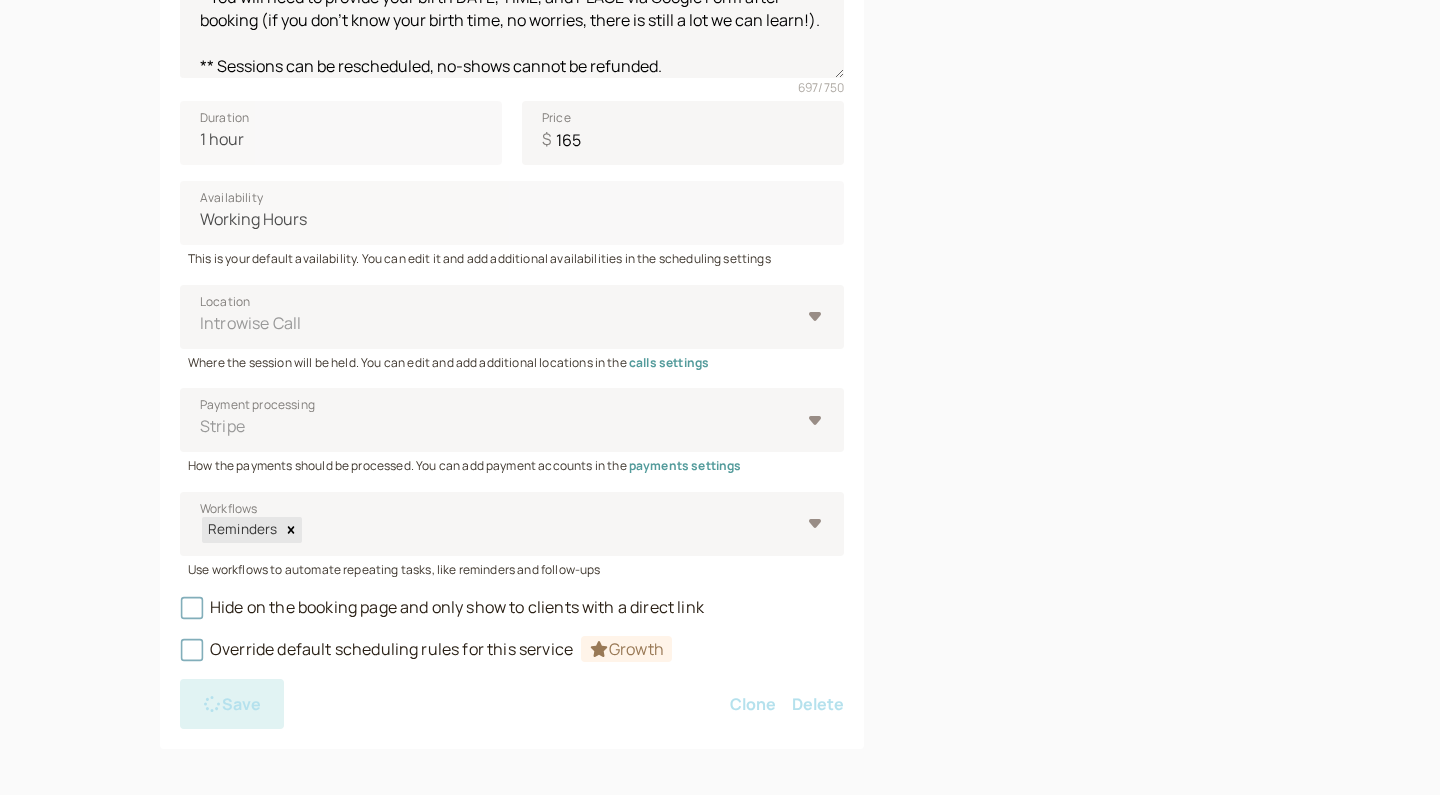 scroll, scrollTop: 0, scrollLeft: 0, axis: both 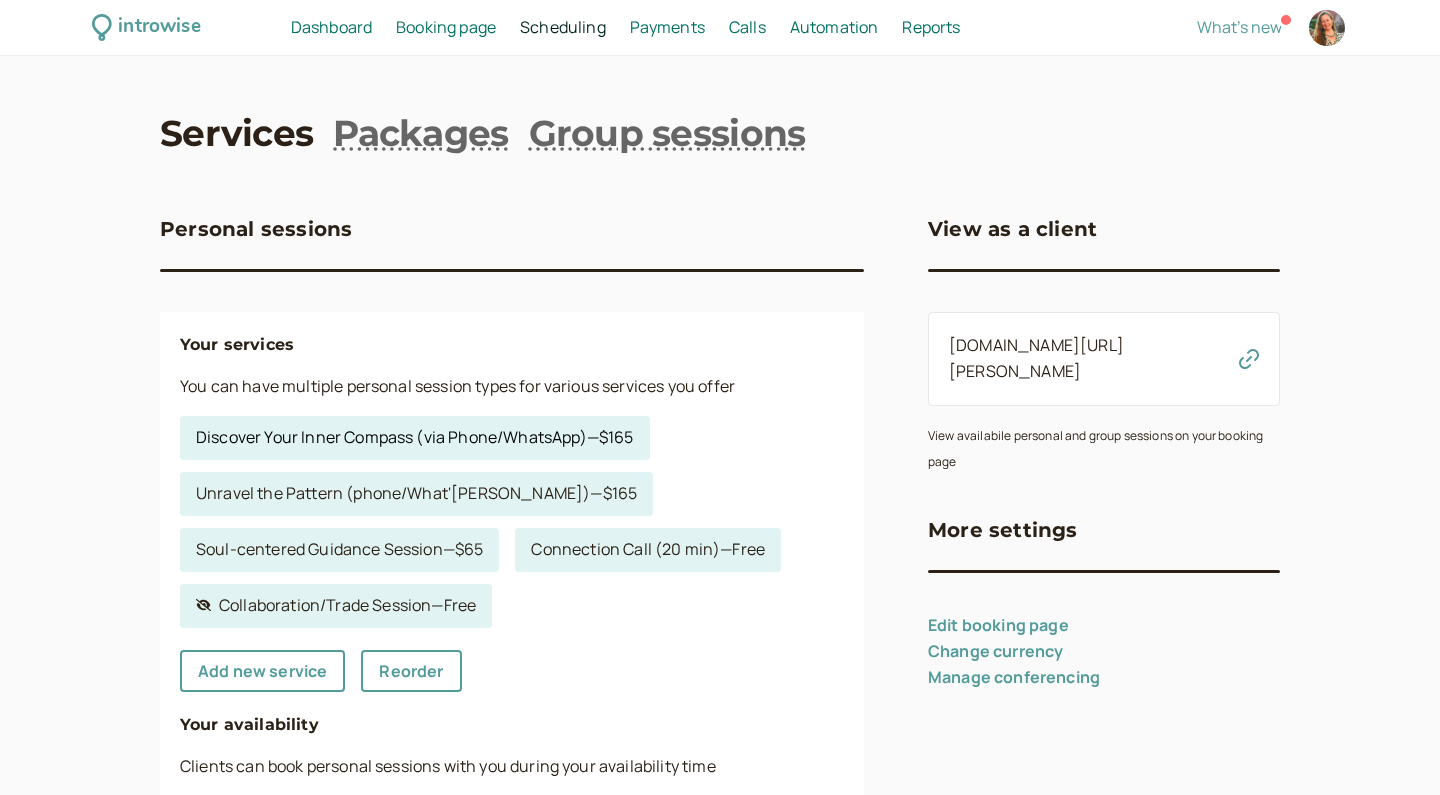 click on "Discover Your Inner Compass  (via Phone/WhatsApp)  —  $165" at bounding box center (415, 438) 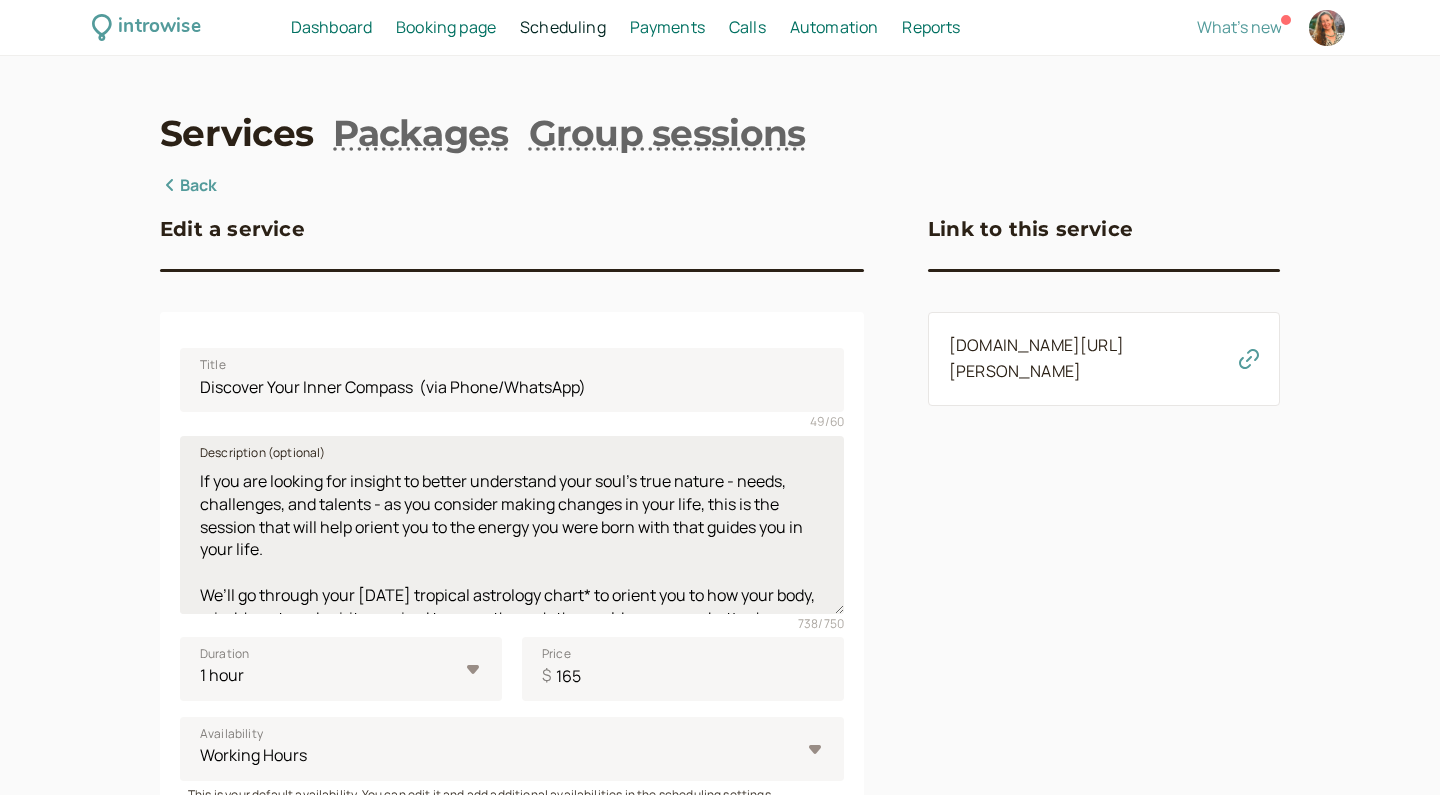 scroll, scrollTop: 19, scrollLeft: 0, axis: vertical 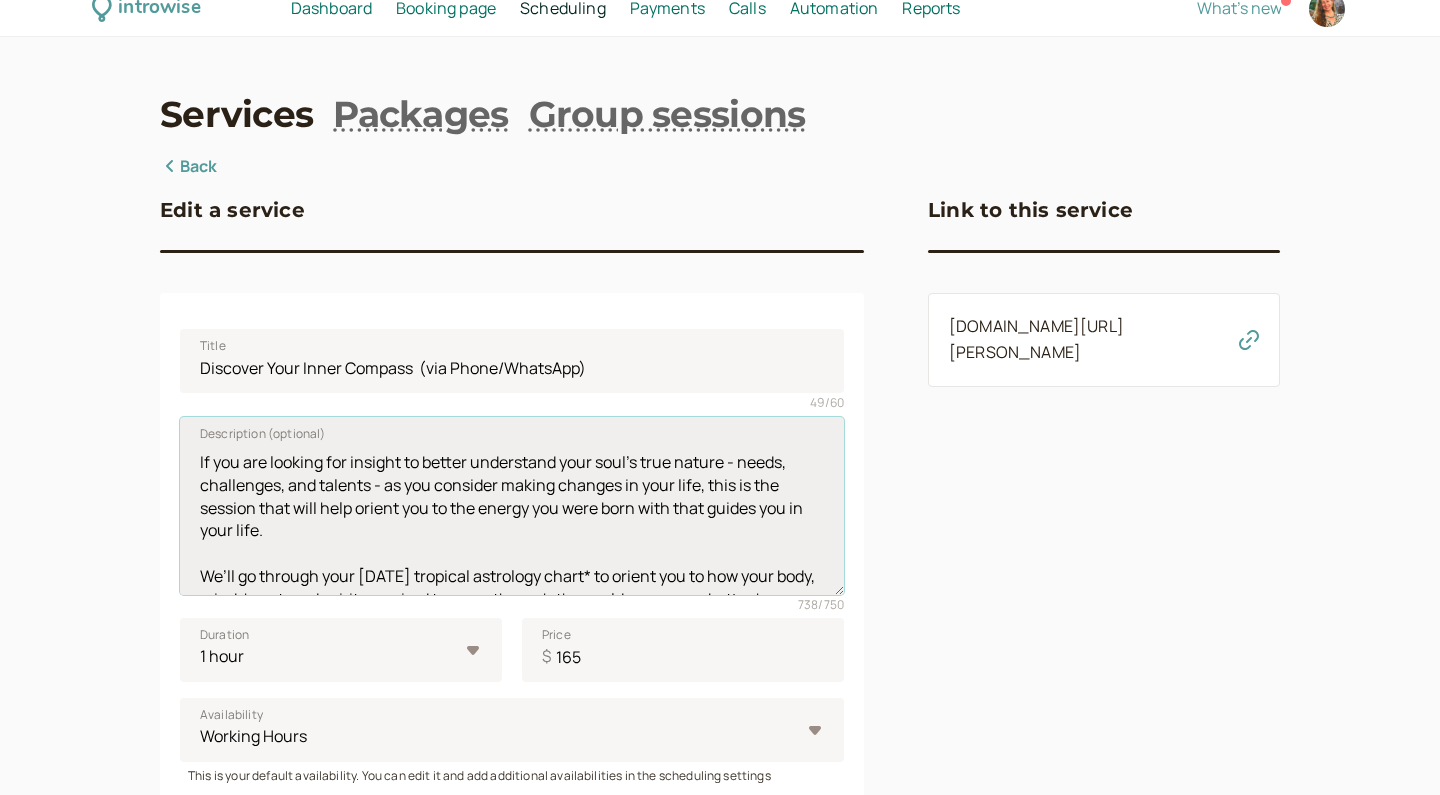 drag, startPoint x: 436, startPoint y: 486, endPoint x: 501, endPoint y: 483, distance: 65.06919 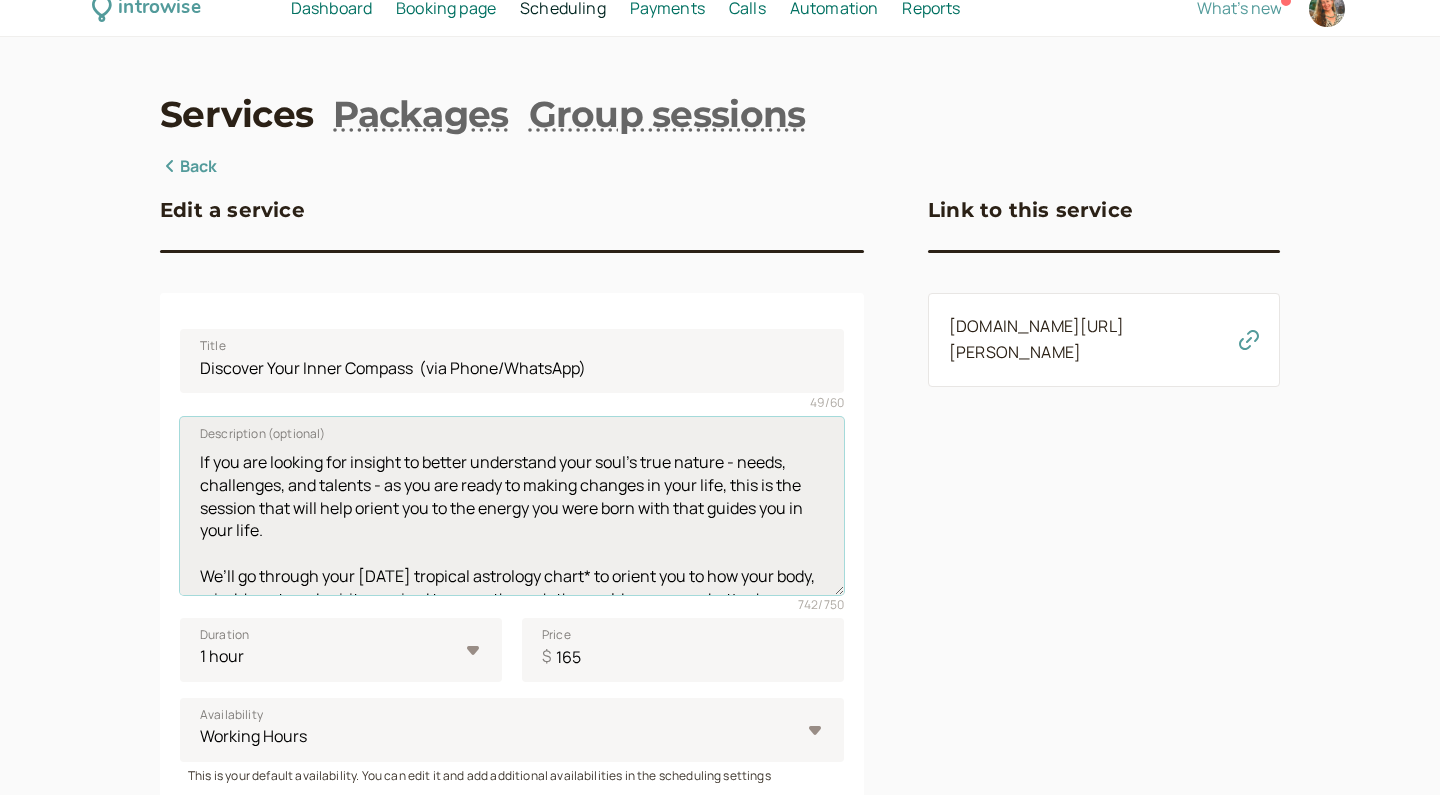 click on "If you are looking for insight to better understand your soul's true nature - needs, challenges, and talents - as you are ready to making changes in your life, this is the session that will help orient you to the energy you were born with that guides you in your life.
We’ll go through your [DATE] tropical astrology chart* to orient you to how your body, mind, heart, and spirit are wired to move through the world so you can better honor and care for yourself.
- Includes Voice Note support for 2 weeks afterwards.
* You will need to provide your birth DATE, TIME, and PLACE via Google Form (if you don't know your birth time, no worries, there is still a lot we can learn!).
** Sessions can be rescheduled; no-shows cannot be refunded." at bounding box center (512, 506) 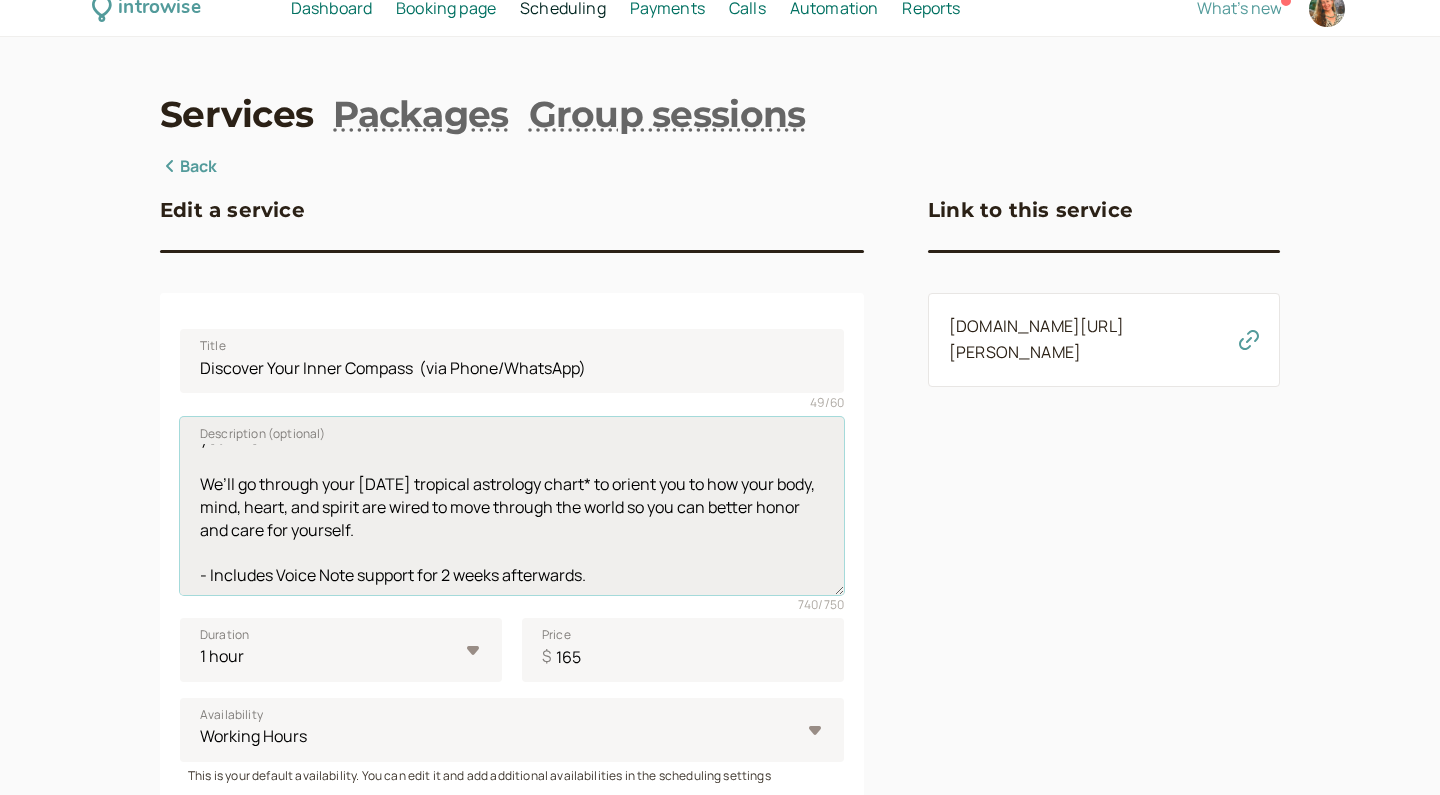 scroll, scrollTop: 84, scrollLeft: 0, axis: vertical 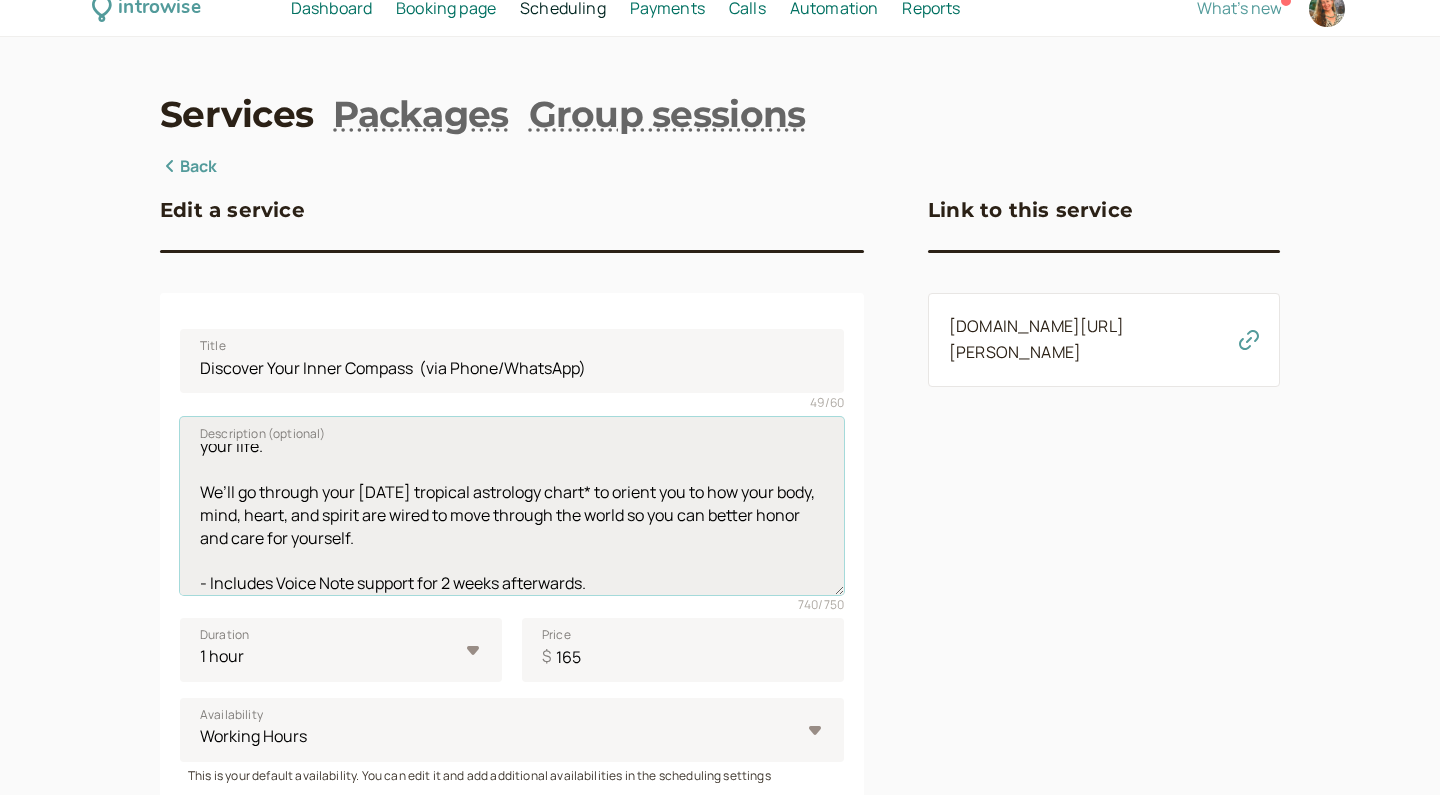 drag, startPoint x: 358, startPoint y: 528, endPoint x: 203, endPoint y: 484, distance: 161.12418 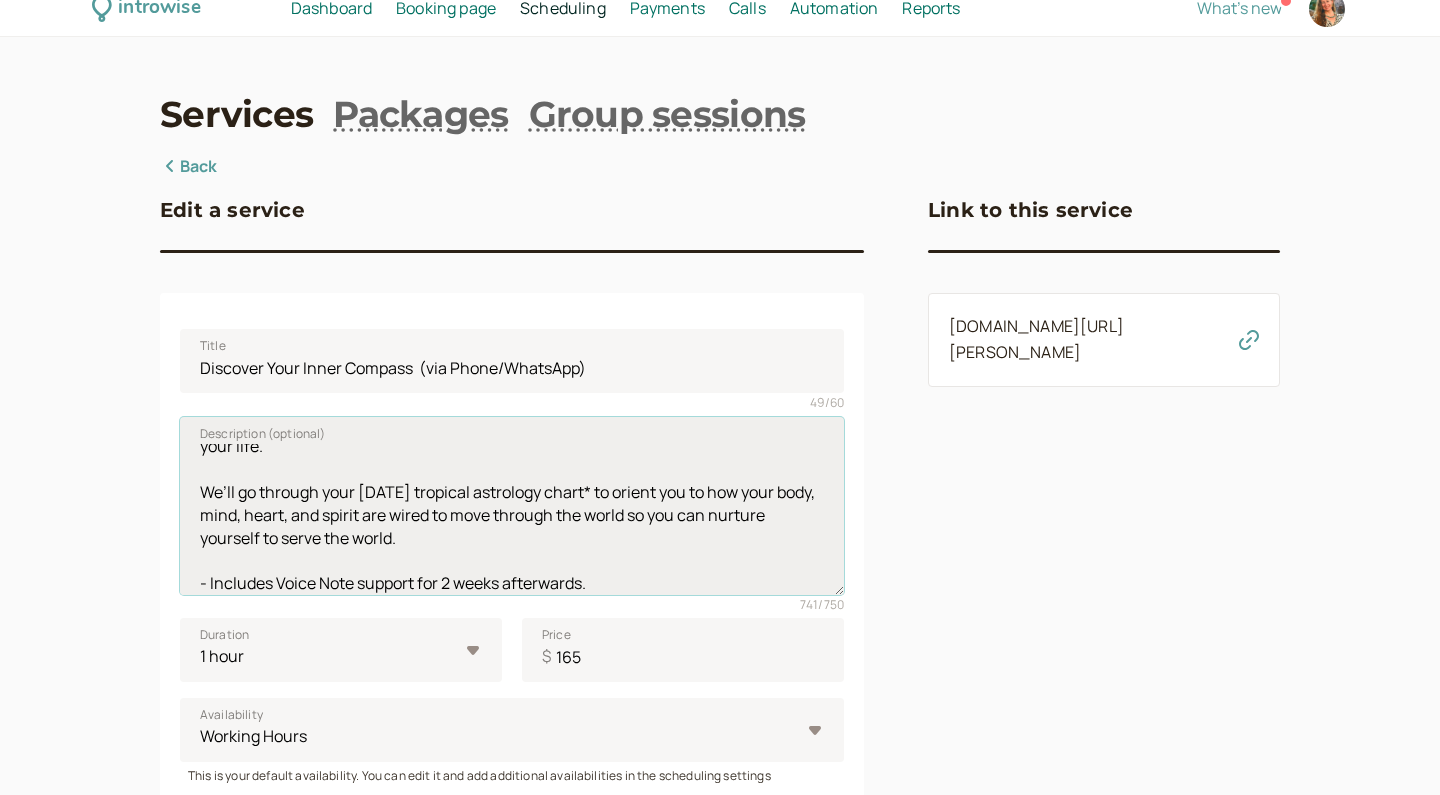 click on "If you are looking for insight to better understand your soul's true nature - needs, challenges, and talents - as you are ready to make changes in your life, this is the session that will help orient you to the energy you were born with that guides you in your life.
We’ll go through your [DATE] tropical astrology chart* to orient you to how your body, mind, heart, and spirit are wired to move through the world so you can nurture yourself to serve the world.
- Includes Voice Note support for 2 weeks afterwards.
* You will need to provide your birth DATE, TIME, and PLACE via Google Form (if you don't know your birth time, no worries, there is still a lot we can learn!).
** Sessions can be rescheduled; no-shows cannot be refunded." at bounding box center [512, 506] 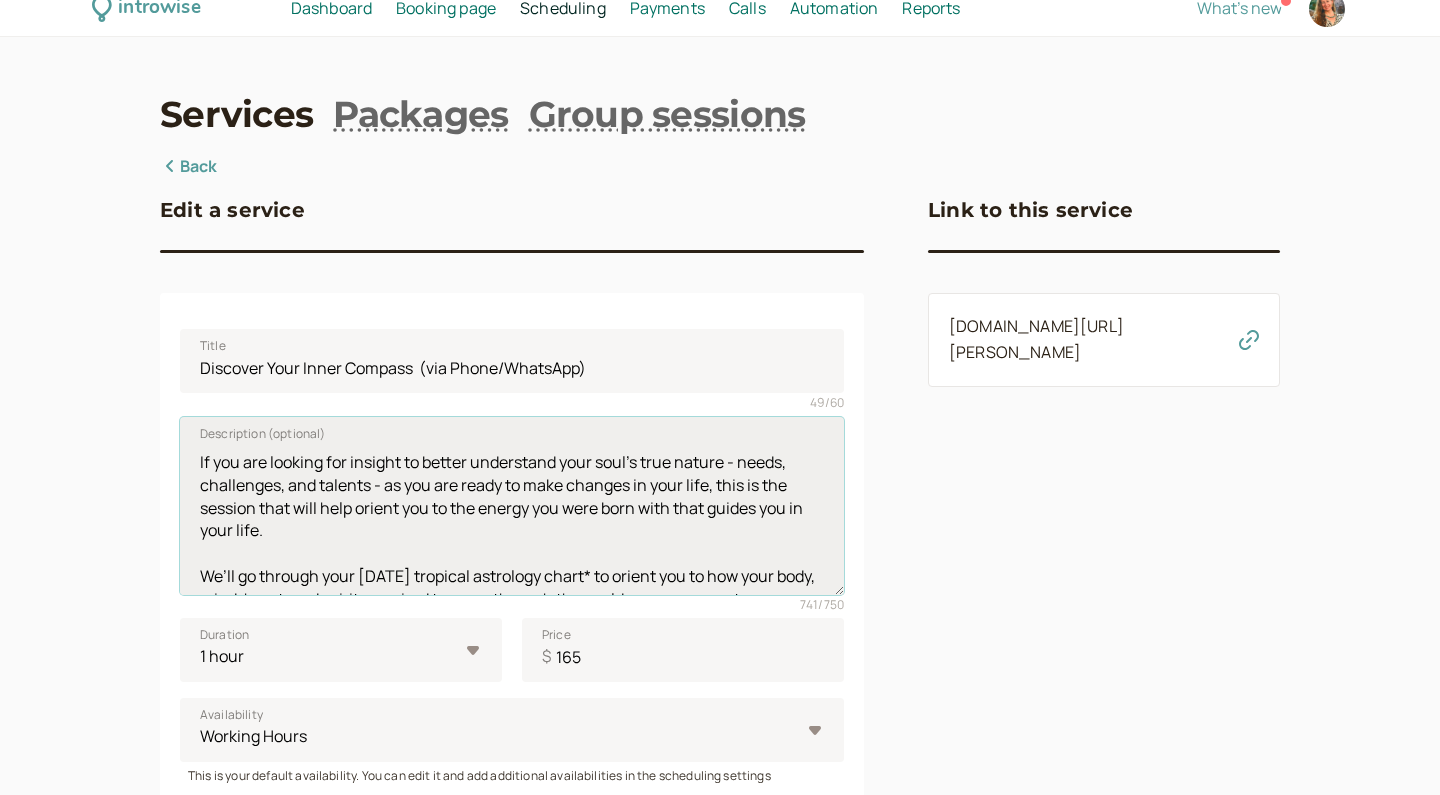 scroll, scrollTop: 0, scrollLeft: 0, axis: both 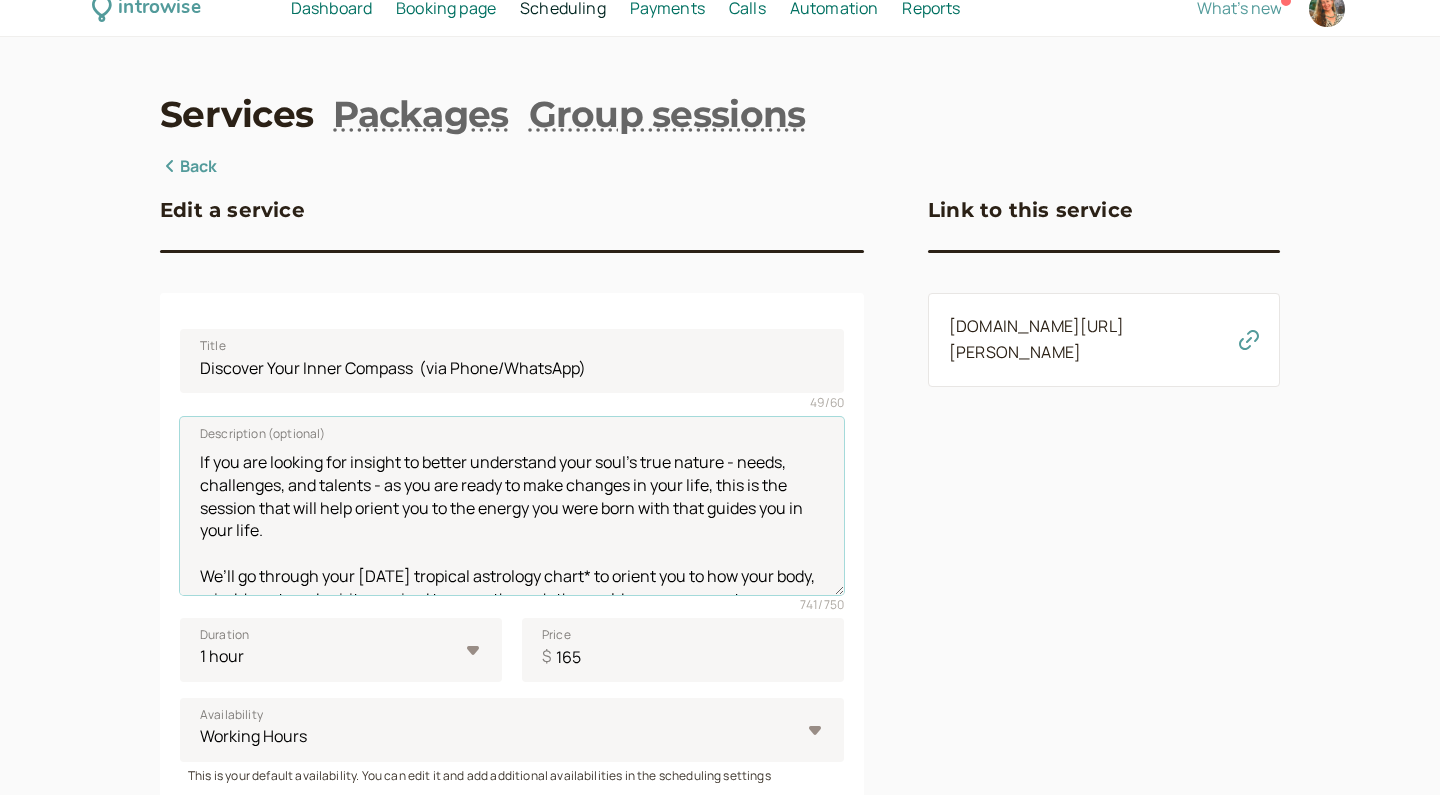 type on "If you are looking for insight to better understand your soul's true nature - needs, challenges, and talents - as you are ready to make changes in your life, this is the session that will help orient you to the energy you were born with that guides you in your life.
We’ll go through your [DATE] tropical astrology chart* to orient you to how your body, mind, heart, and spirit are wired to move through the world so you can nurture yourself to serve the world.
- Includes Voice Note support for 2 weeks afterwards.
* You will need to provide your birth DATE, TIME, and PLACE via Google Form (if you don't know your birth time, no worries, there is still a lot we can learn!).
** Sessions can be rescheduled; no-shows cannot be refunded." 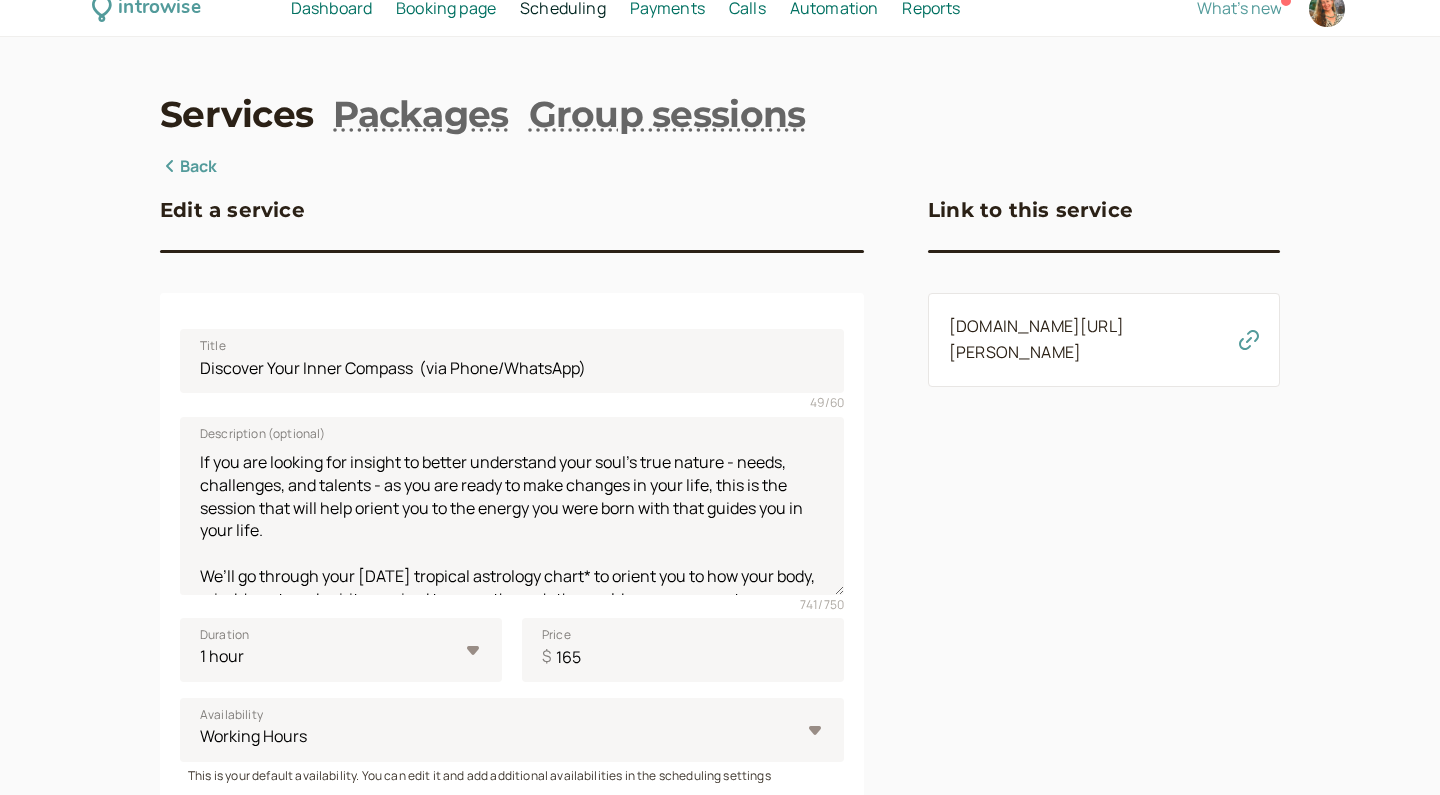 click 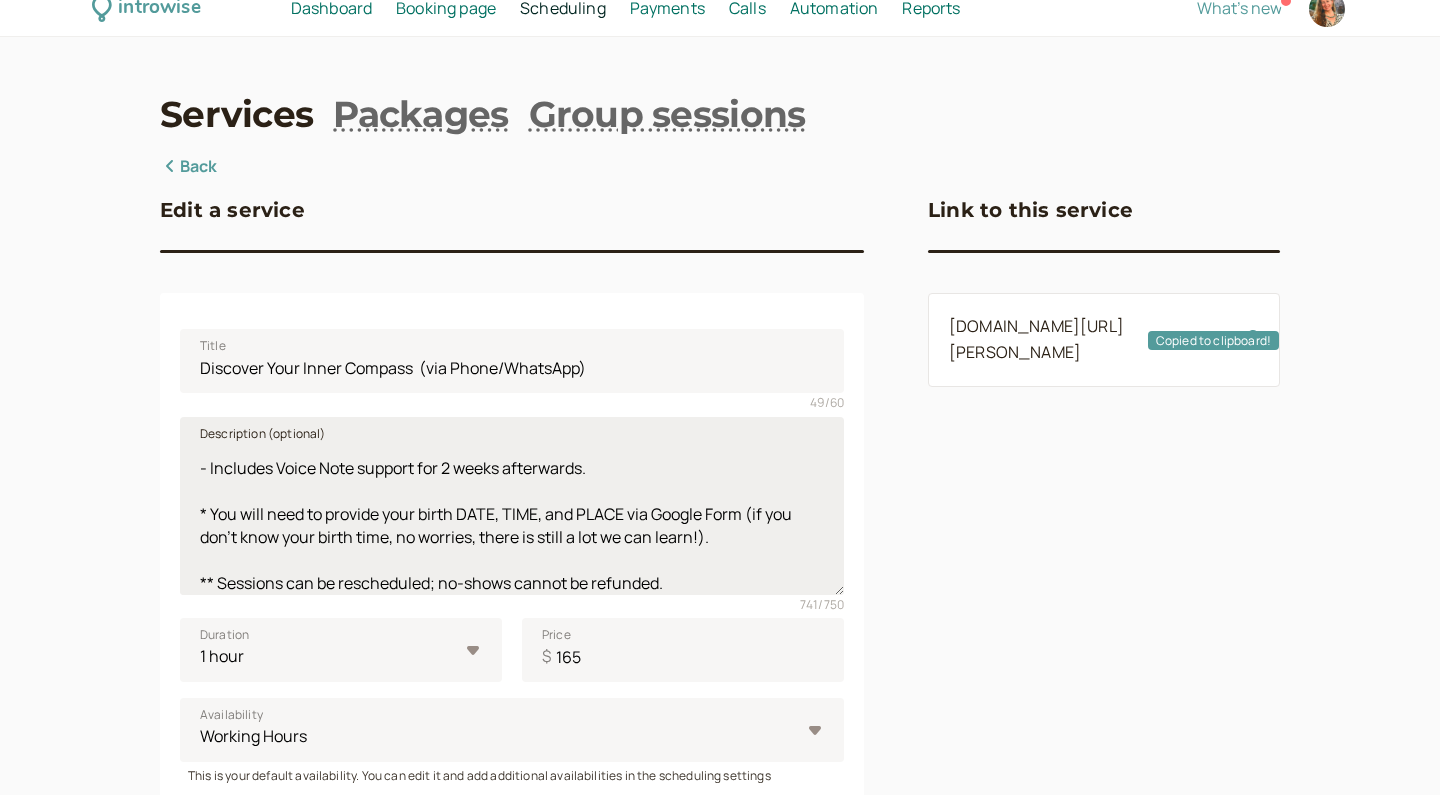scroll, scrollTop: 198, scrollLeft: 0, axis: vertical 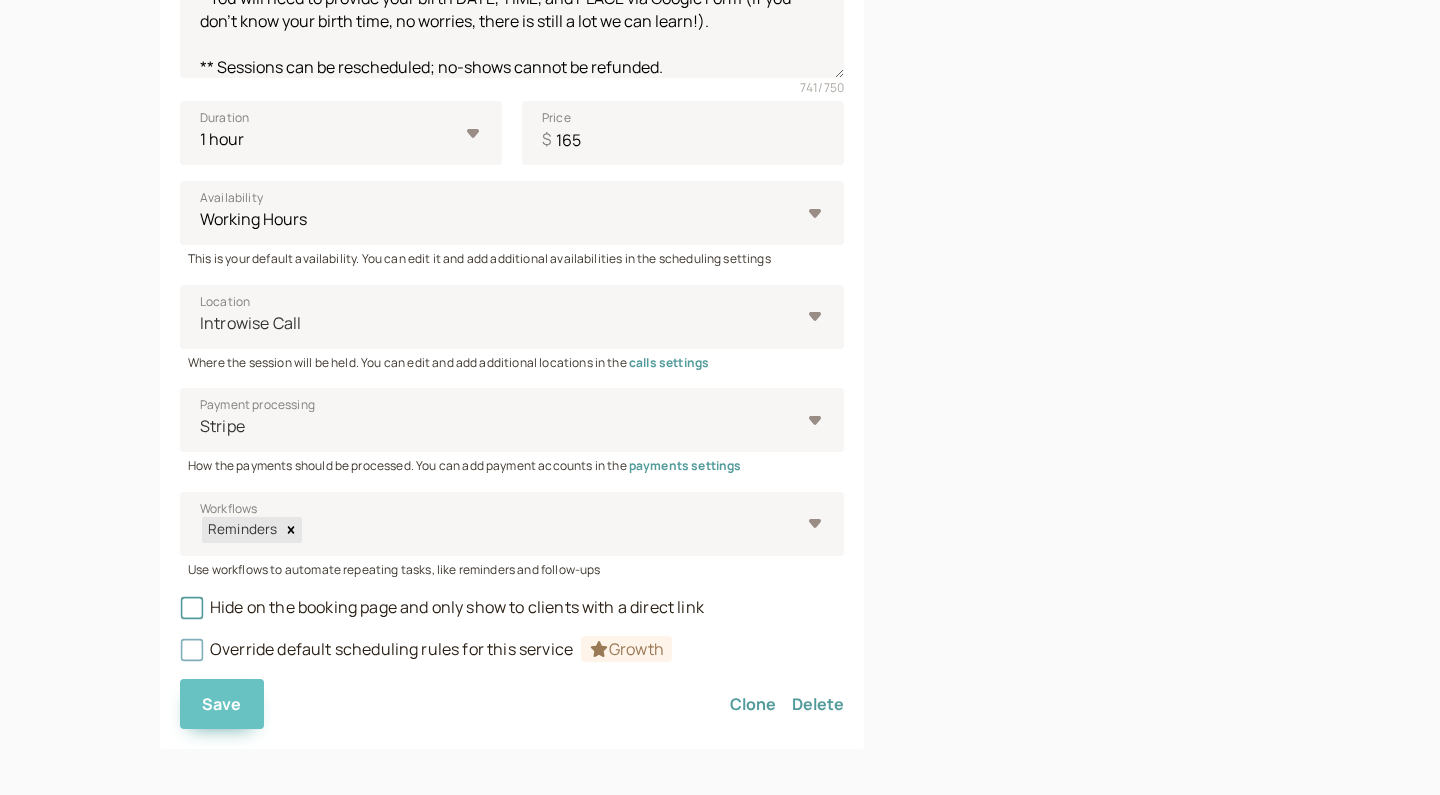 click on "Save" at bounding box center (222, 704) 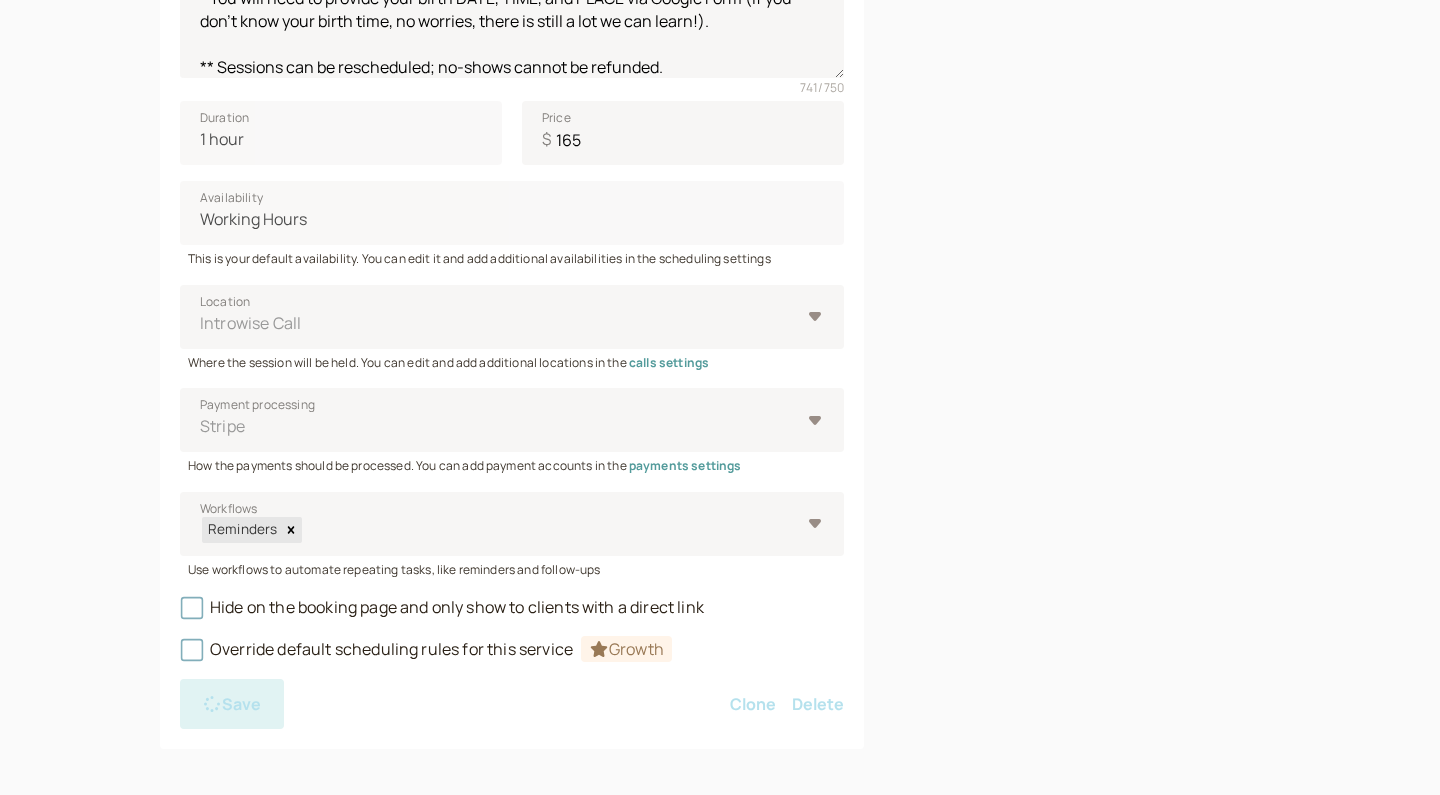 scroll, scrollTop: 0, scrollLeft: 0, axis: both 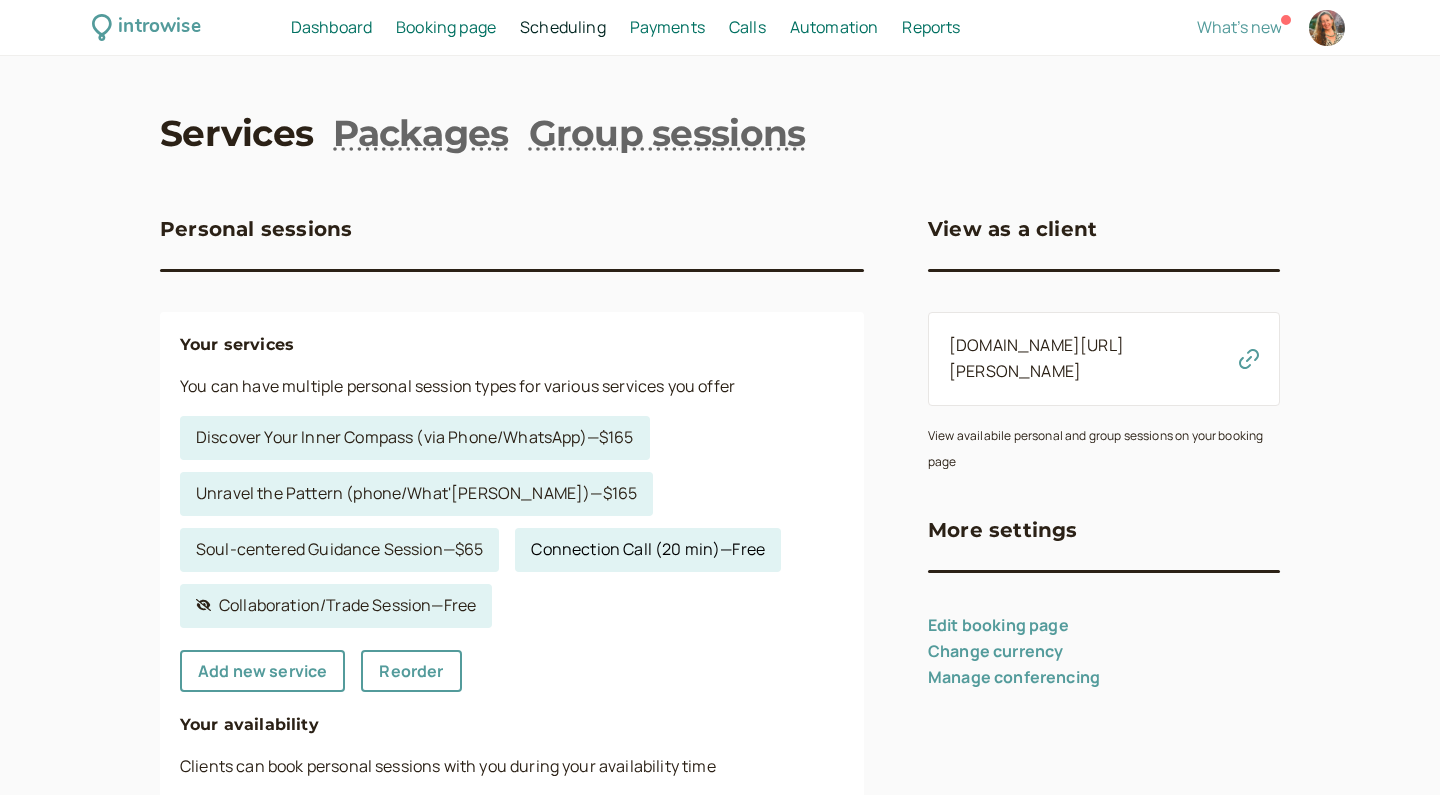 click on "Connection Call (20 min)  —  Free" at bounding box center (648, 550) 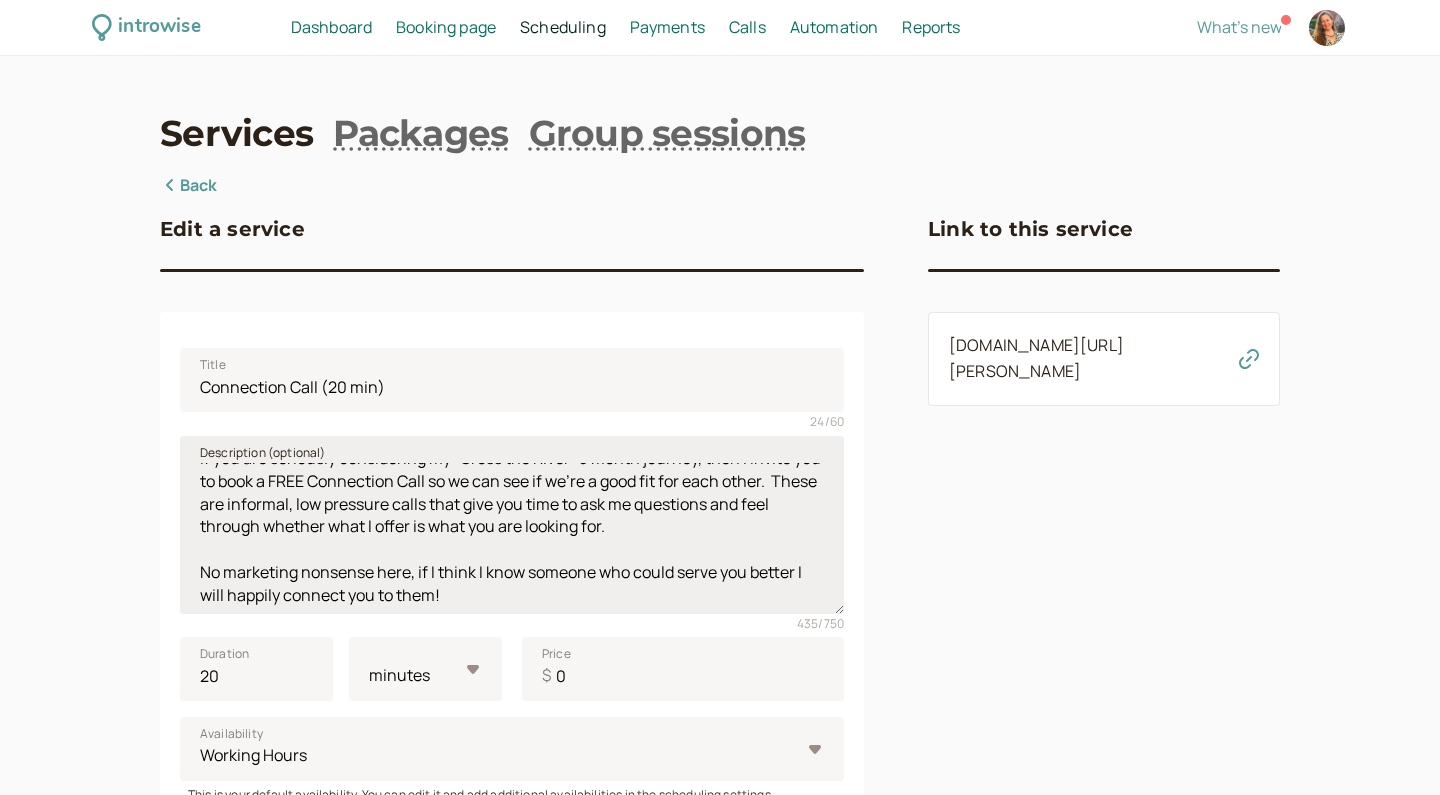 scroll, scrollTop: 22, scrollLeft: 0, axis: vertical 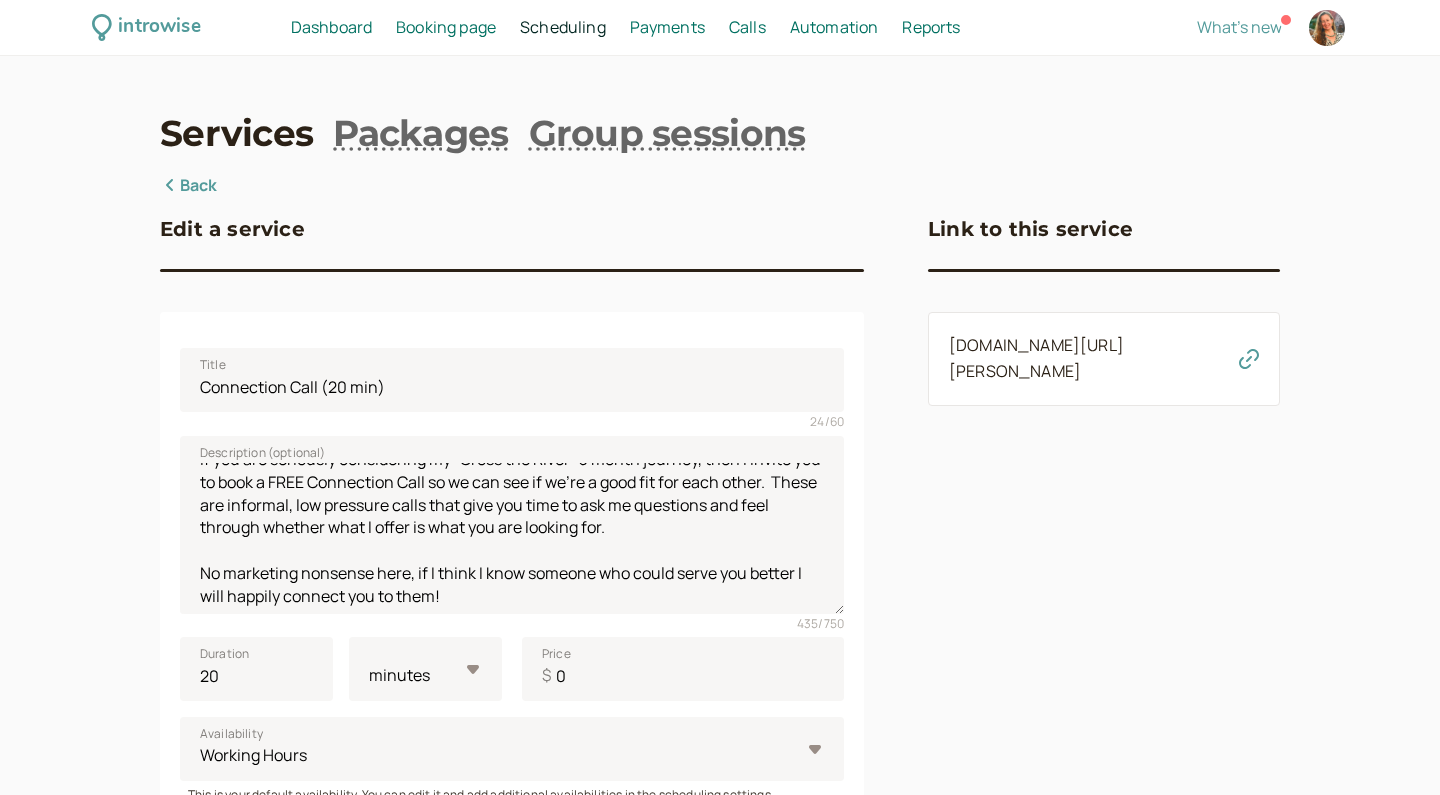 click 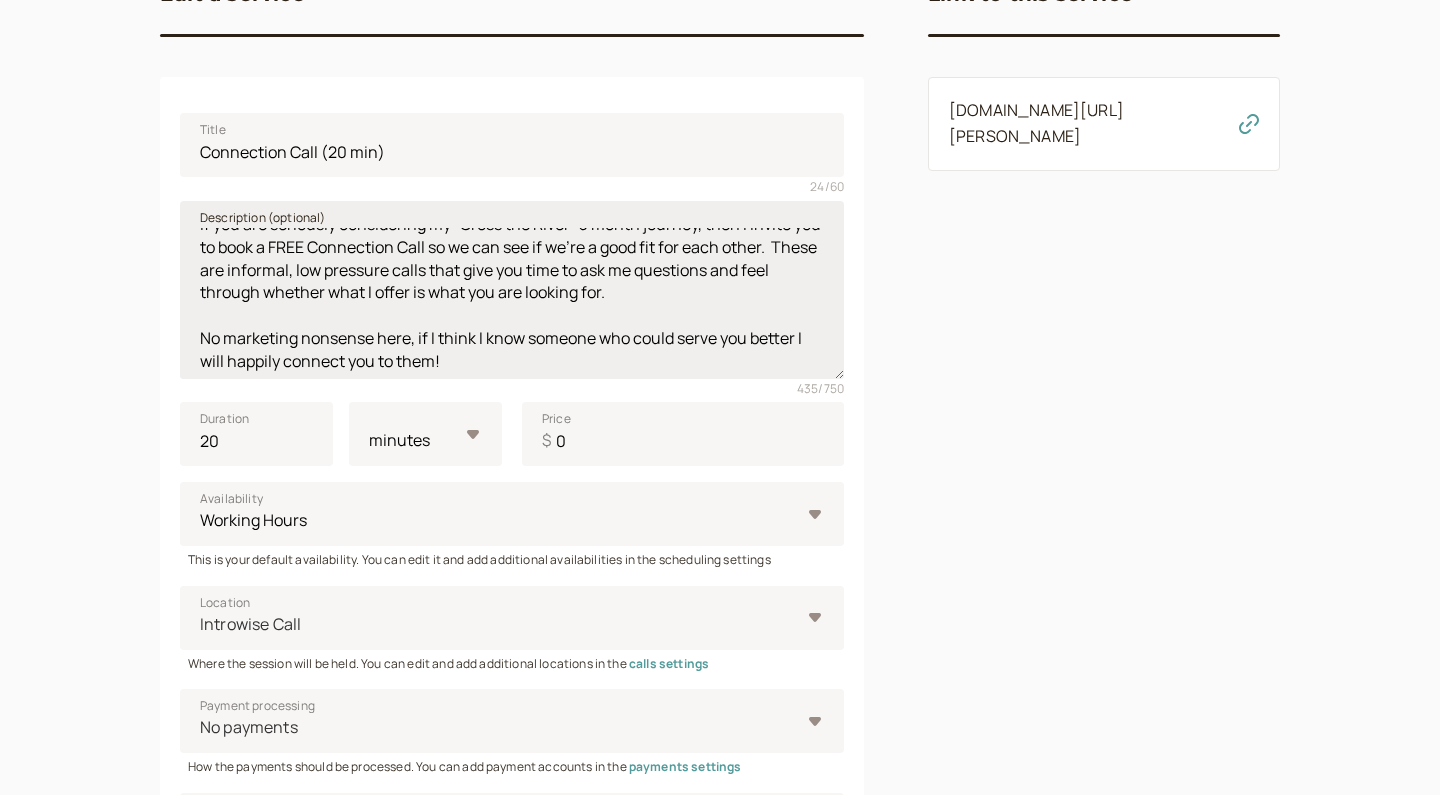 scroll, scrollTop: 237, scrollLeft: 0, axis: vertical 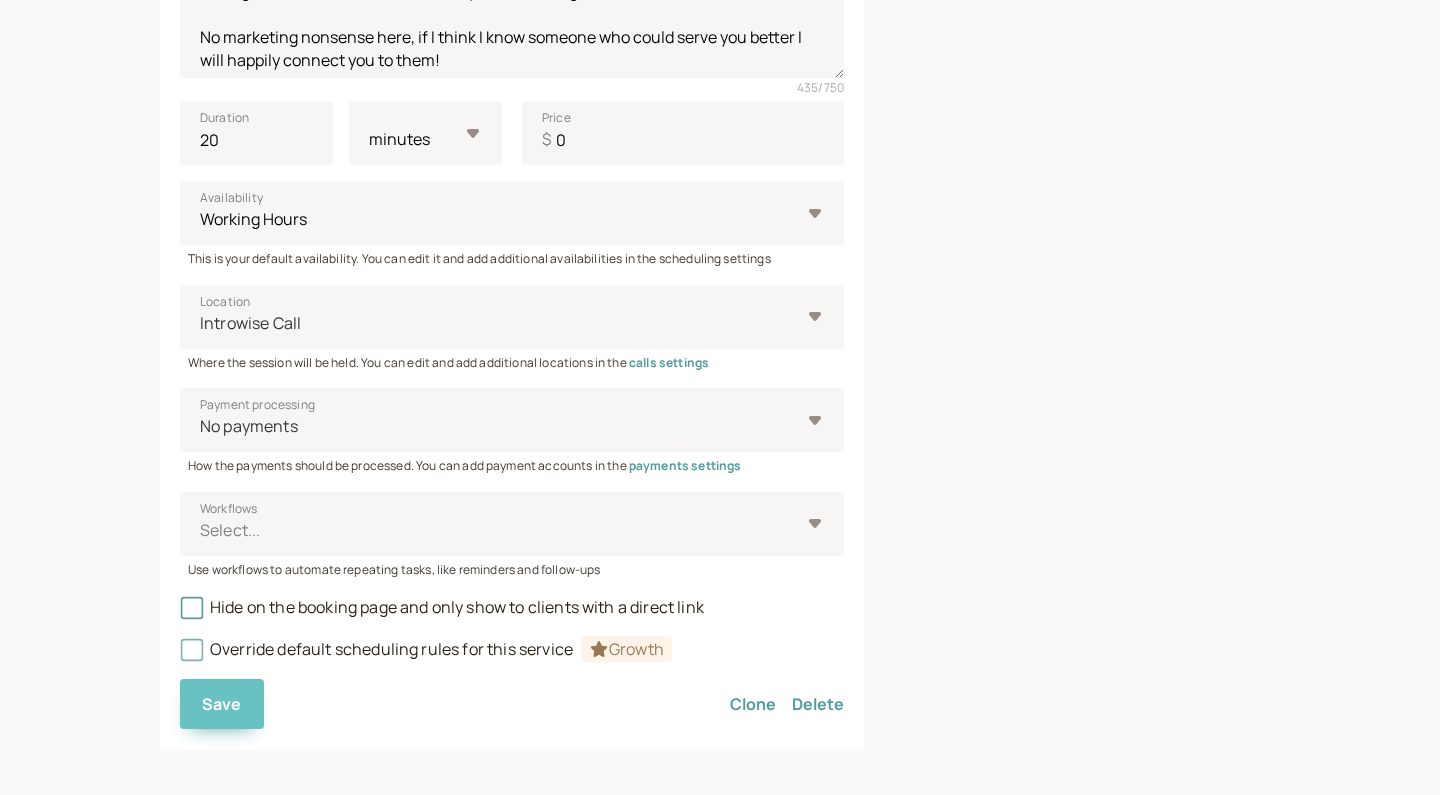click on "Save" at bounding box center [222, 704] 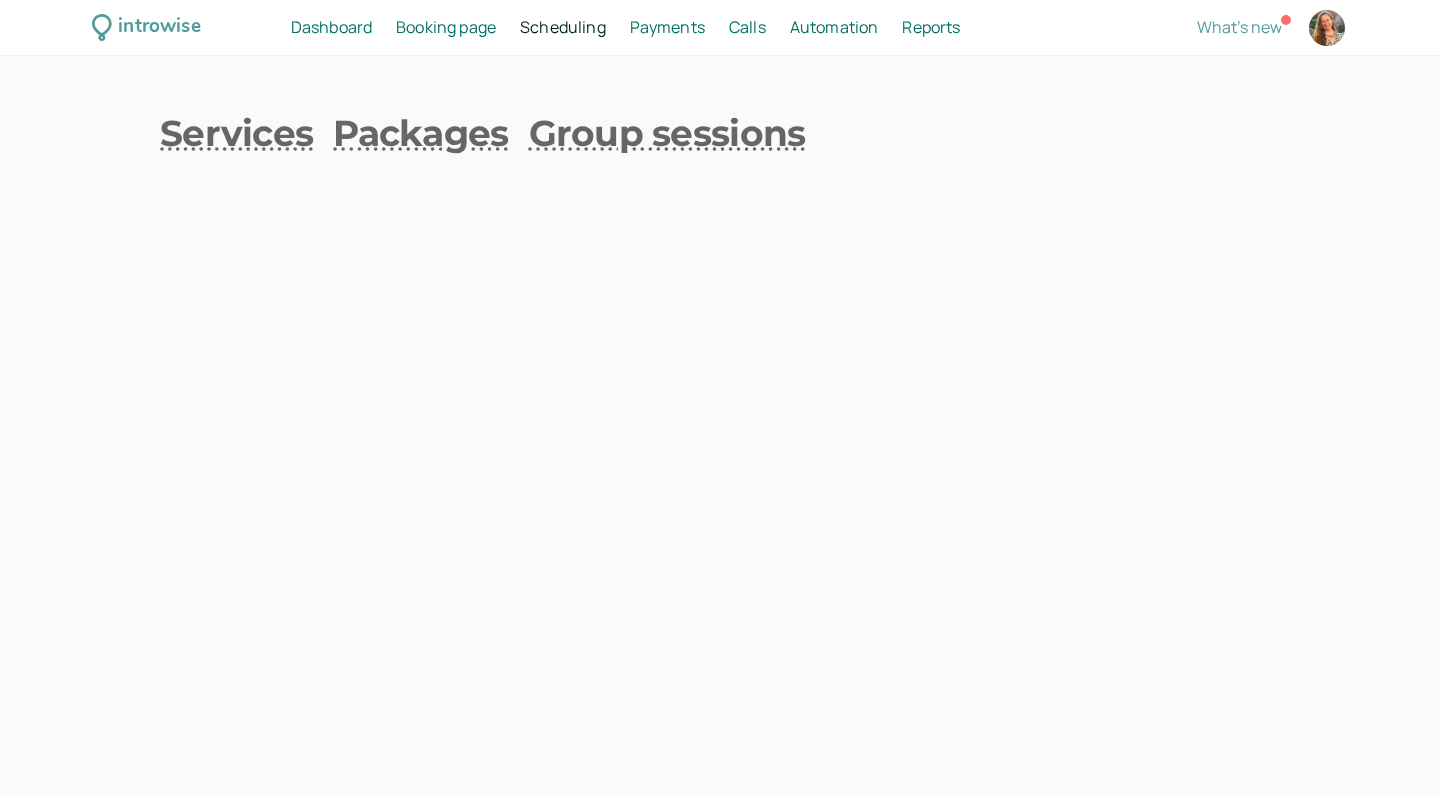 scroll, scrollTop: 0, scrollLeft: 0, axis: both 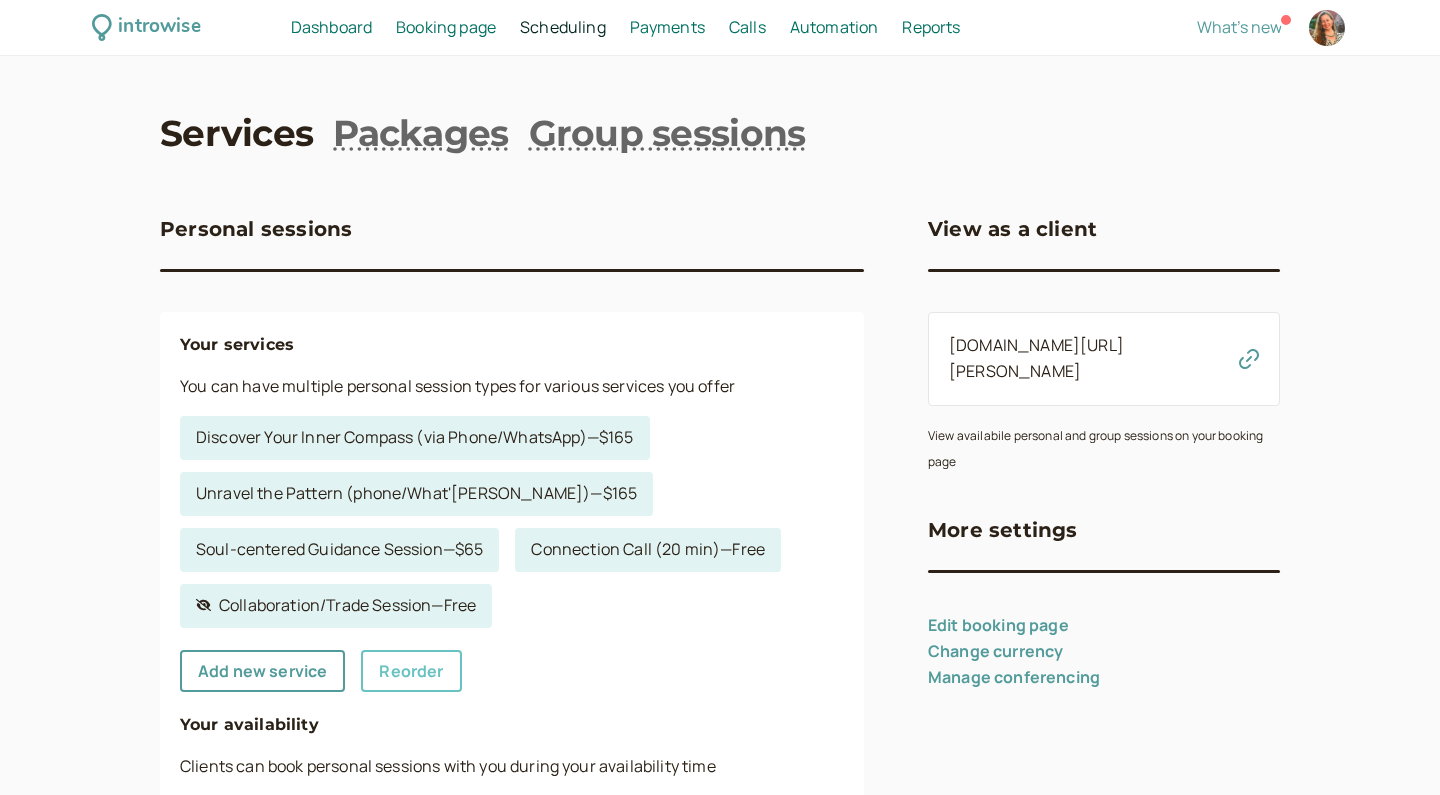 click on "Reorder" at bounding box center (411, 671) 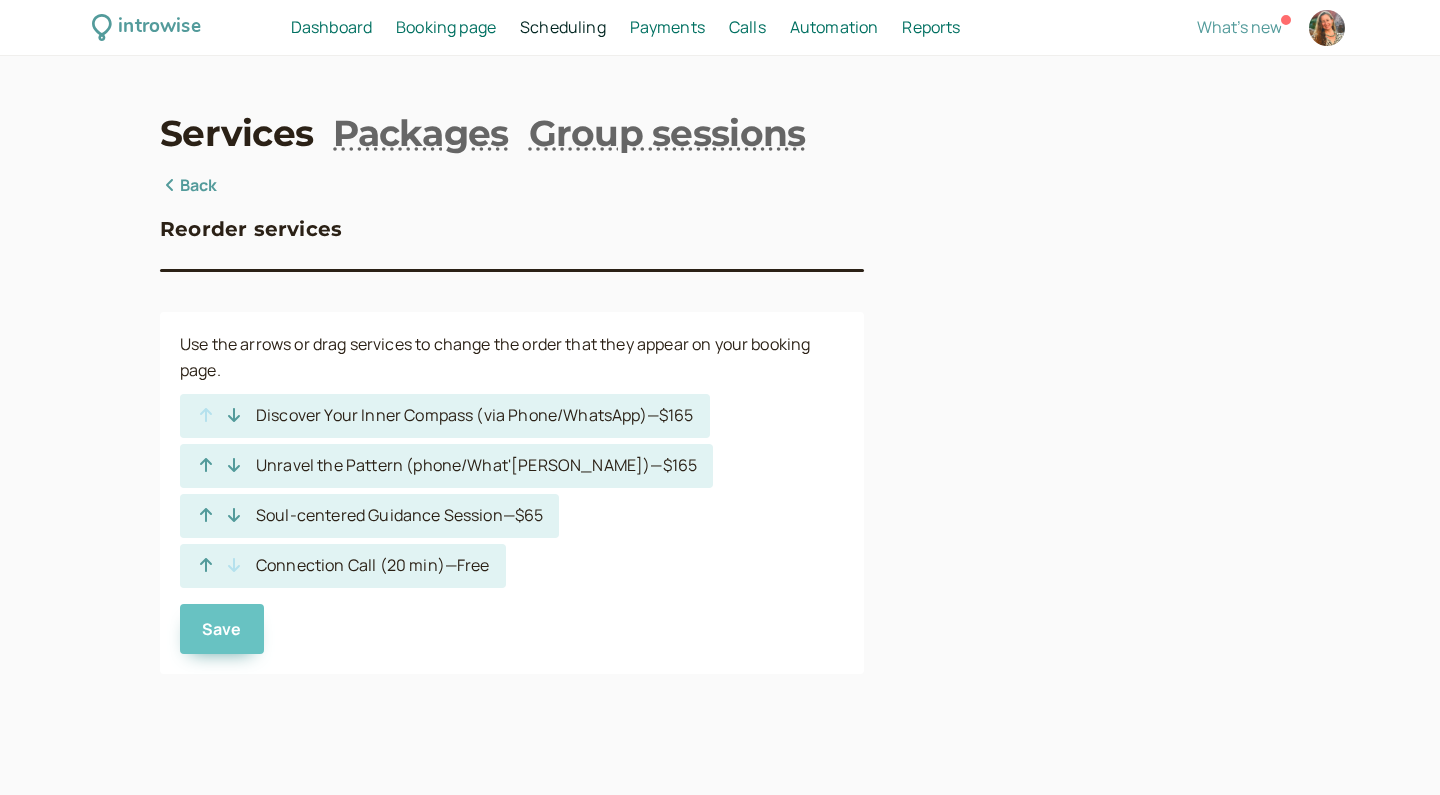 click on "Save" at bounding box center [222, 629] 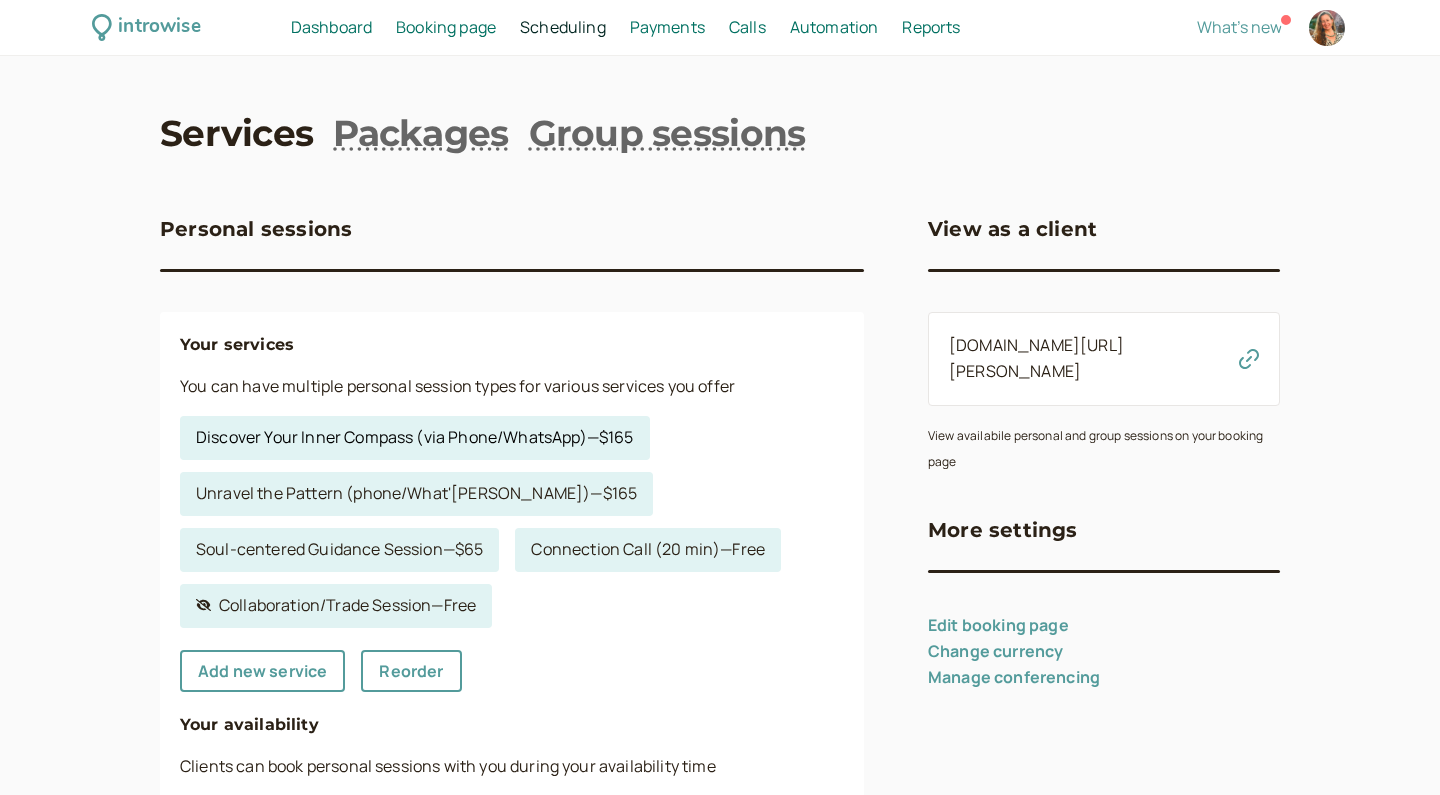 click on "Discover Your Inner Compass  (via Phone/WhatsApp)  —  $165" at bounding box center (415, 438) 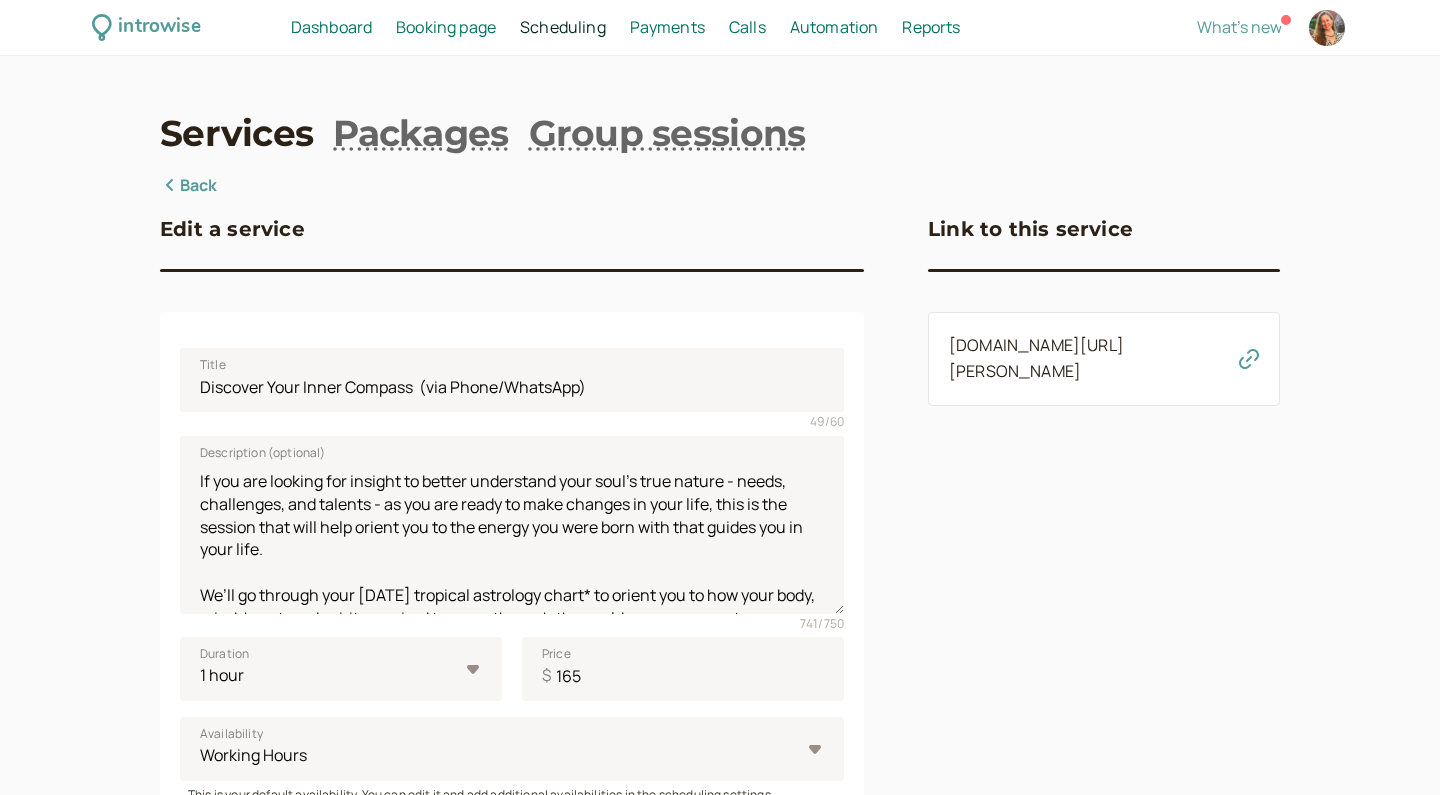 click 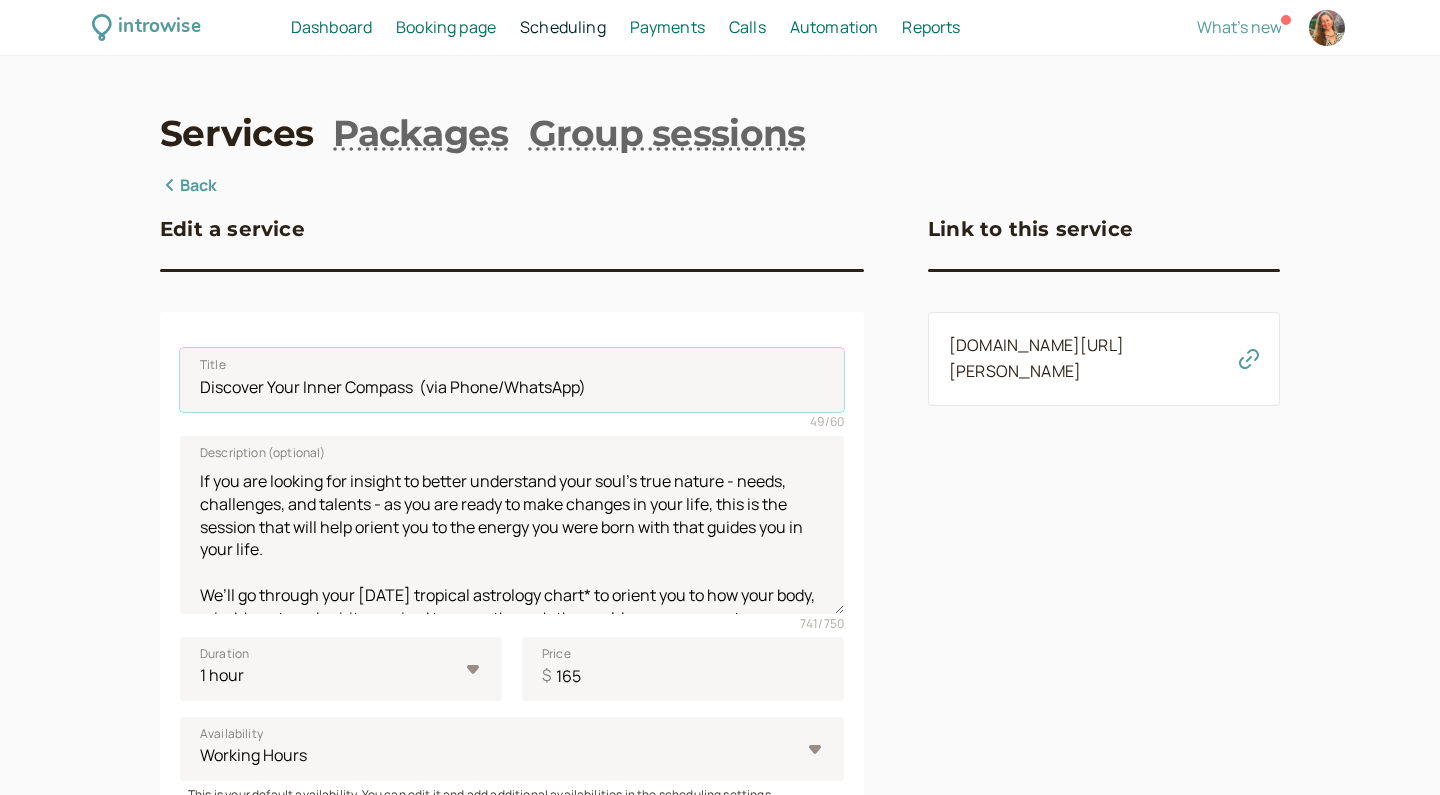 drag, startPoint x: 261, startPoint y: 385, endPoint x: 169, endPoint y: 387, distance: 92.021736 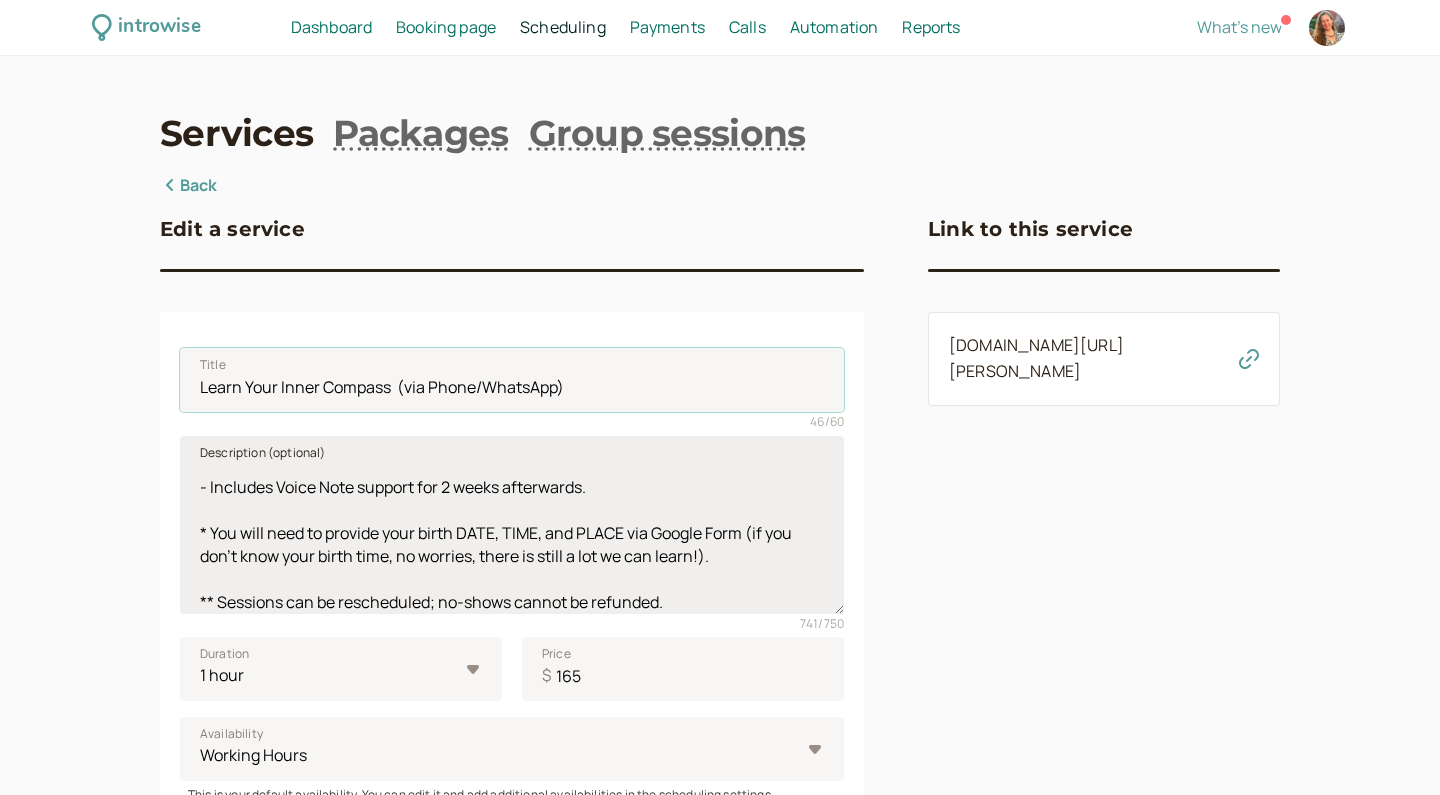 scroll, scrollTop: 198, scrollLeft: 0, axis: vertical 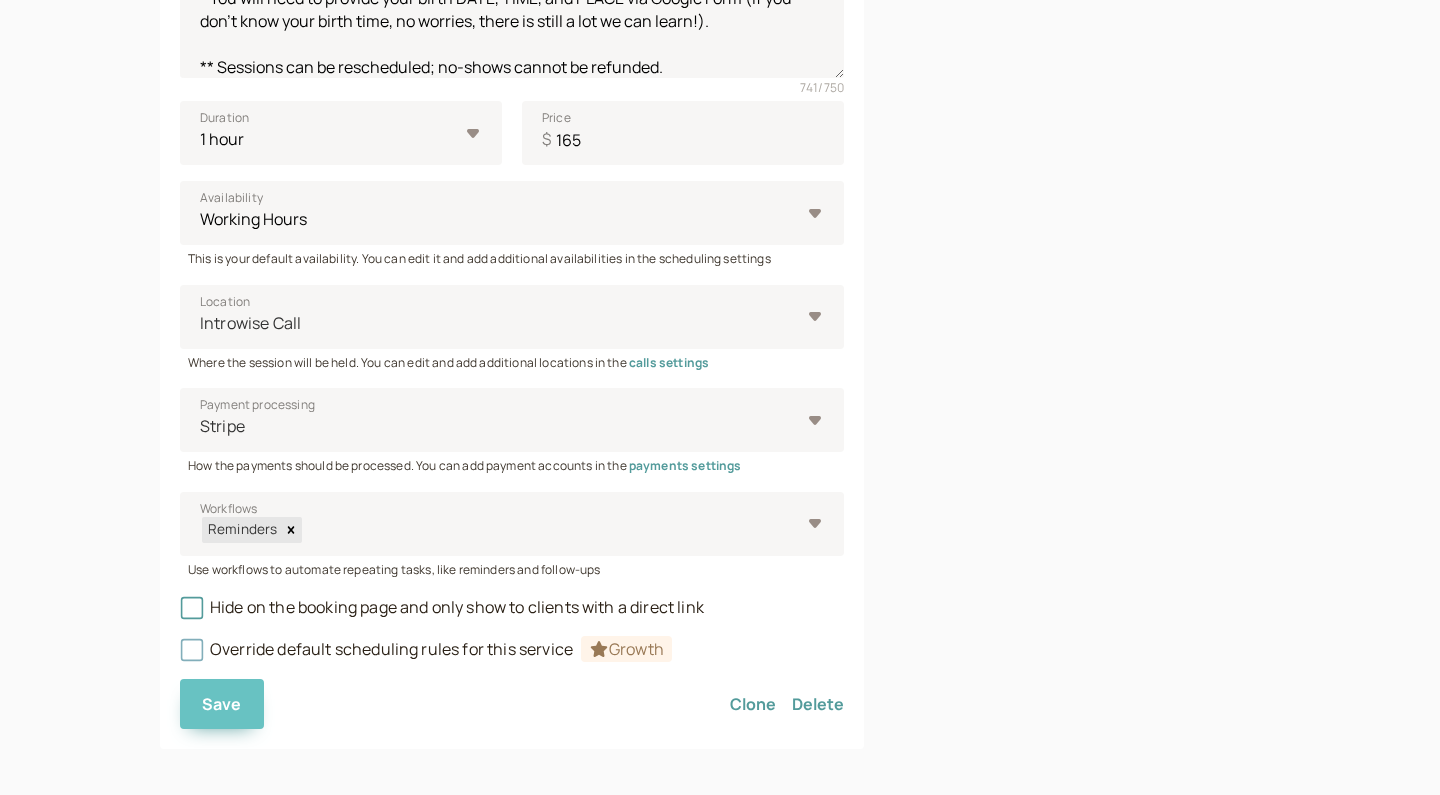 type on "Learn Your Inner Compass  (via Phone/WhatsApp)" 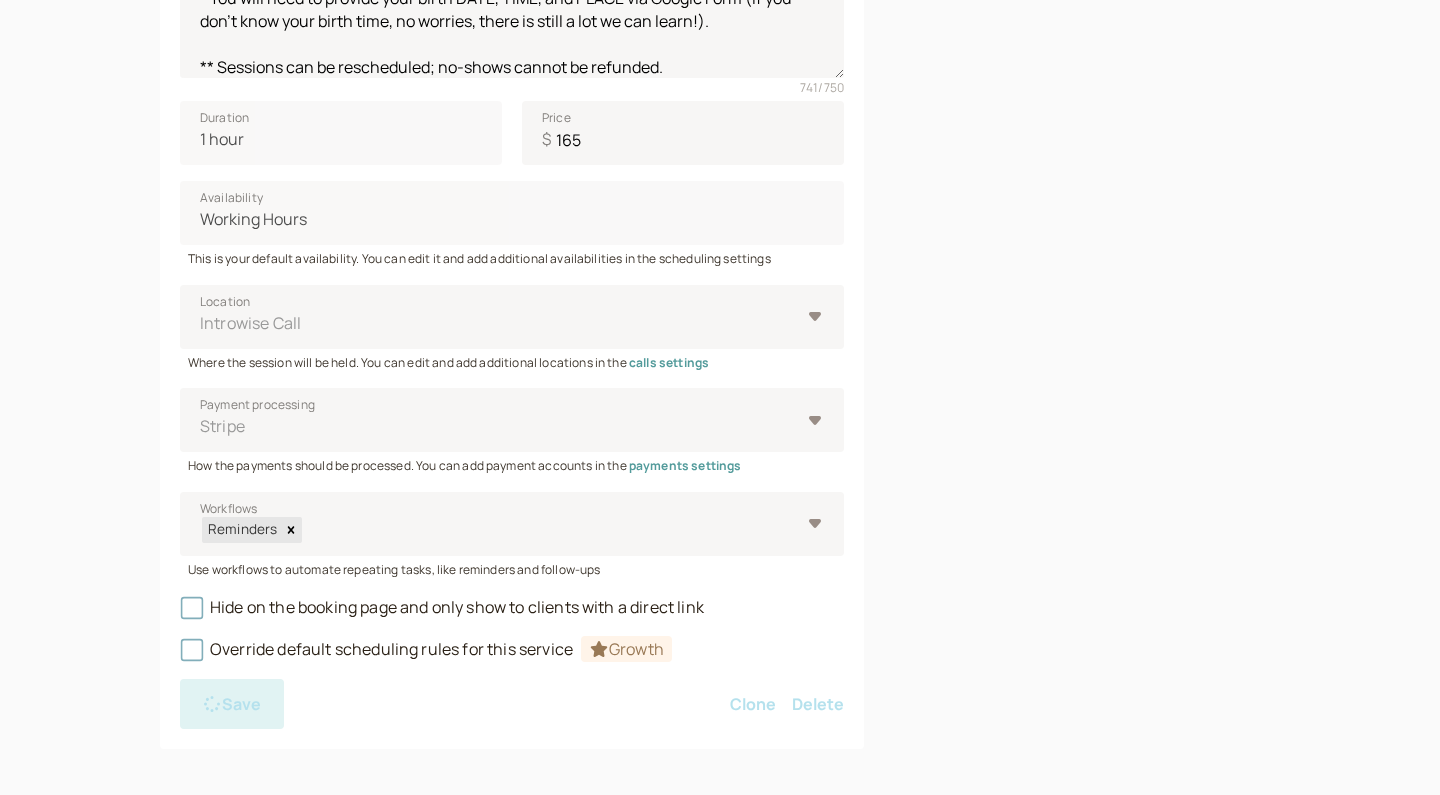scroll, scrollTop: 0, scrollLeft: 0, axis: both 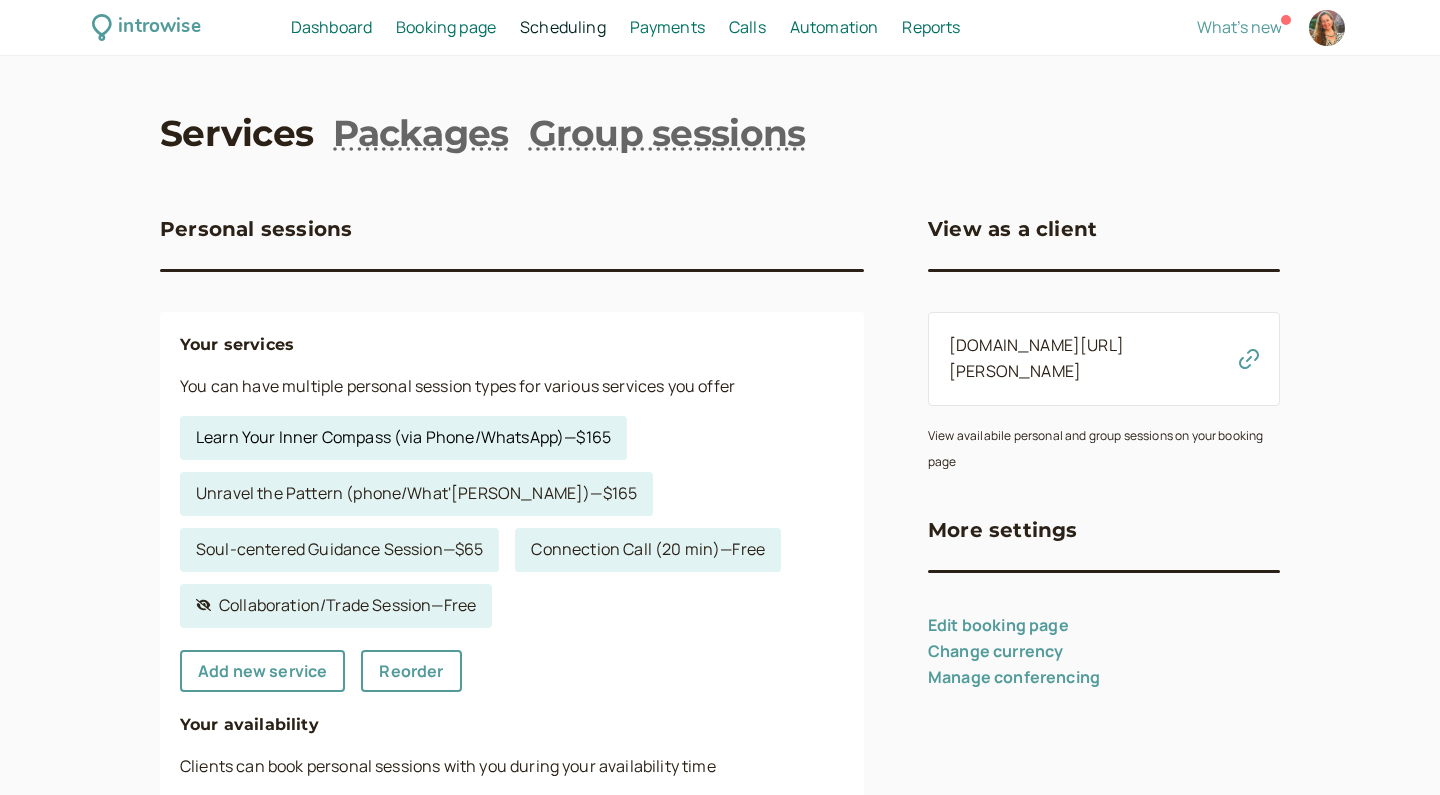 click on "Learn Your Inner Compass  (via Phone/WhatsApp)  —  $165" at bounding box center (403, 438) 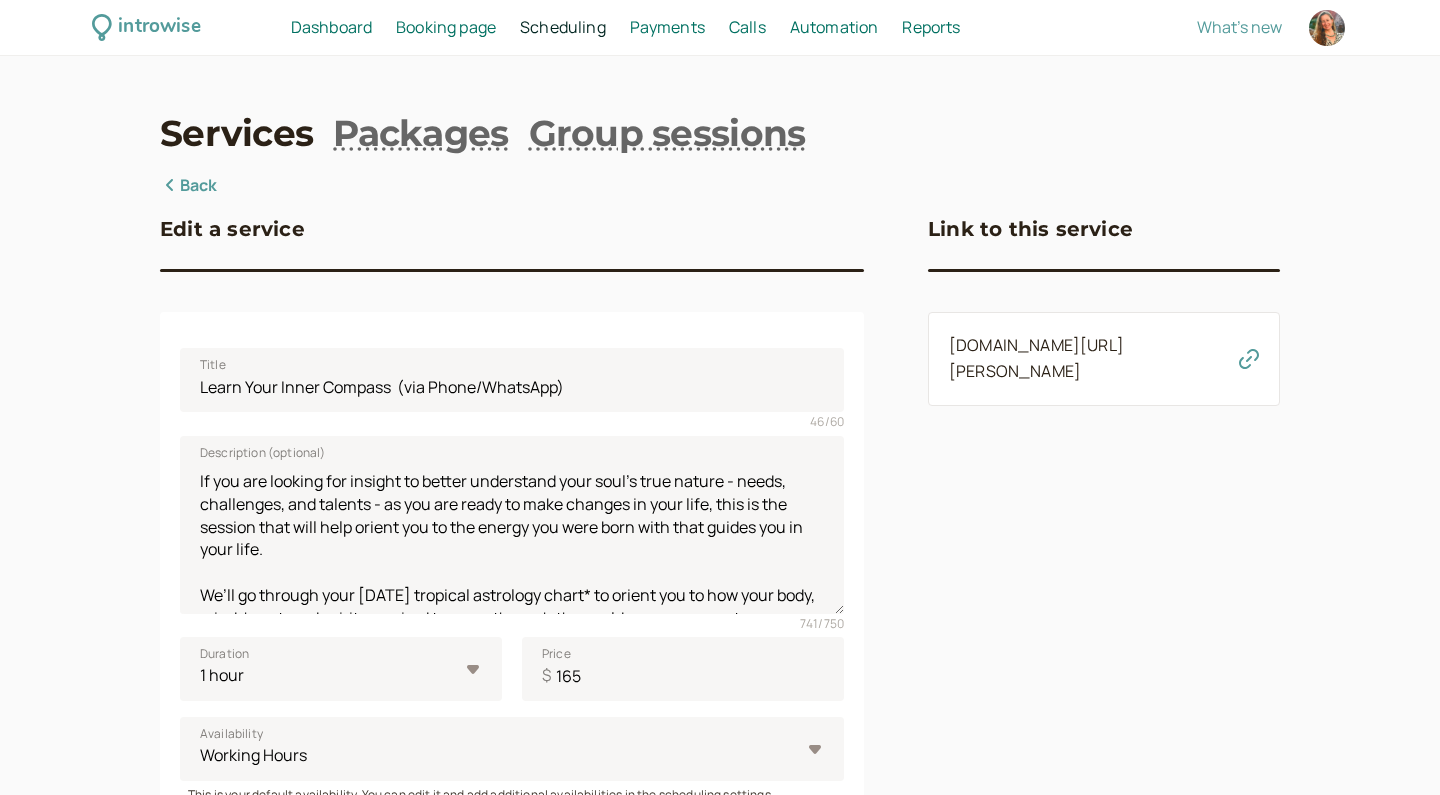 click 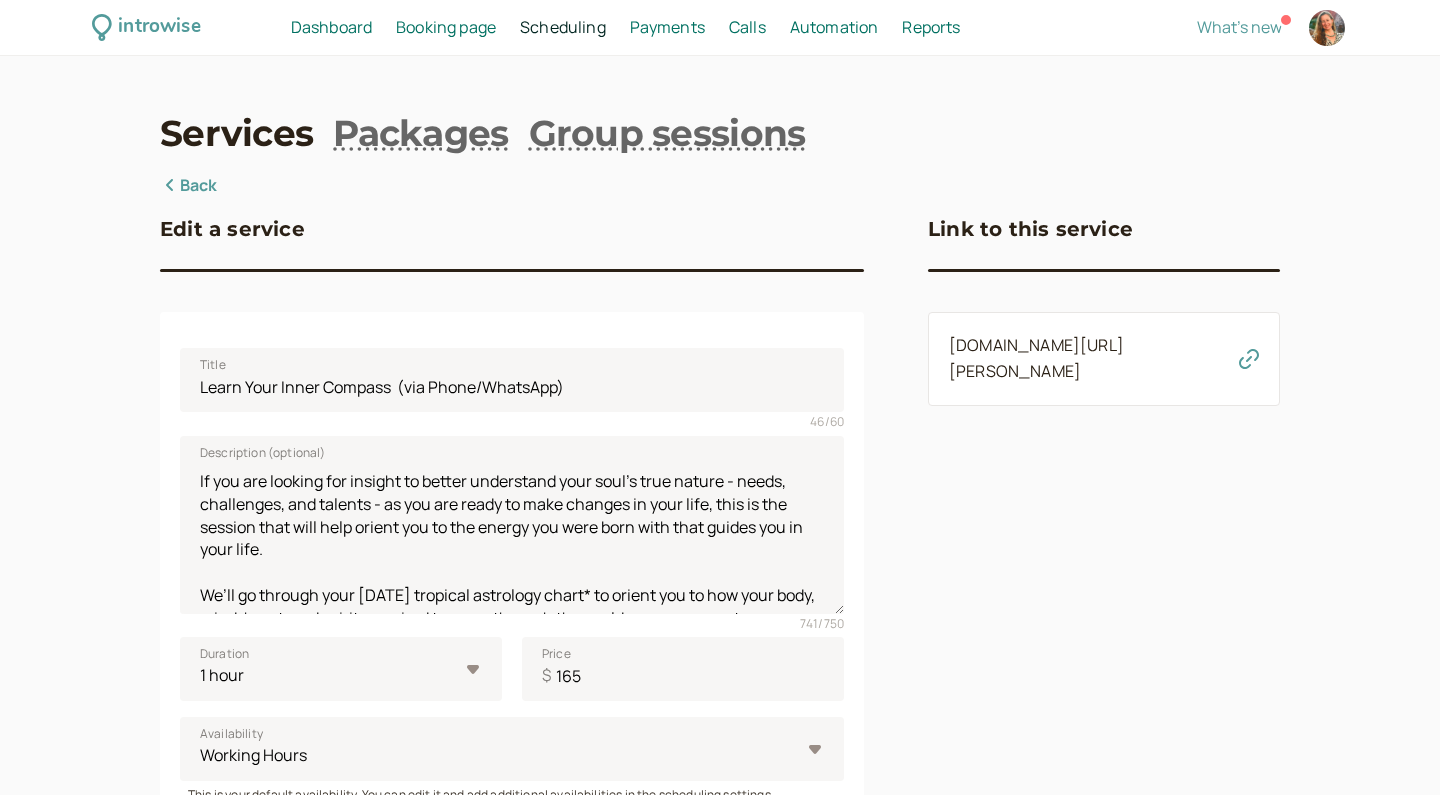 click on "Back" at bounding box center (189, 186) 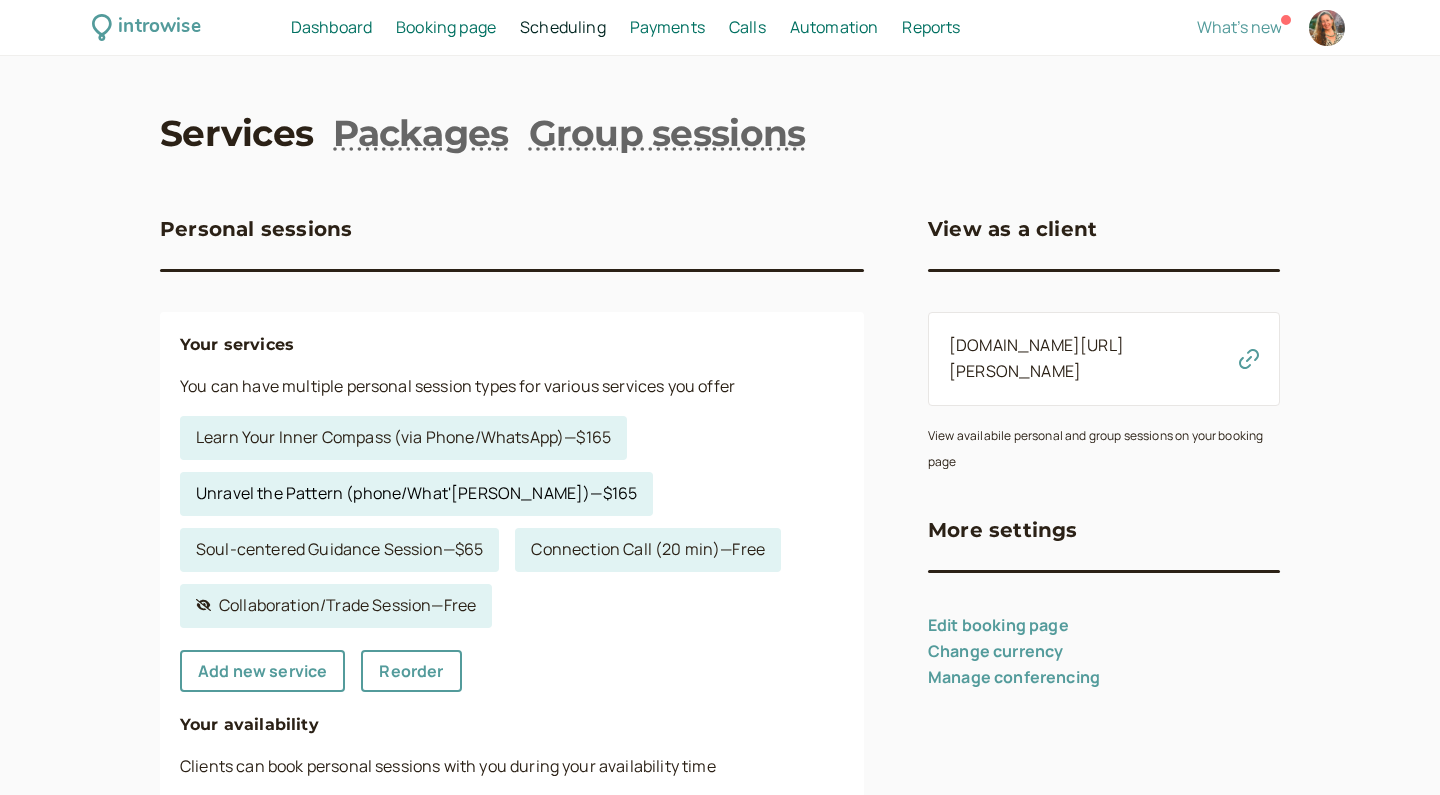 click on "Unravel the Pattern (phone/What'[PERSON_NAME])  —  $165" at bounding box center [416, 494] 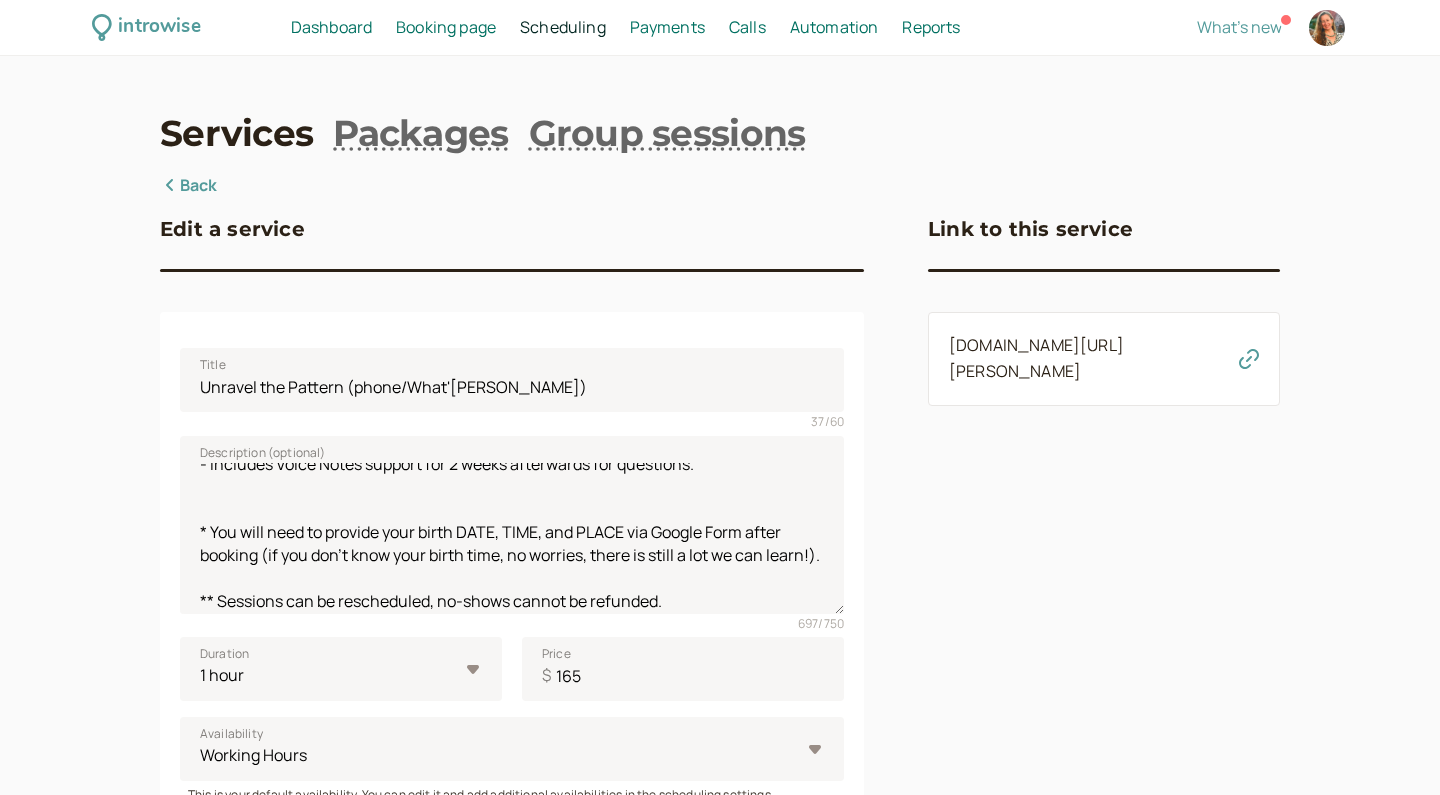 scroll, scrollTop: 176, scrollLeft: 0, axis: vertical 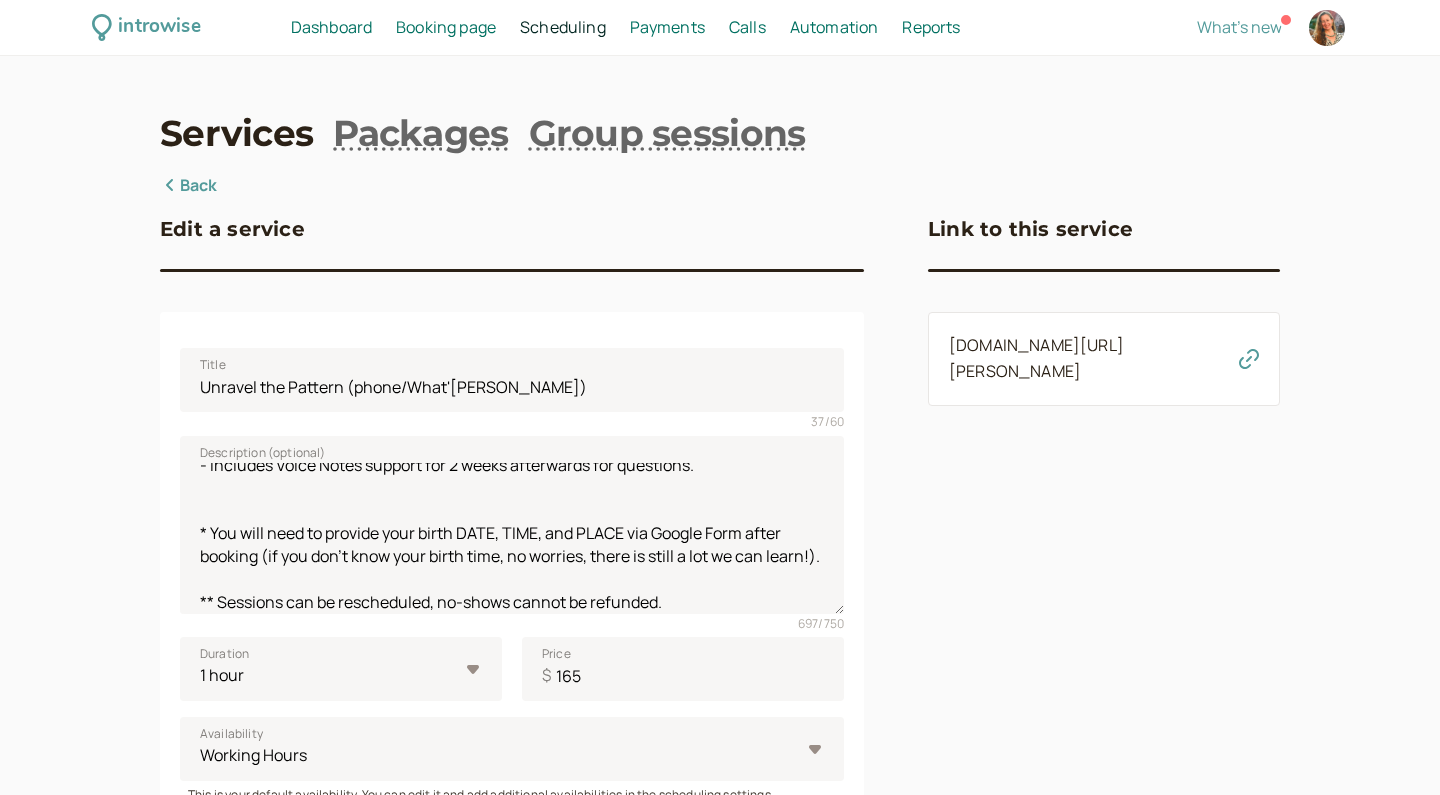 click 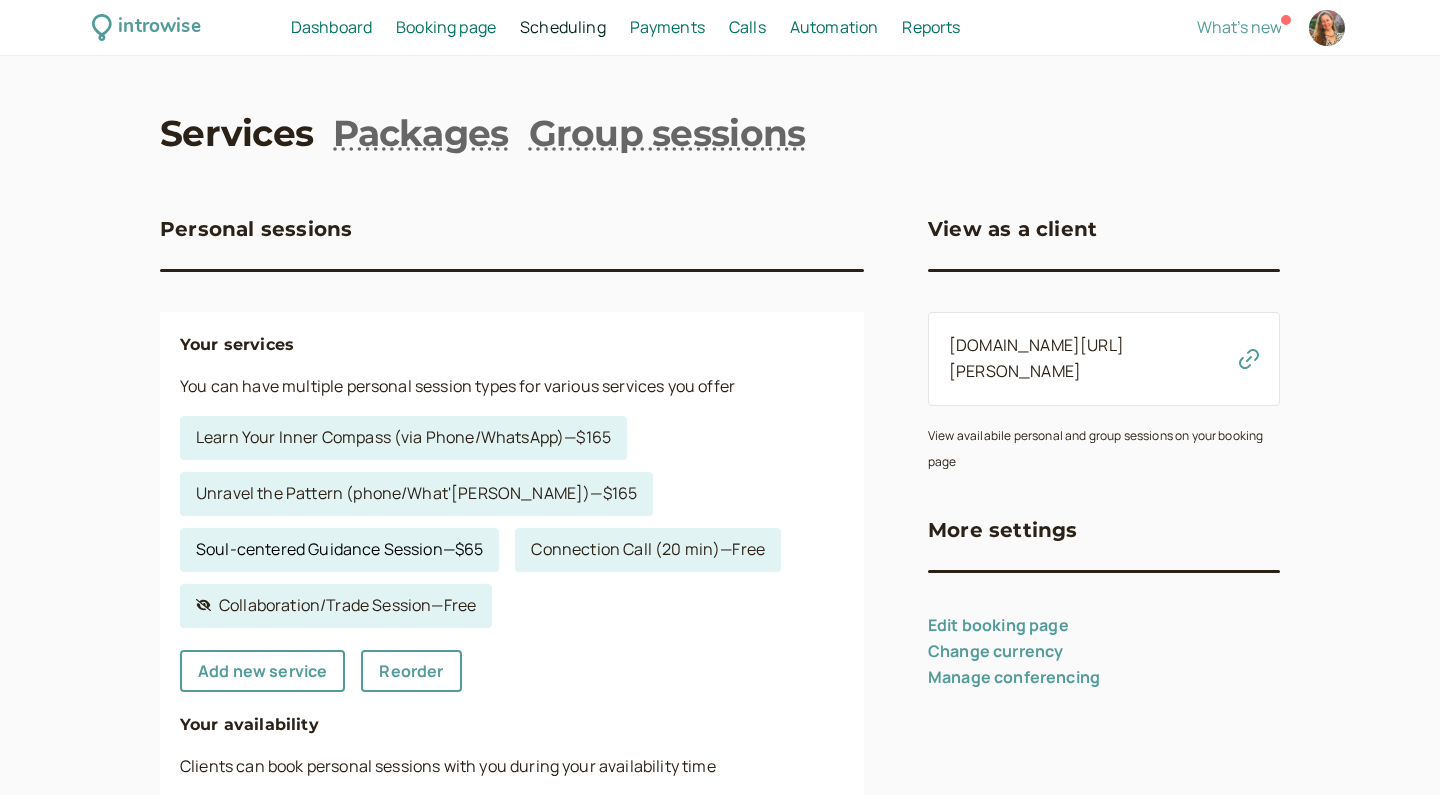 click on "Soul-centered Guidance Session  —  $65" at bounding box center [339, 550] 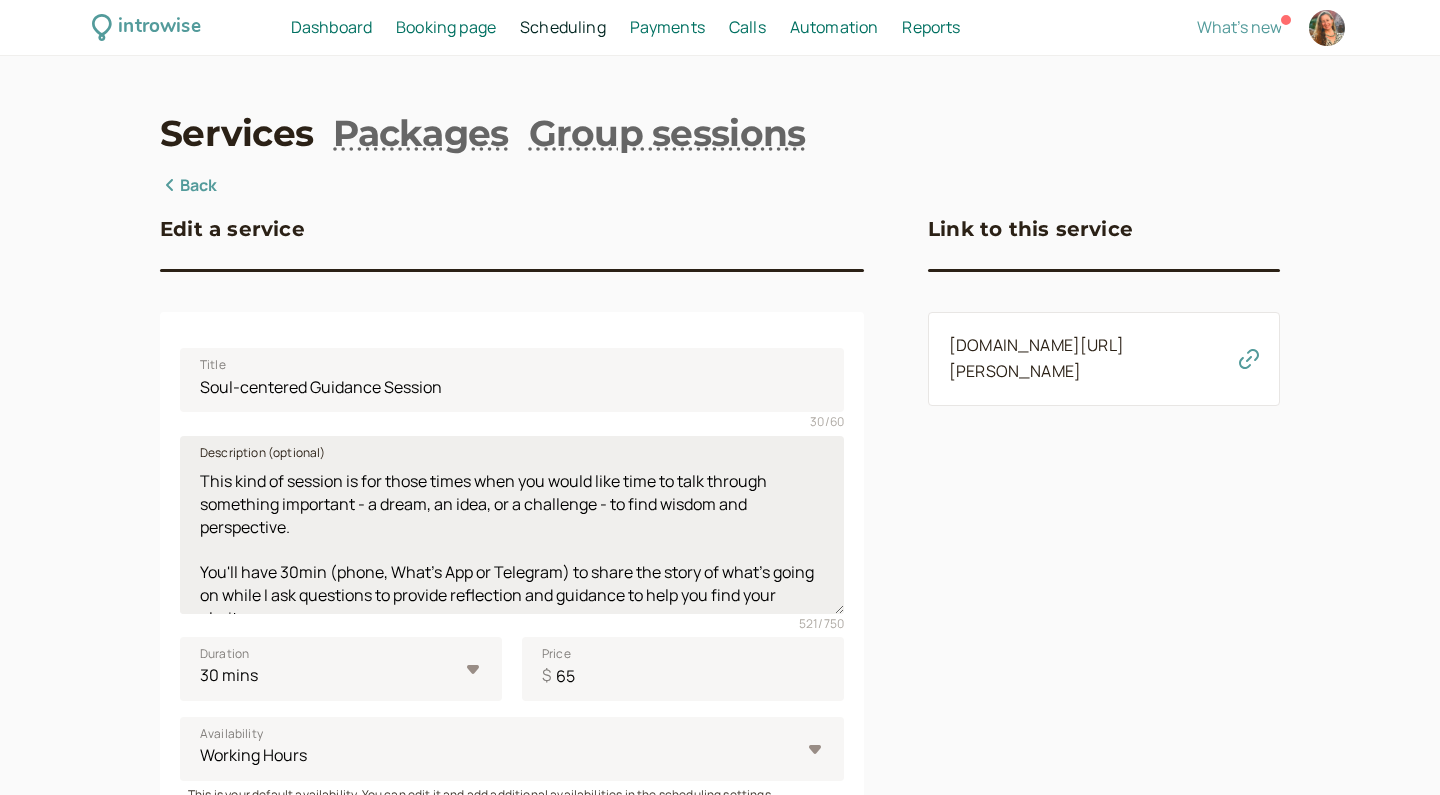 scroll, scrollTop: 0, scrollLeft: 0, axis: both 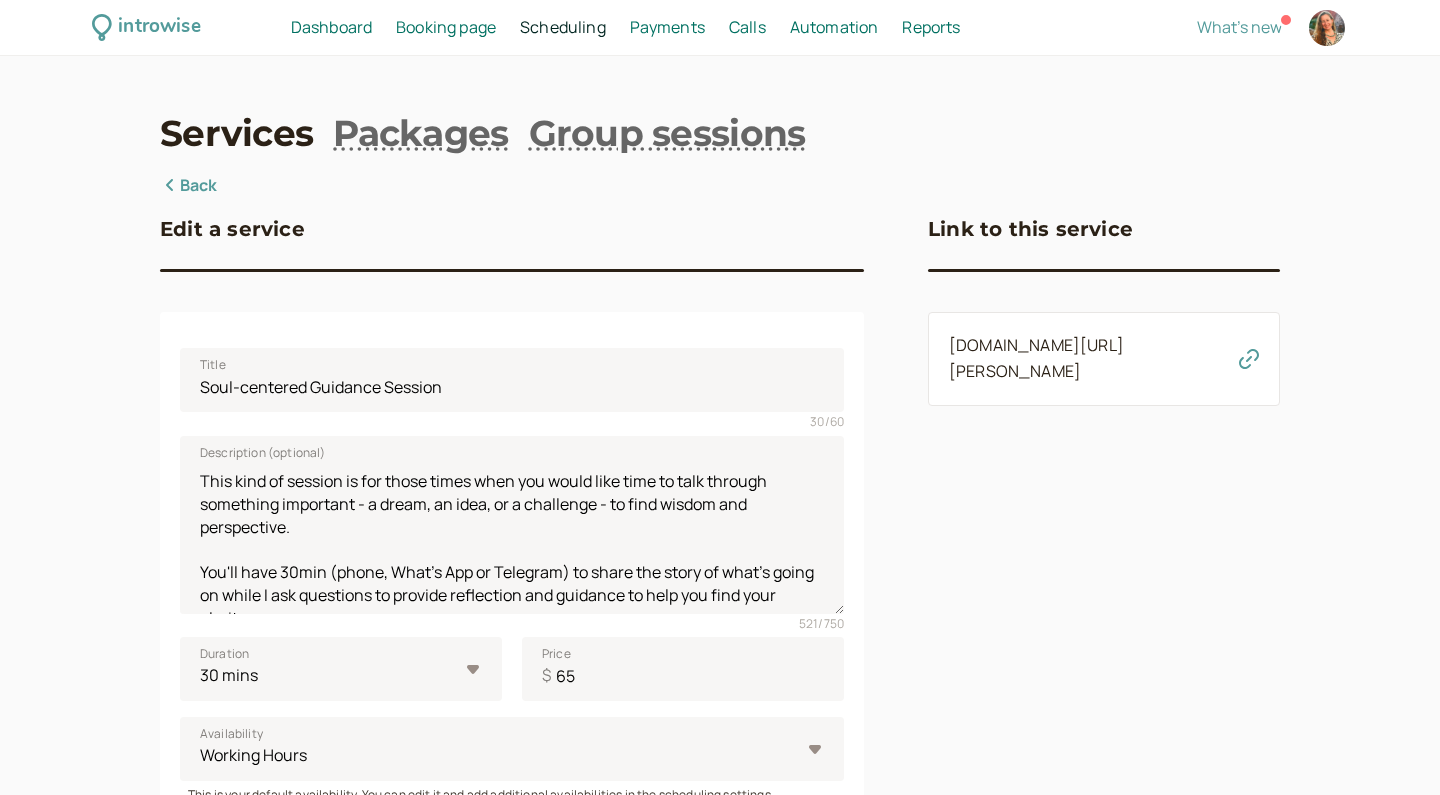 click 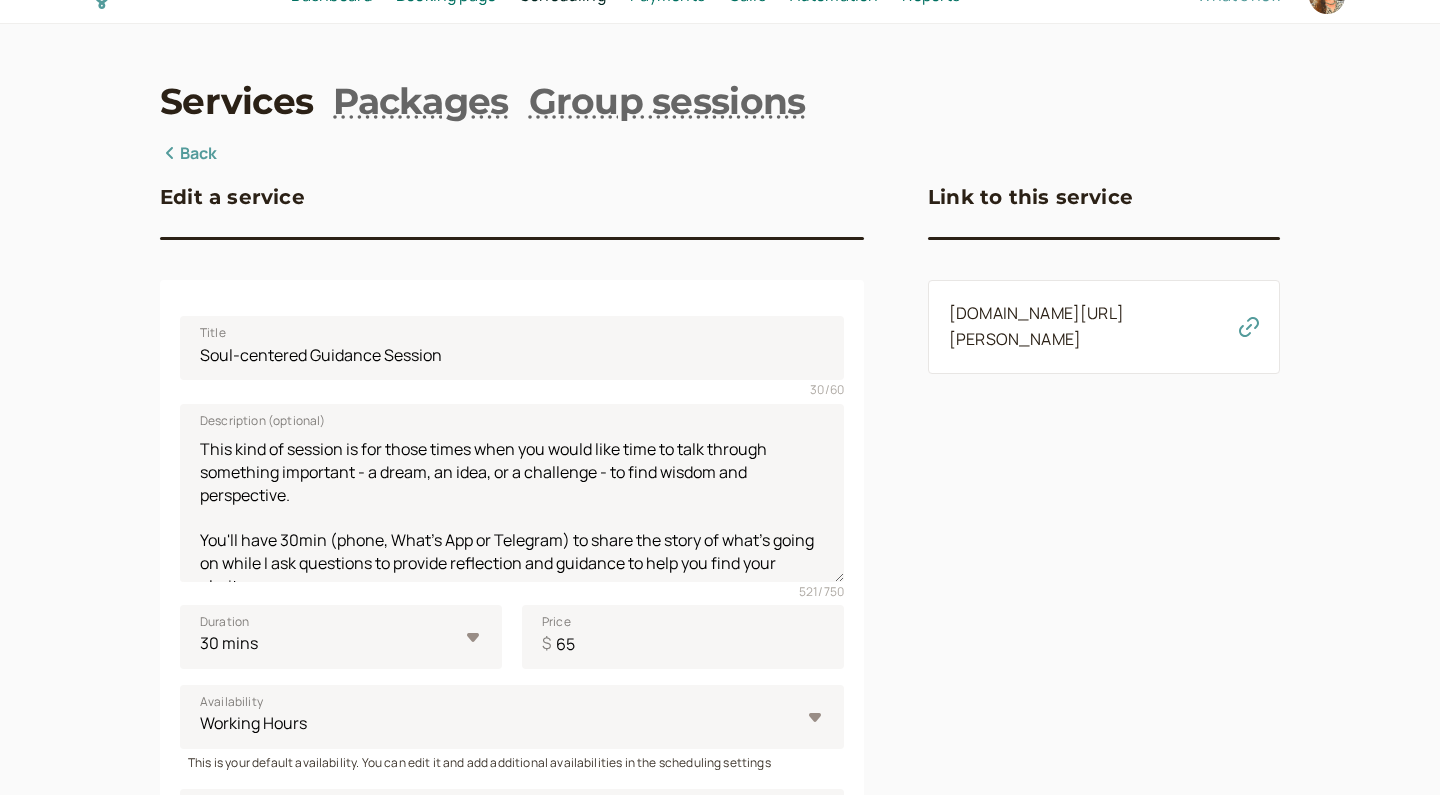 scroll, scrollTop: 37, scrollLeft: 0, axis: vertical 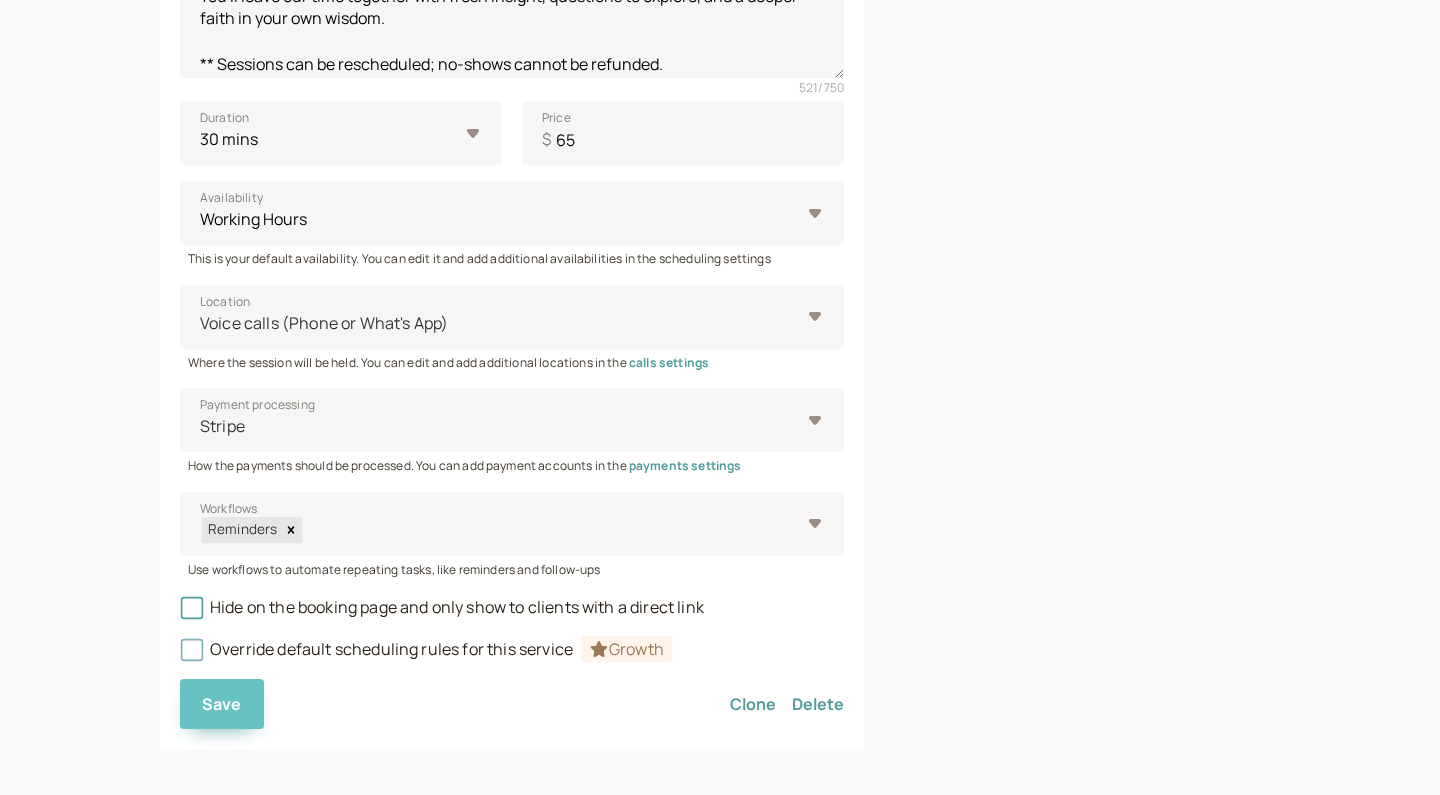click on "Save" at bounding box center (222, 704) 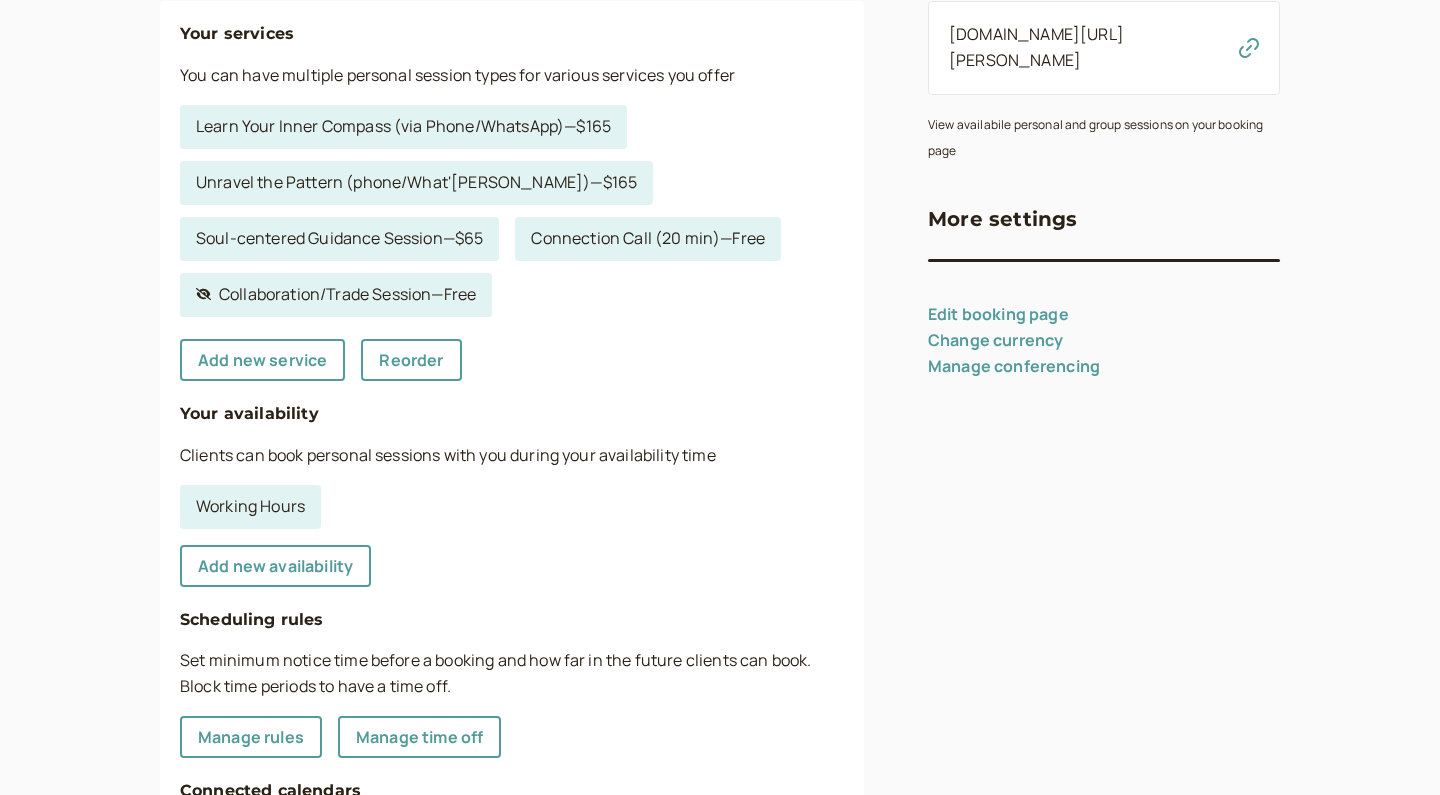 scroll, scrollTop: 296, scrollLeft: 0, axis: vertical 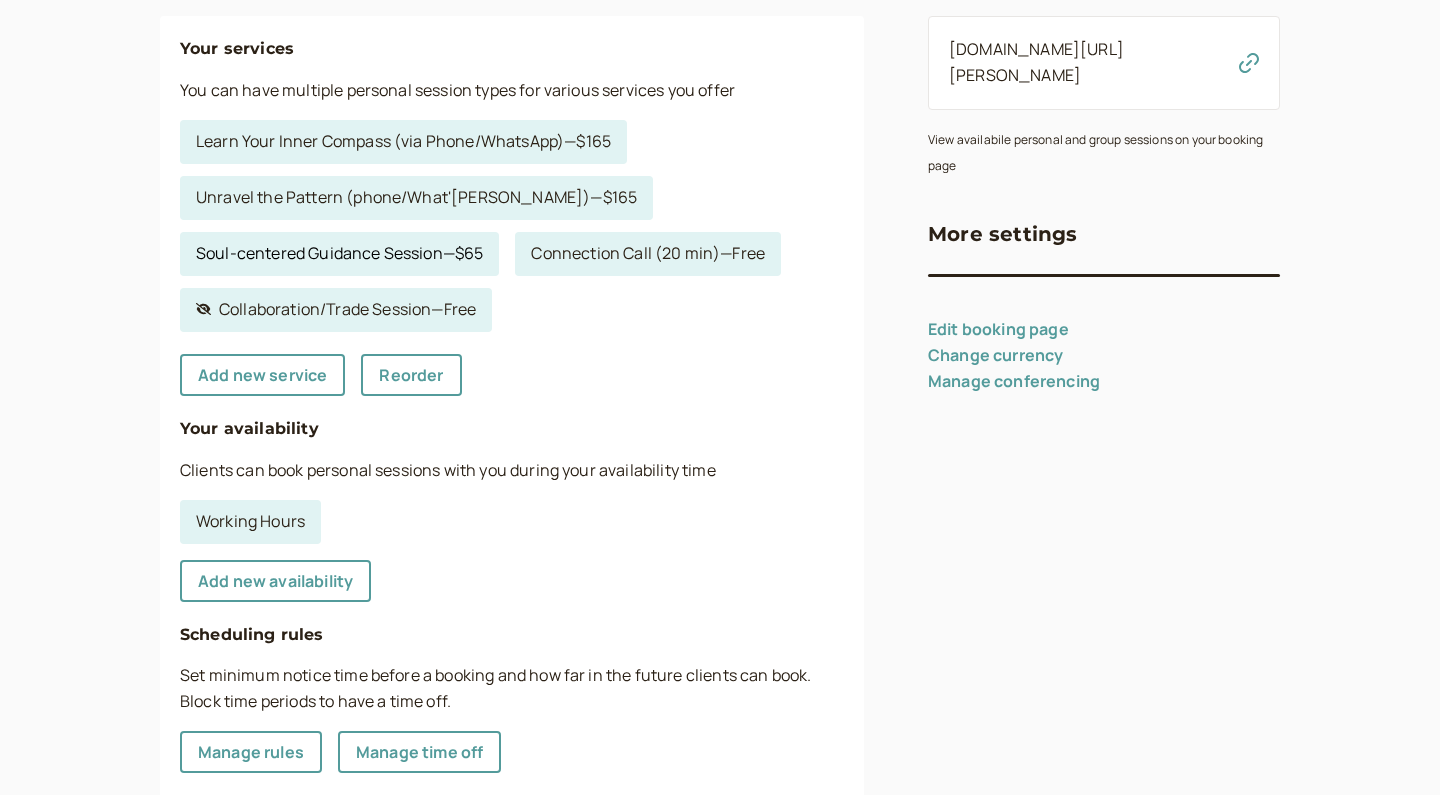 click on "Soul-centered Guidance Session  —  $65" at bounding box center (339, 254) 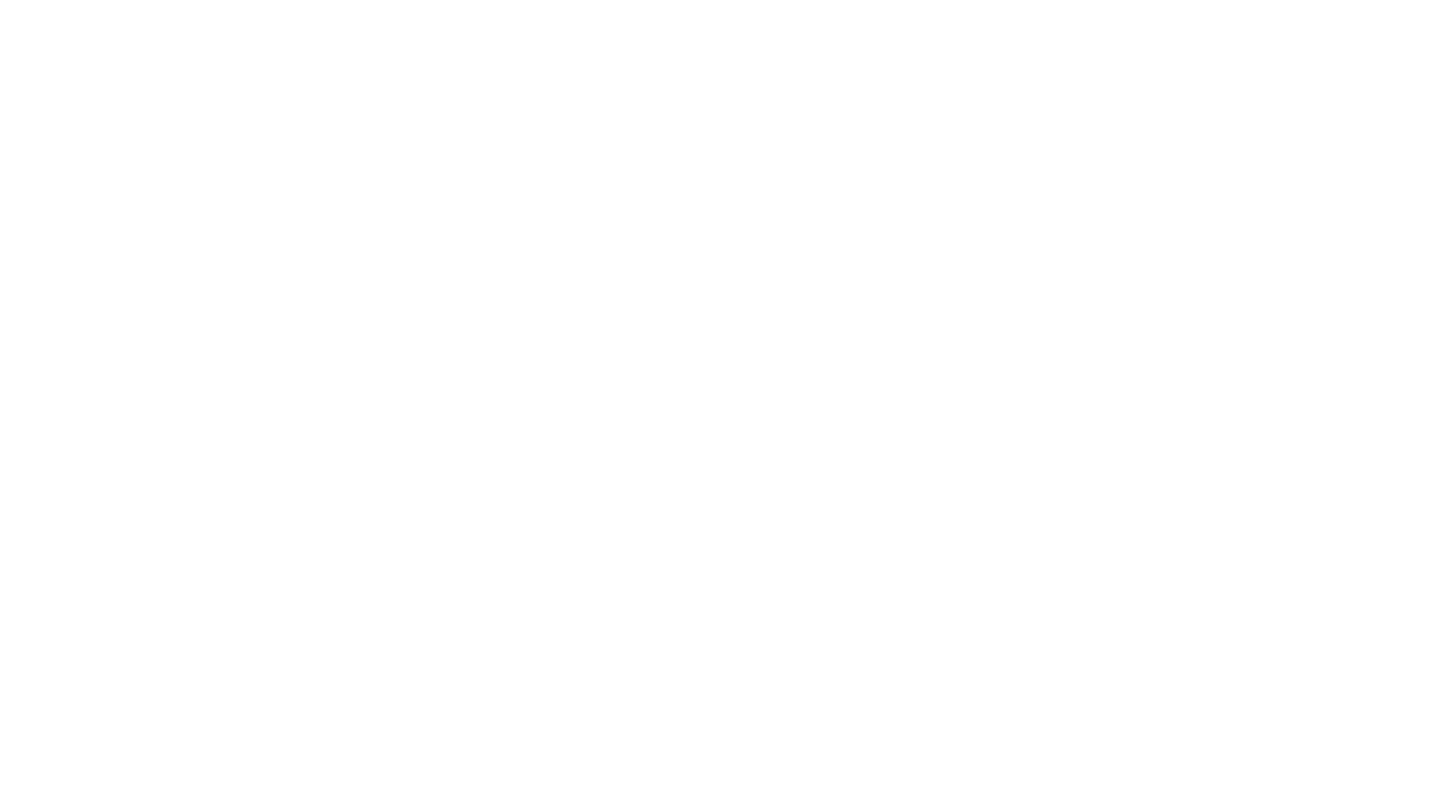 scroll, scrollTop: 0, scrollLeft: 0, axis: both 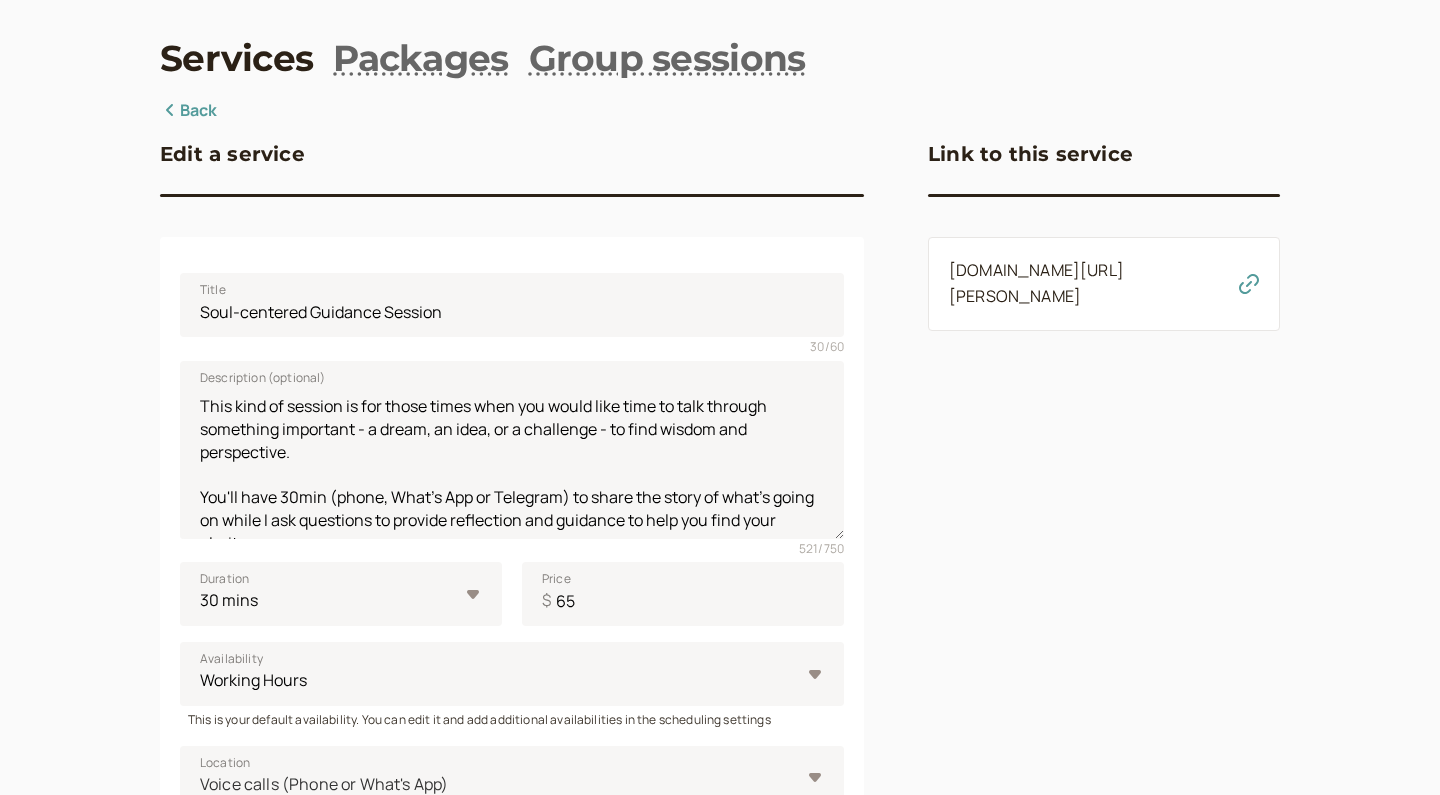 click on "Link to this service [DOMAIN_NAME][URL][PERSON_NAME]" at bounding box center (1104, 654) 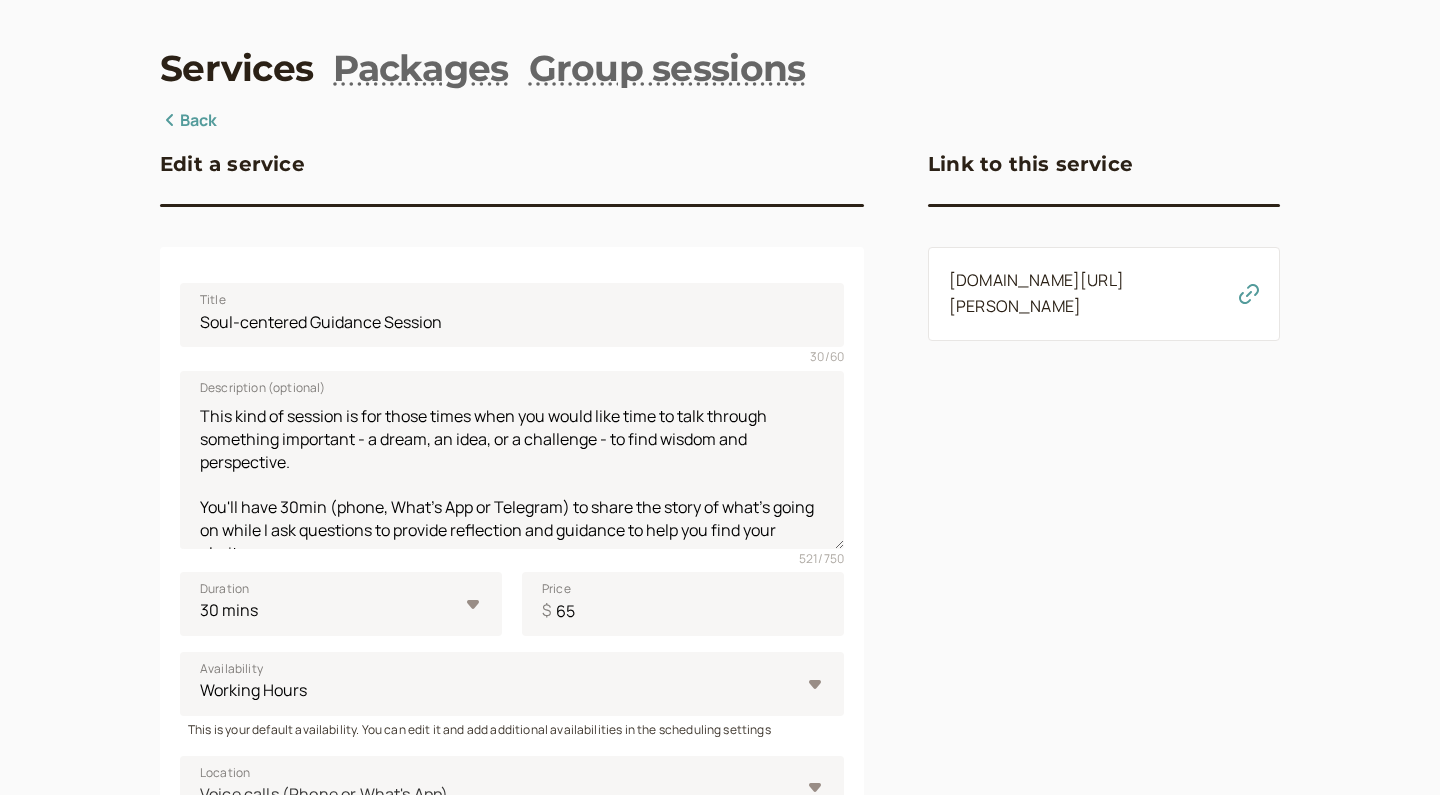 scroll, scrollTop: 63, scrollLeft: 0, axis: vertical 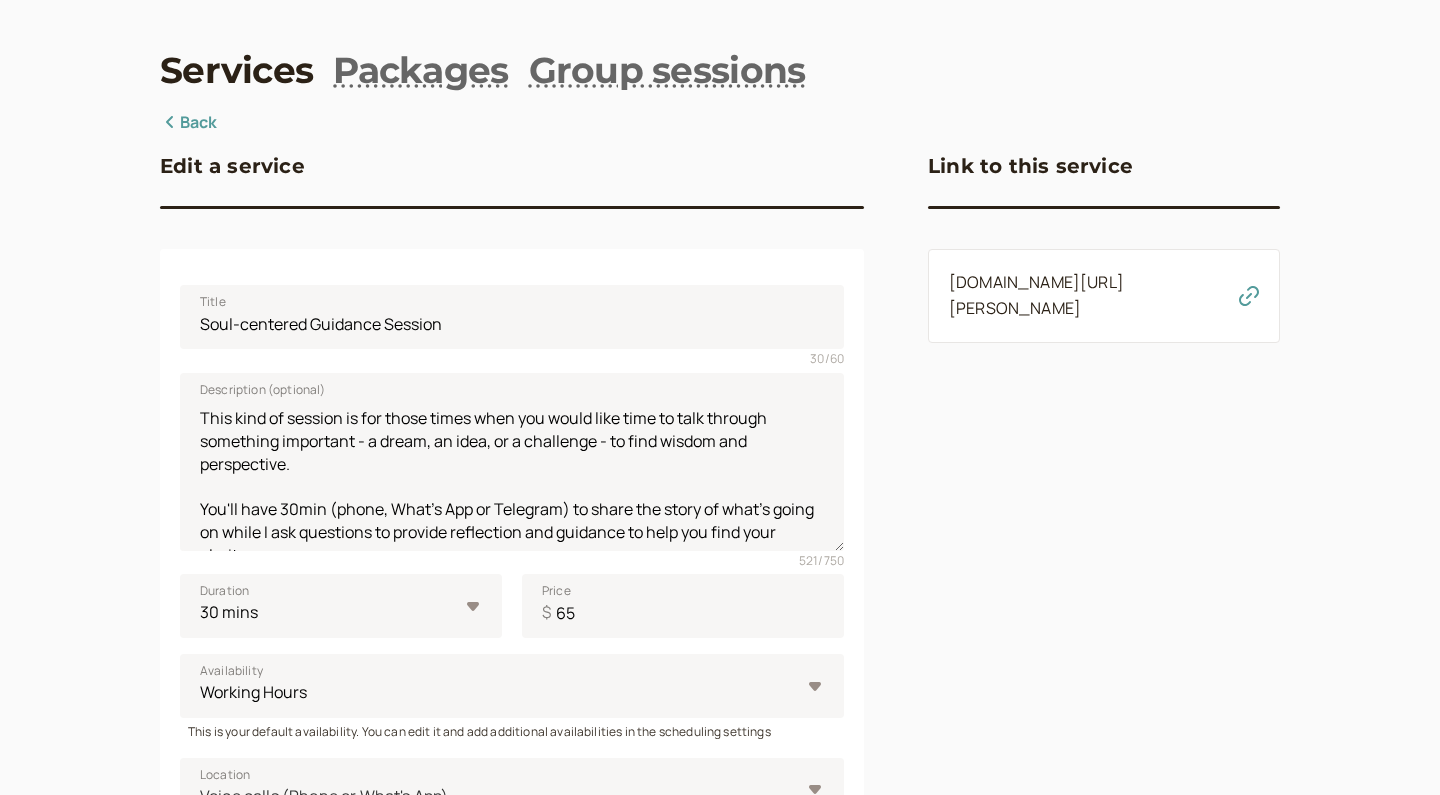 click on "Back" at bounding box center [189, 123] 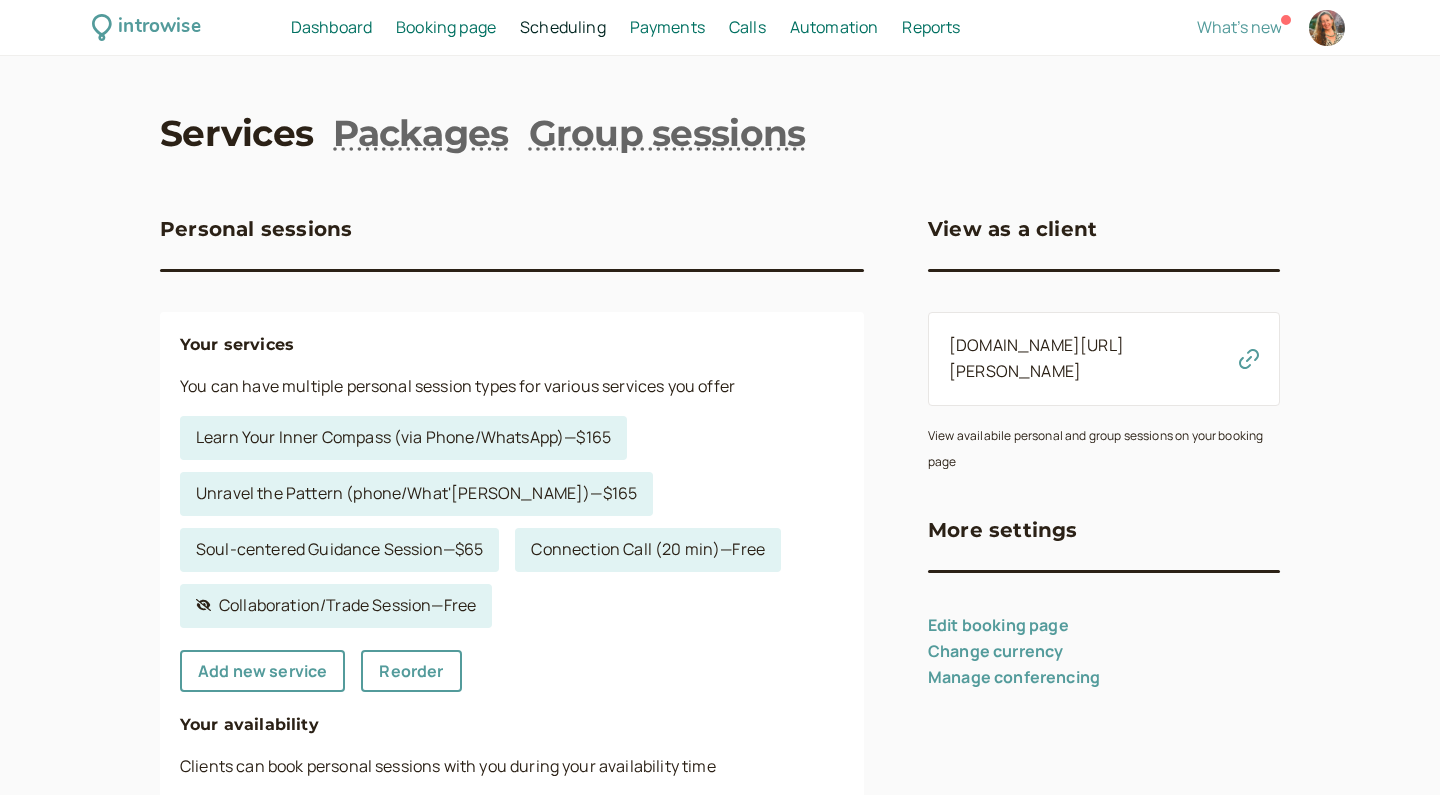 scroll, scrollTop: 0, scrollLeft: 0, axis: both 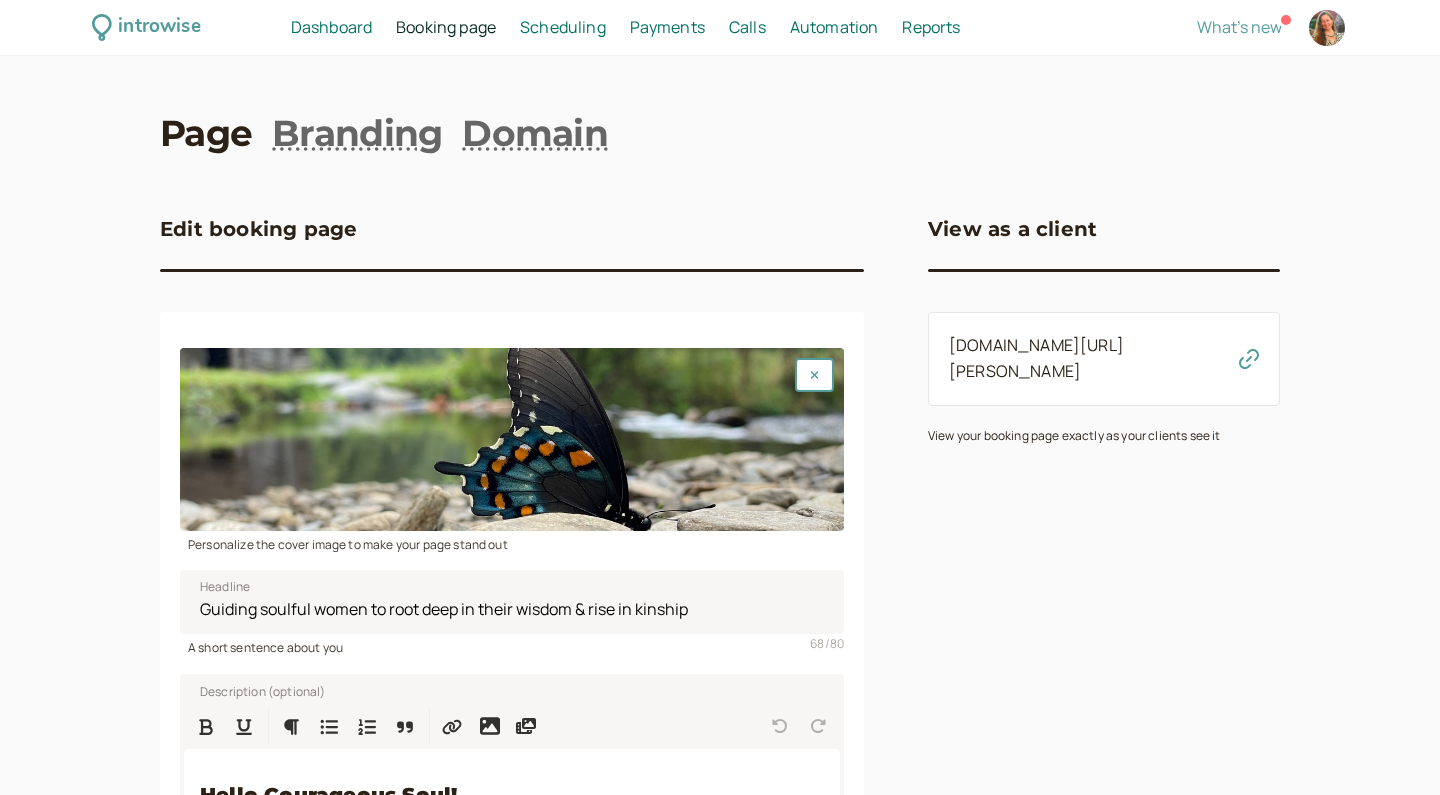 click on "Booking page" at bounding box center [446, 27] 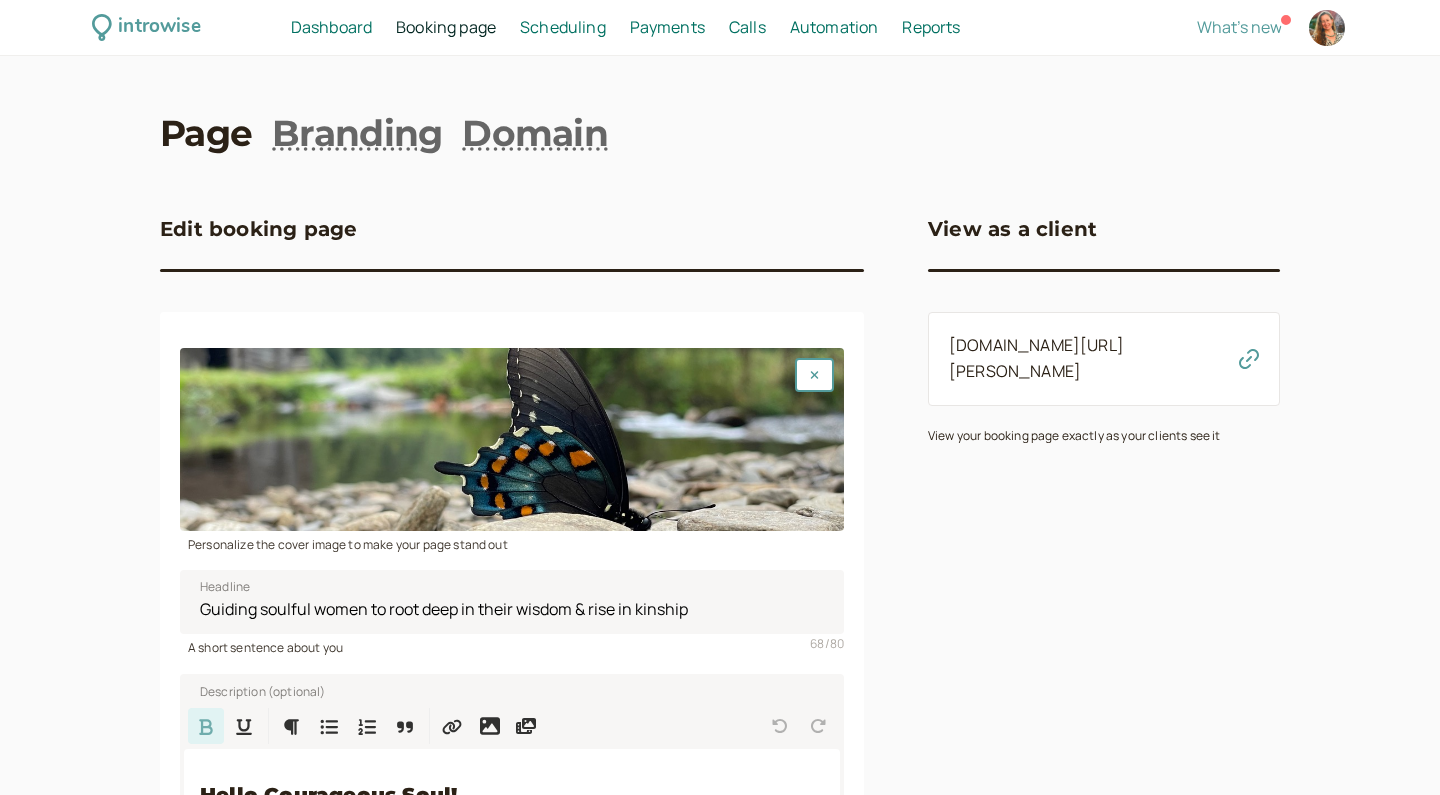 scroll, scrollTop: 0, scrollLeft: 0, axis: both 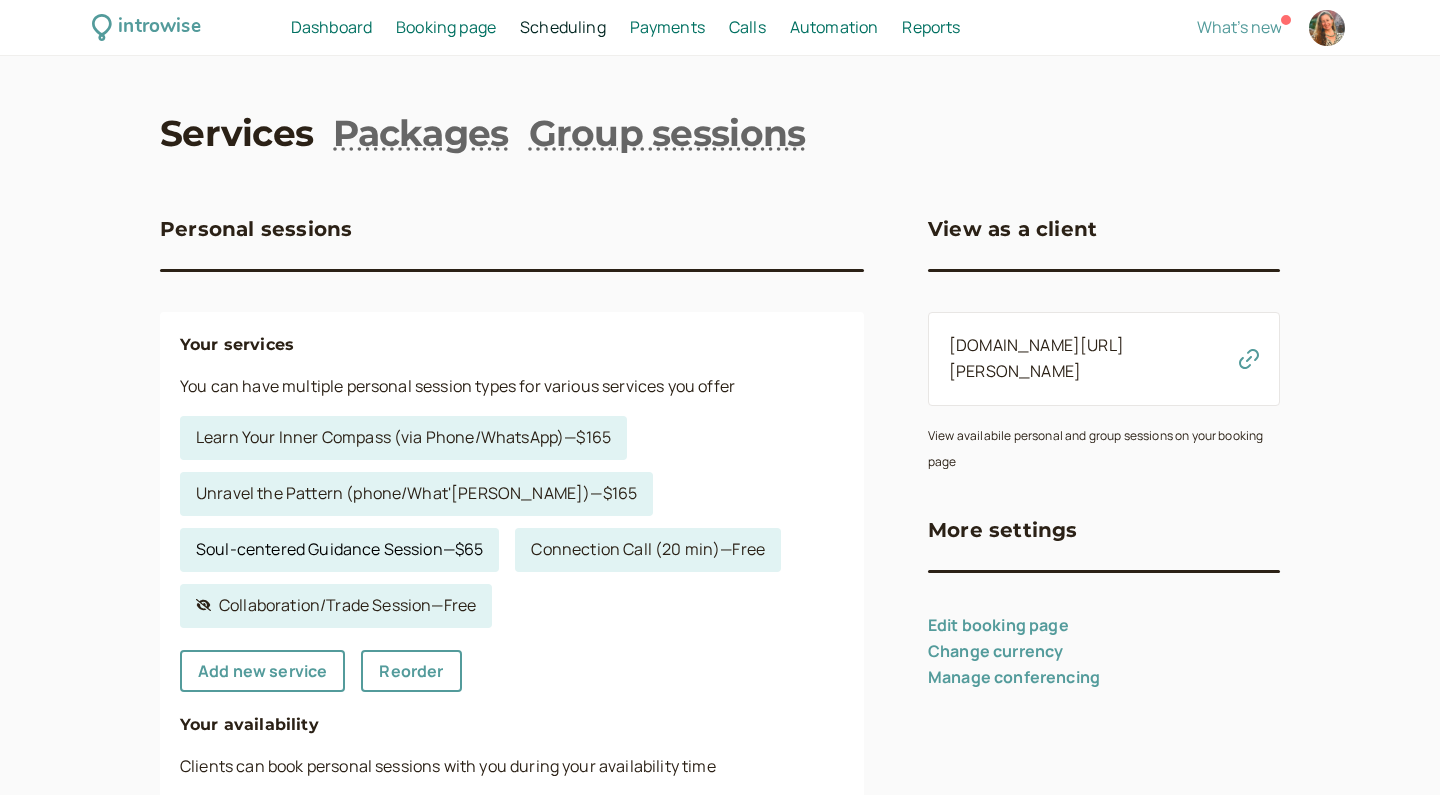 click on "Soul-centered Guidance Session  —  $65" at bounding box center [339, 550] 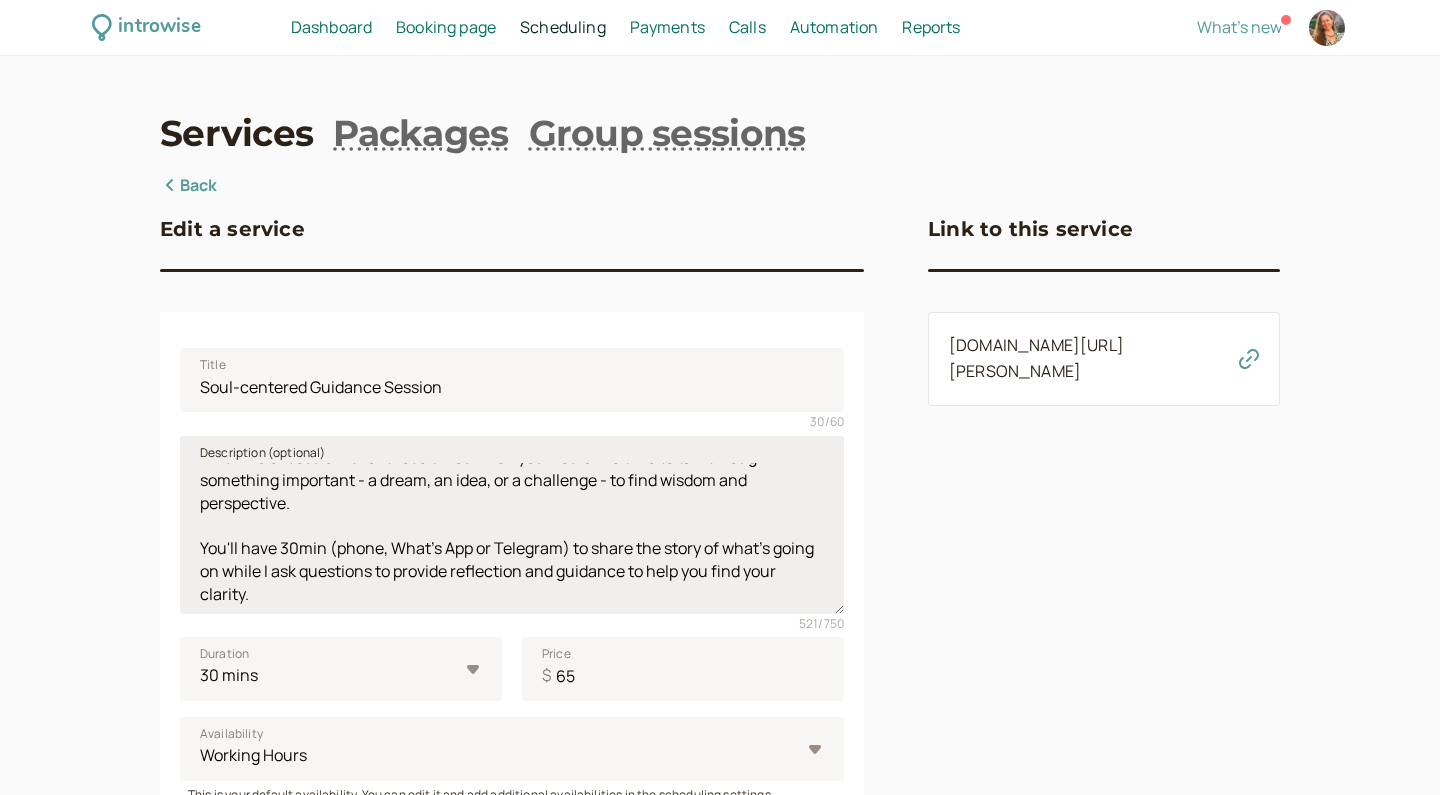 scroll, scrollTop: 10, scrollLeft: 0, axis: vertical 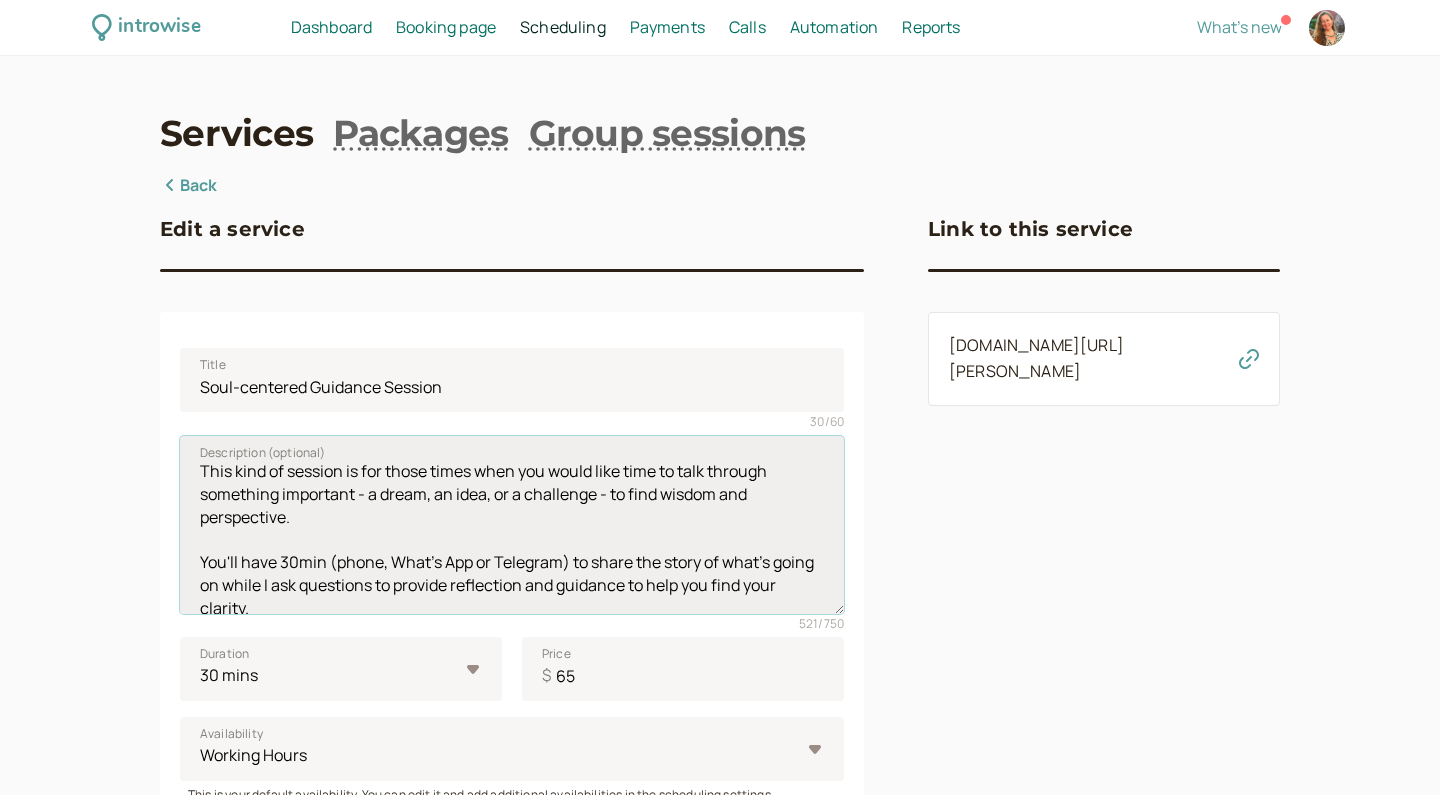 drag, startPoint x: 299, startPoint y: 516, endPoint x: 202, endPoint y: 473, distance: 106.10372 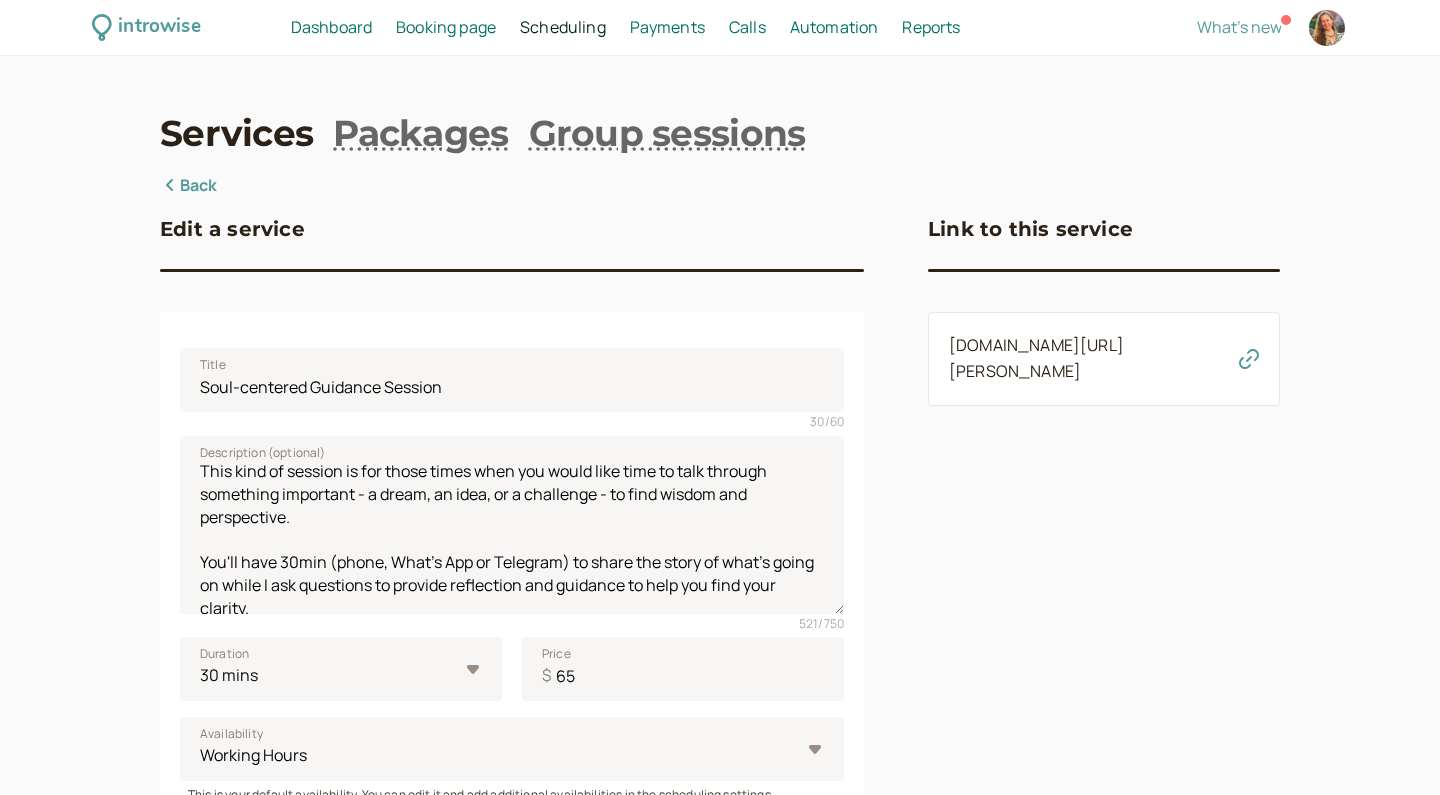 click on "Booking page" at bounding box center (446, 27) 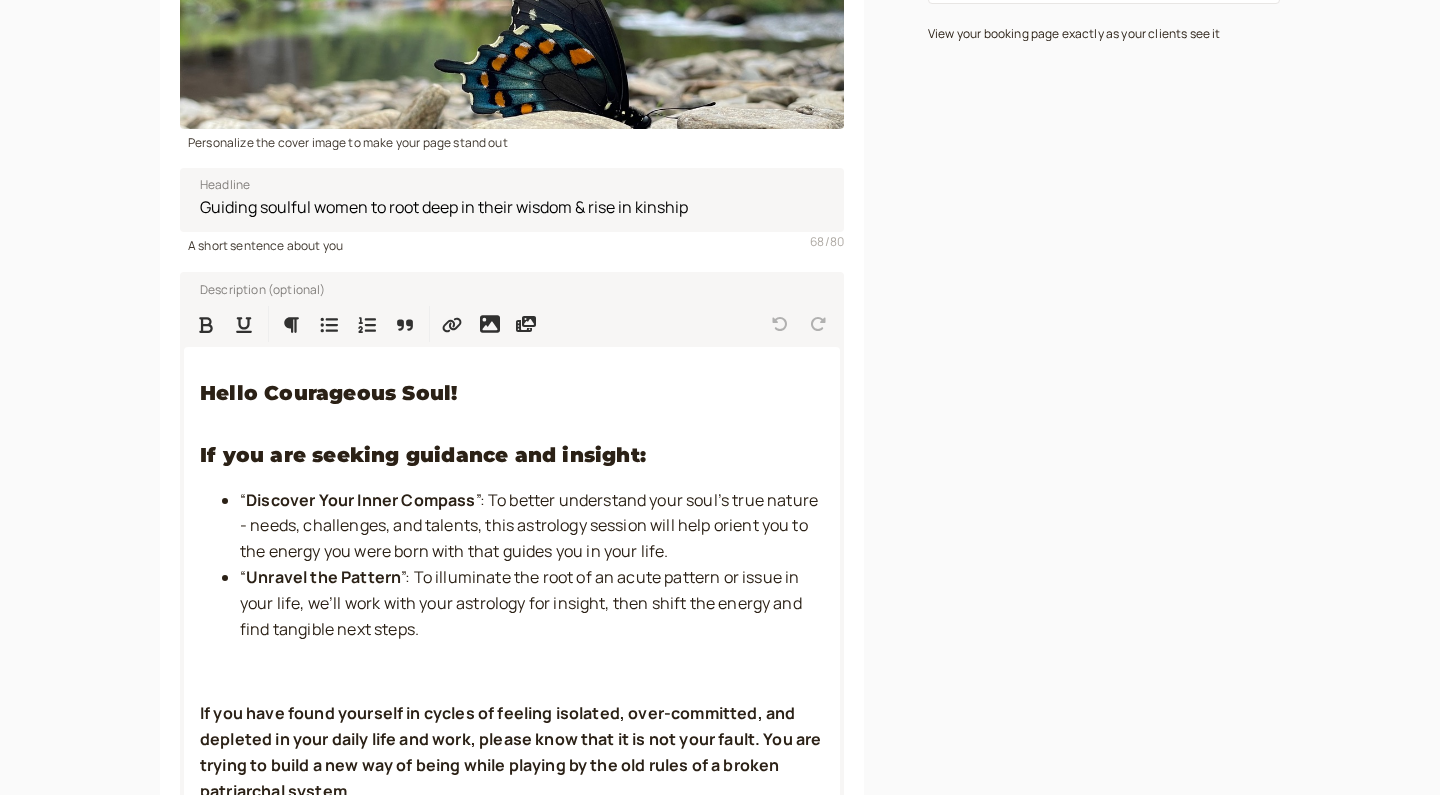 scroll, scrollTop: 419, scrollLeft: 0, axis: vertical 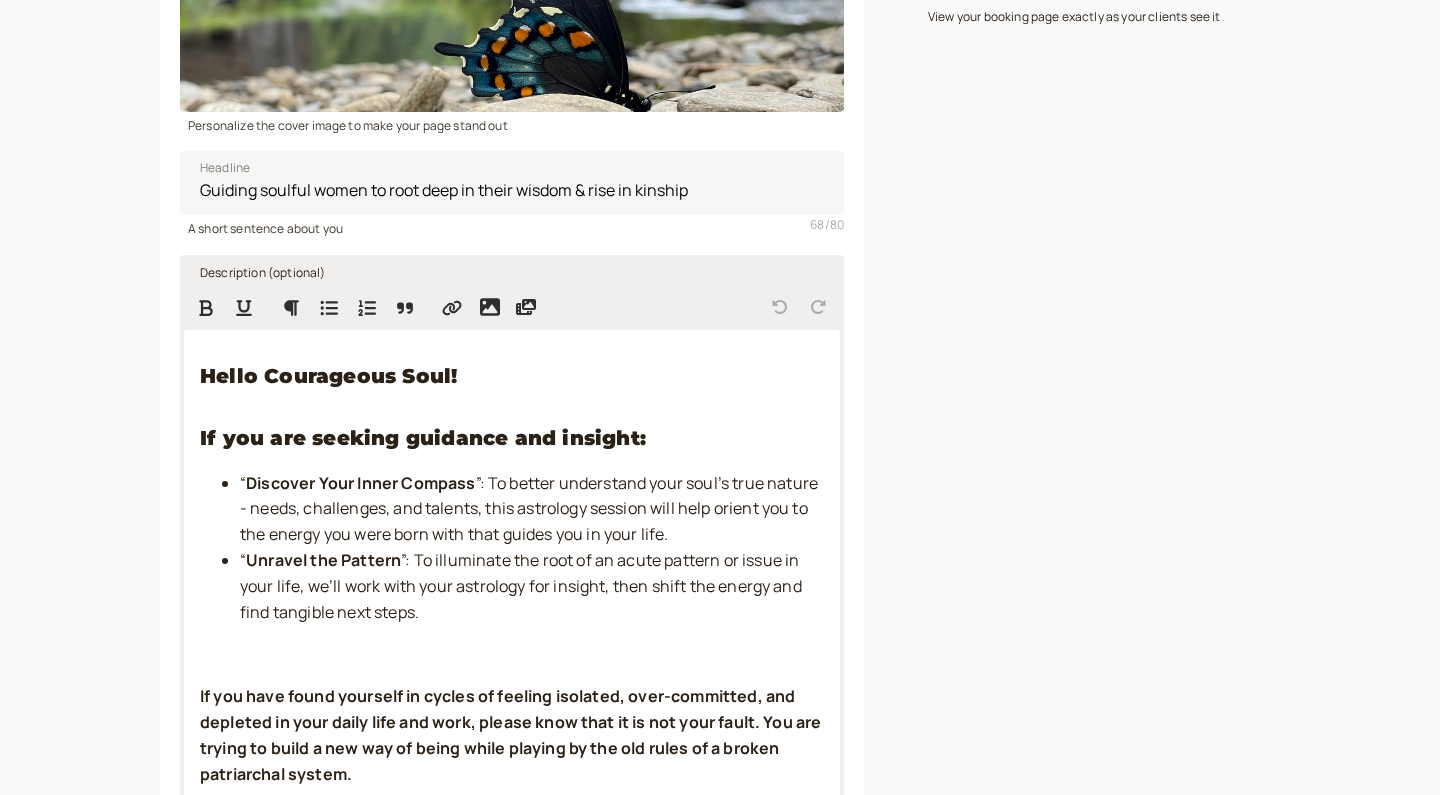 click on "“ Unravel the Pattern ”: To illuminate the root of an acute pattern or issue in your life, we’ll work with your astrology for insight, then shift the energy and find tangible next steps." at bounding box center (532, 587) 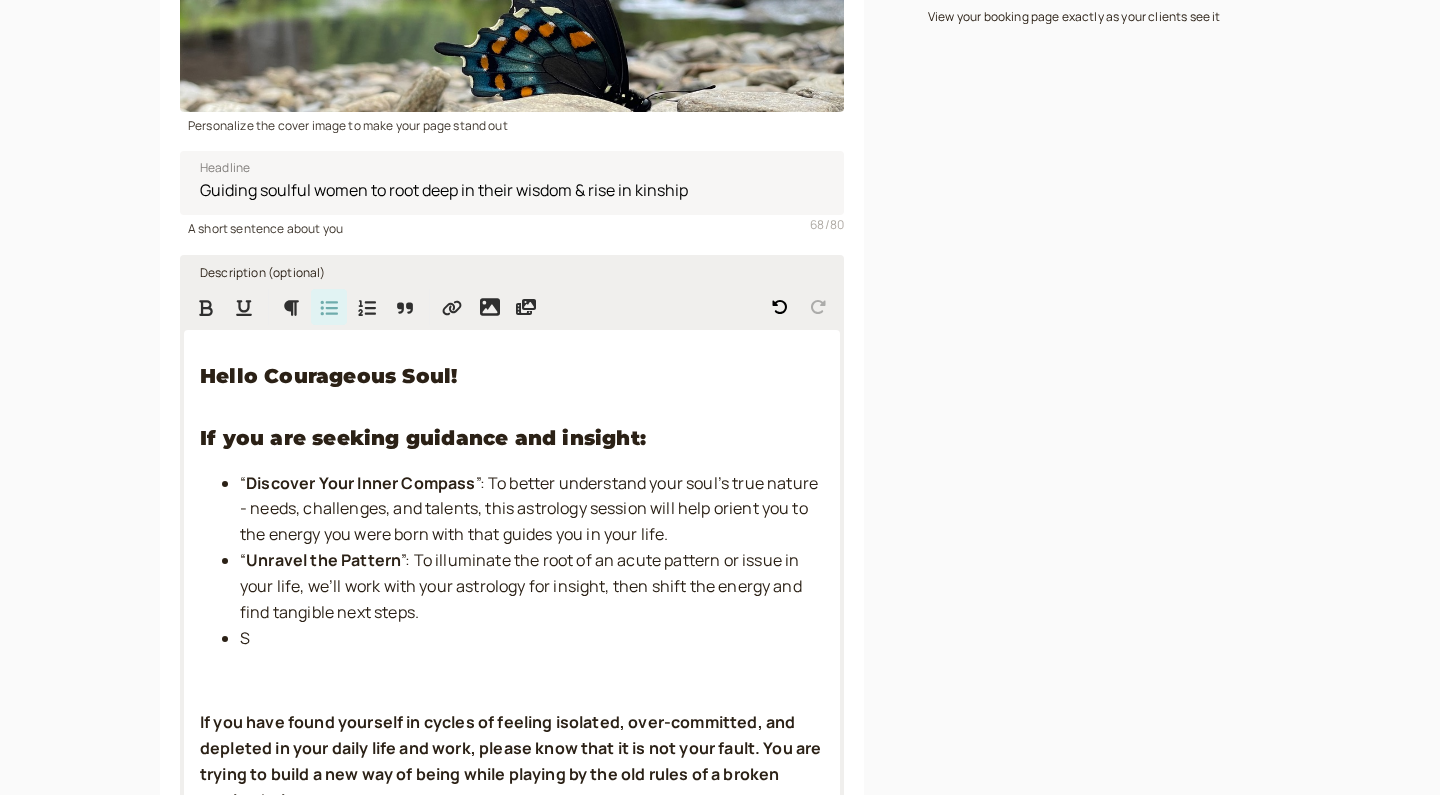 type 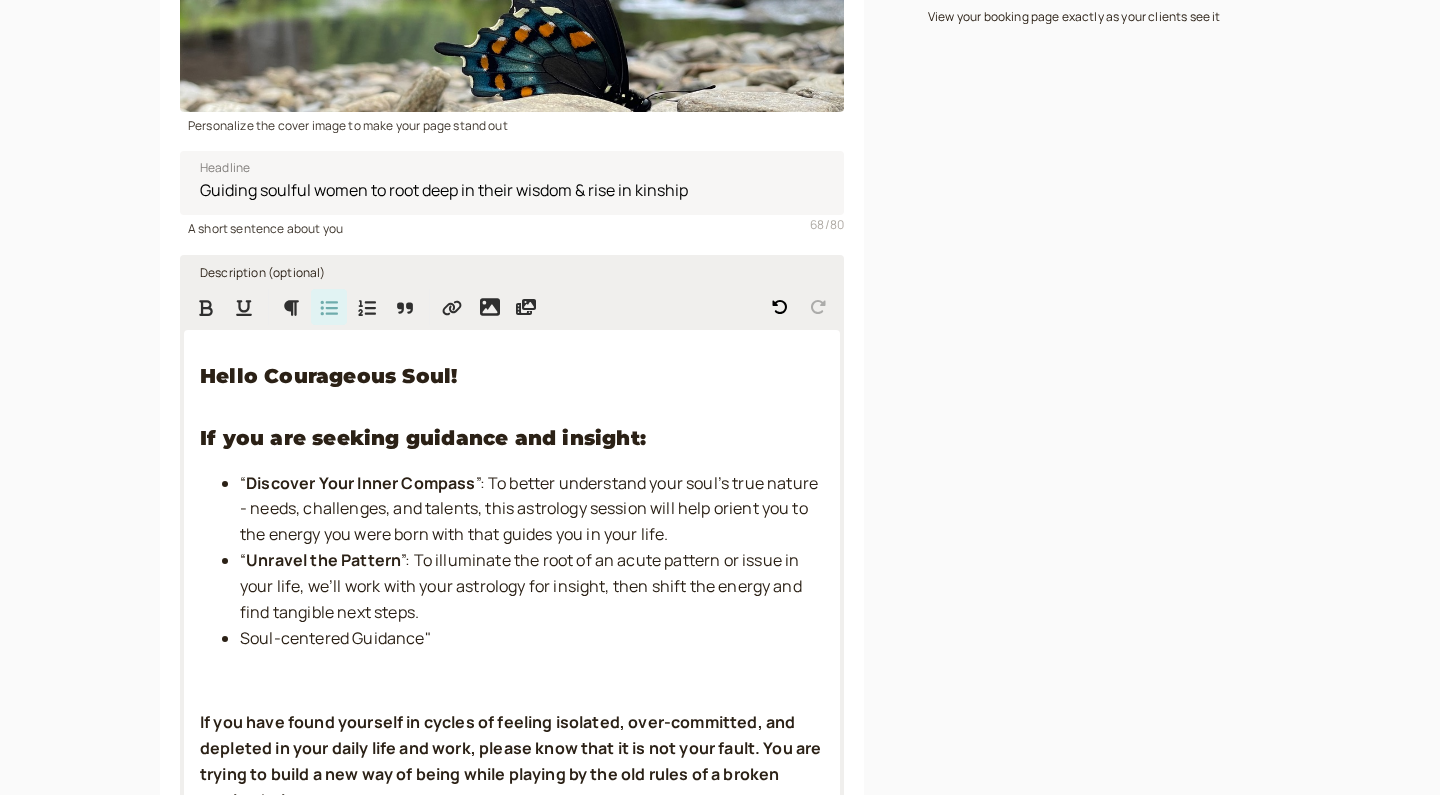 click on "Soul-centered Guidance"" at bounding box center [335, 638] 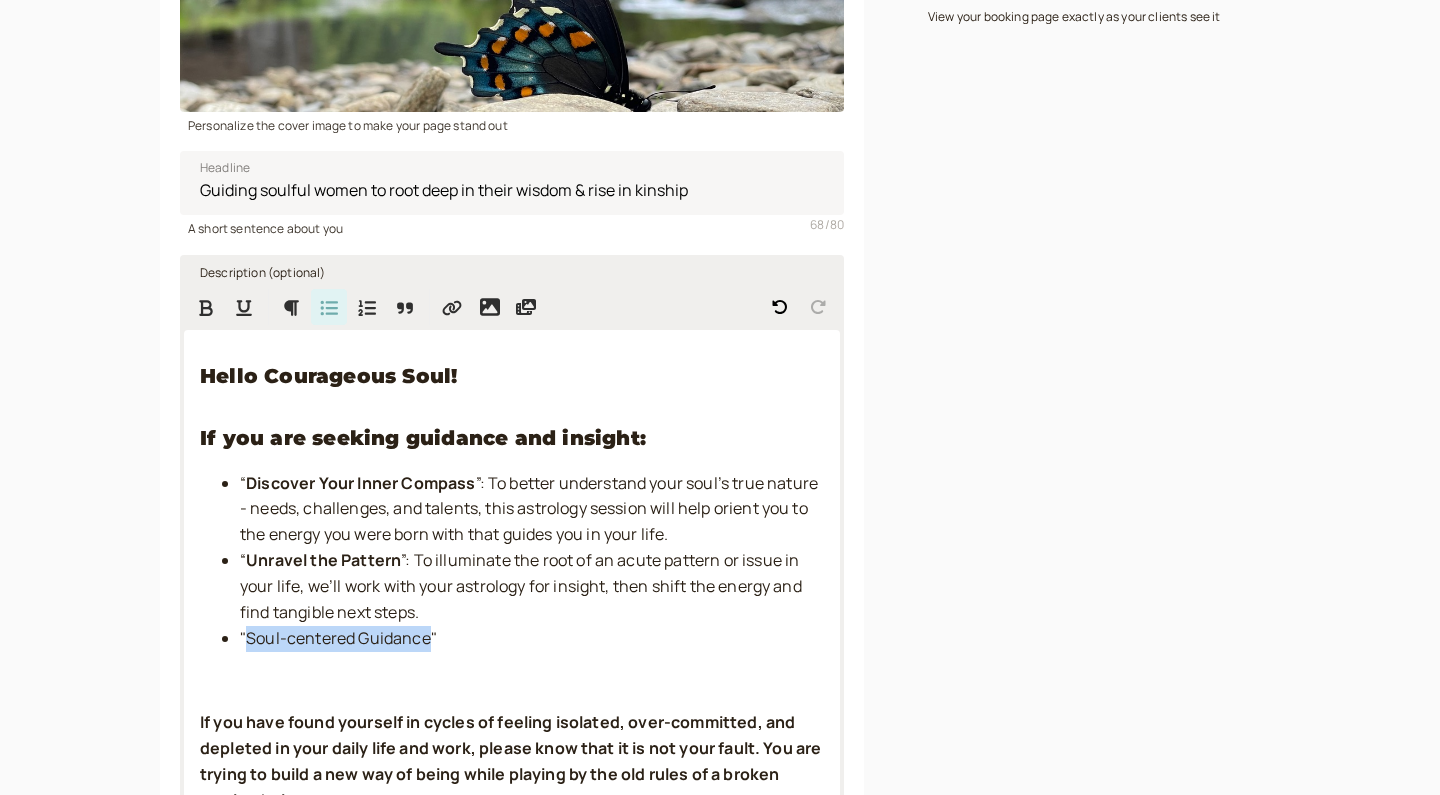 drag, startPoint x: 247, startPoint y: 632, endPoint x: 428, endPoint y: 629, distance: 181.02486 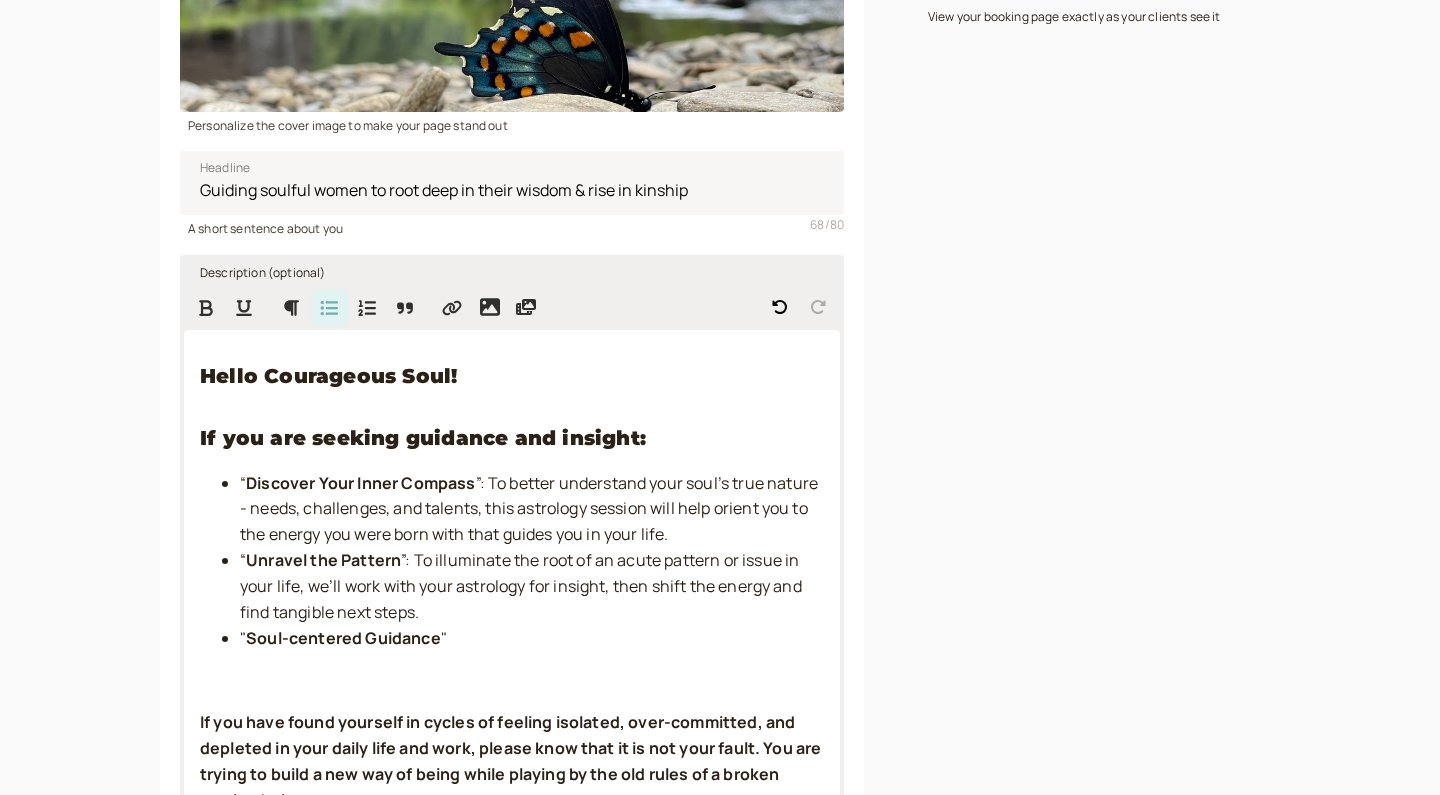 click on "" Soul-centered Guidance "" at bounding box center (532, 639) 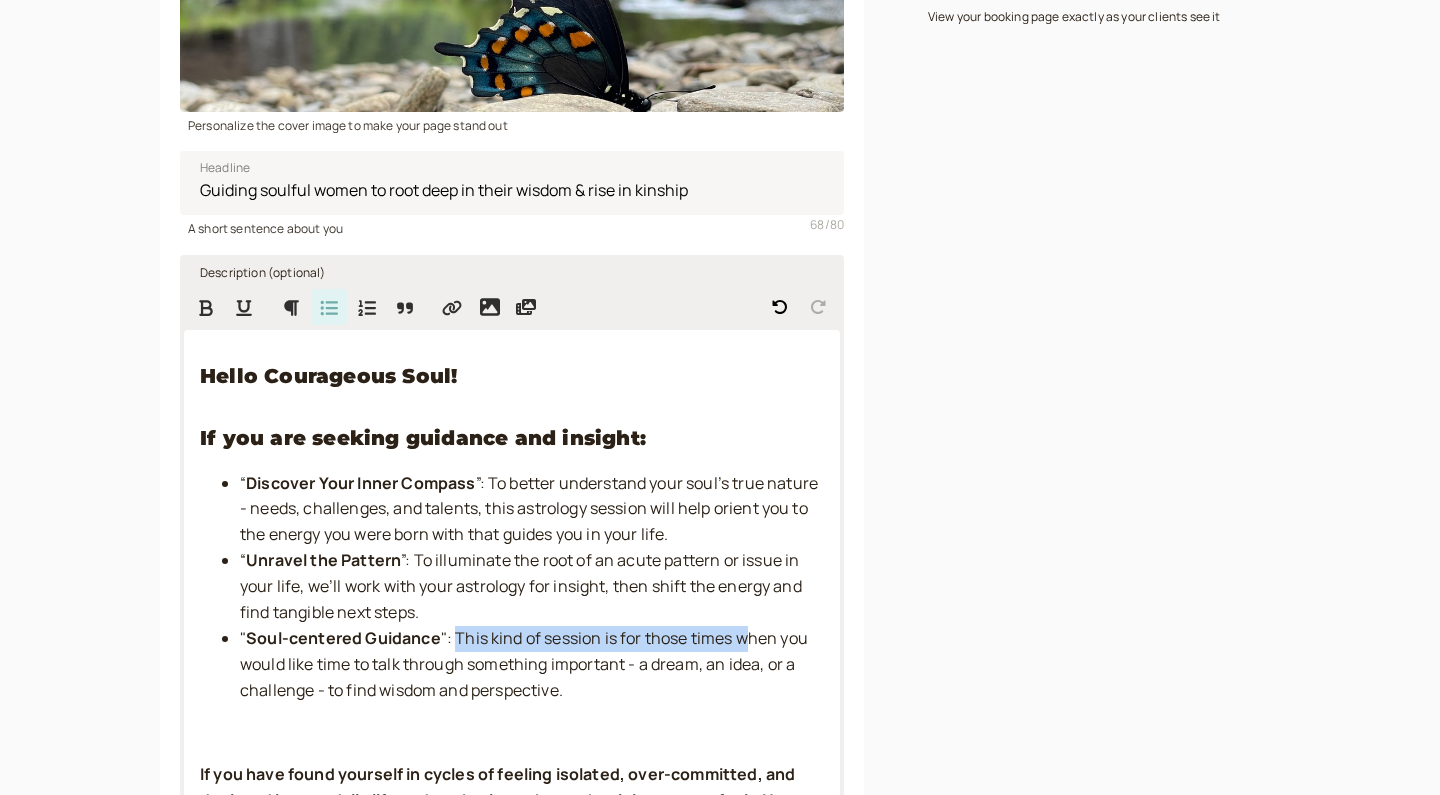 drag, startPoint x: 455, startPoint y: 629, endPoint x: 744, endPoint y: 623, distance: 289.0623 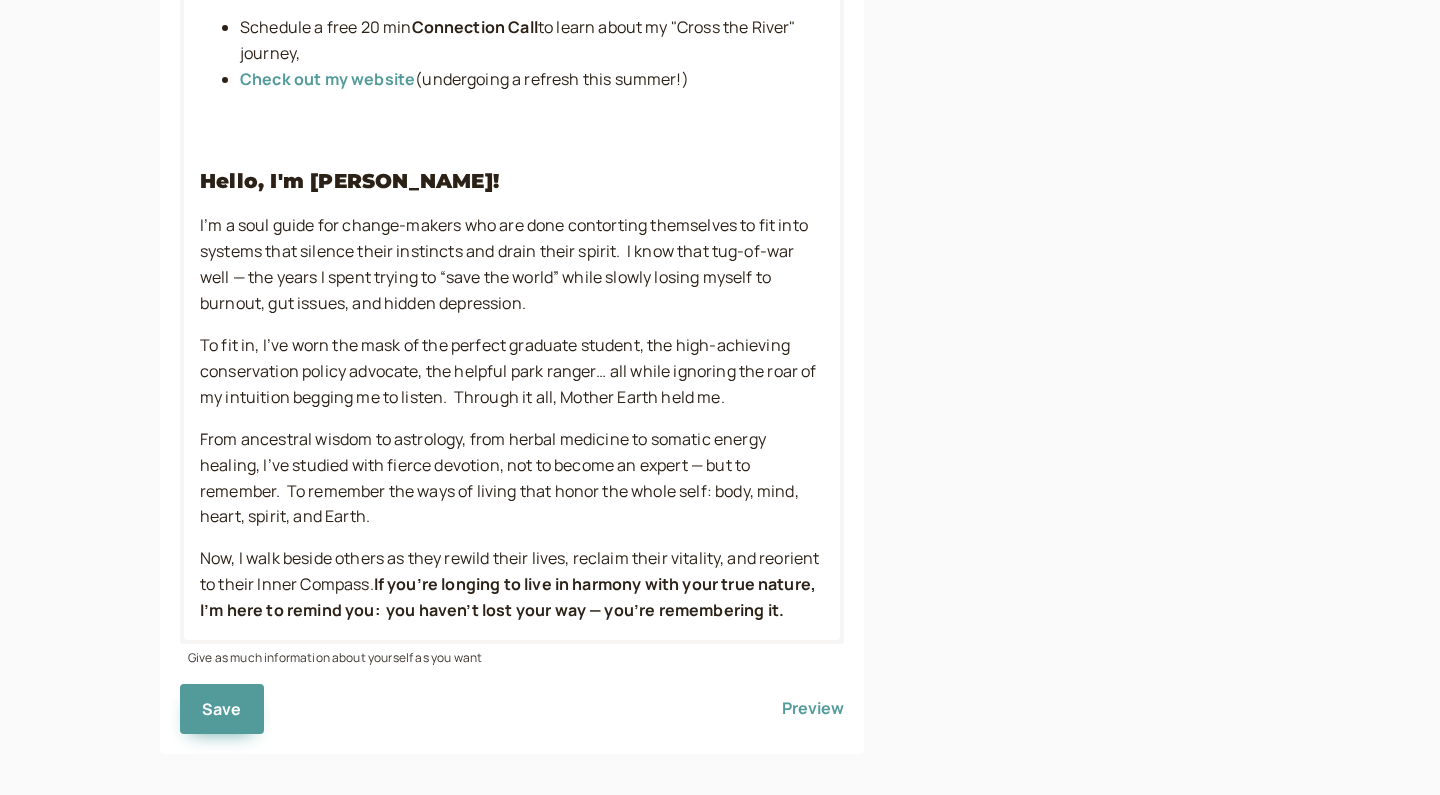 scroll, scrollTop: 1565, scrollLeft: 0, axis: vertical 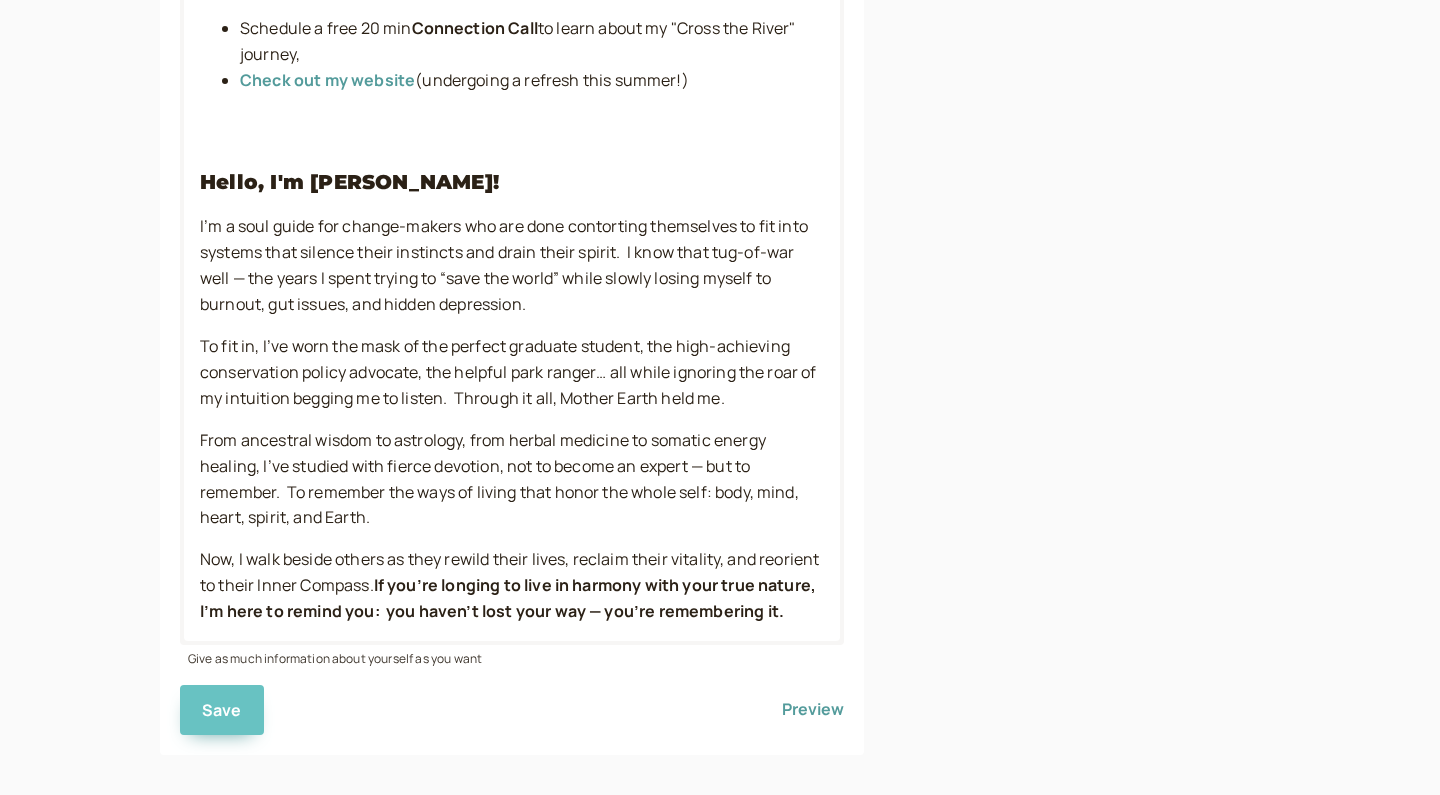 click on "Save" at bounding box center [222, 710] 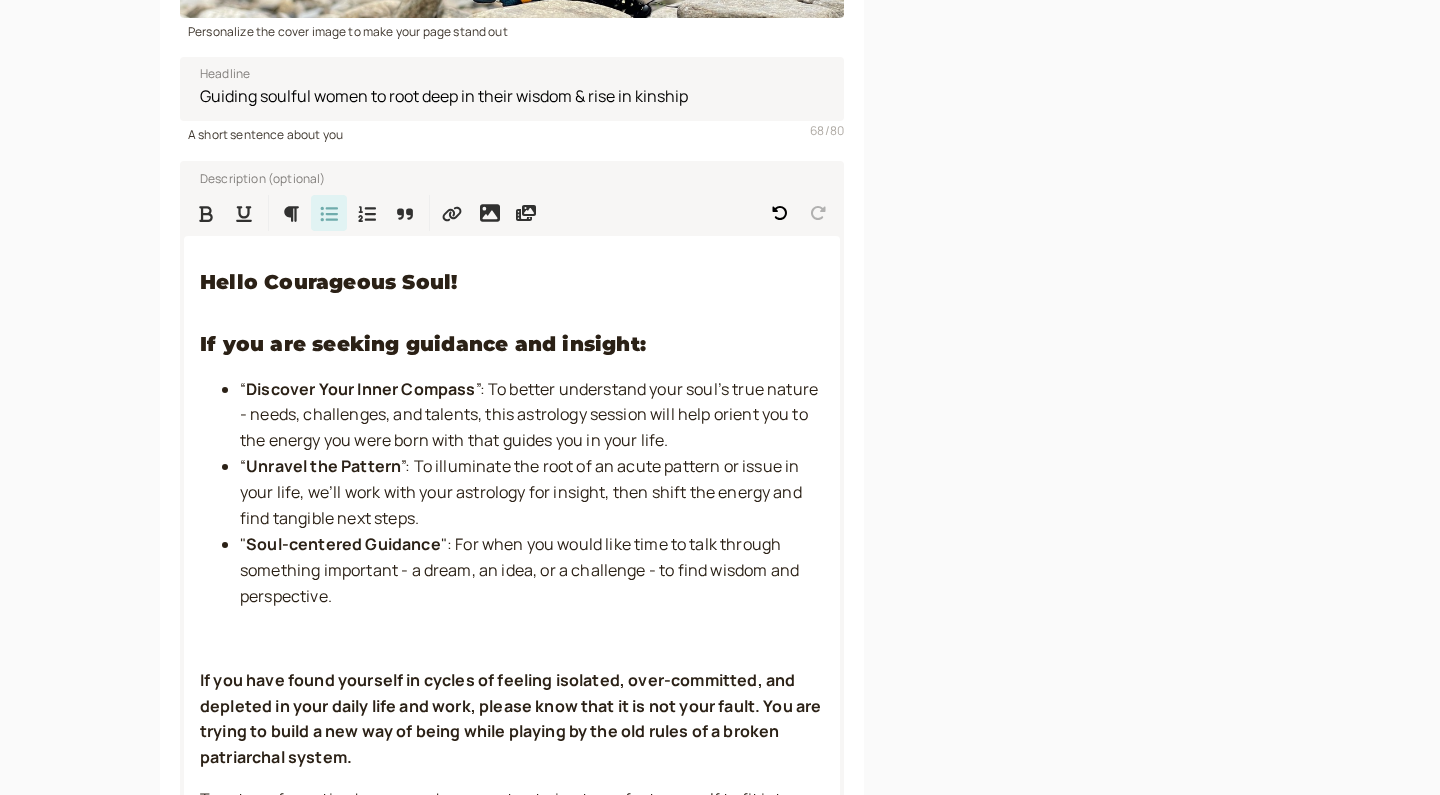scroll, scrollTop: 523, scrollLeft: 0, axis: vertical 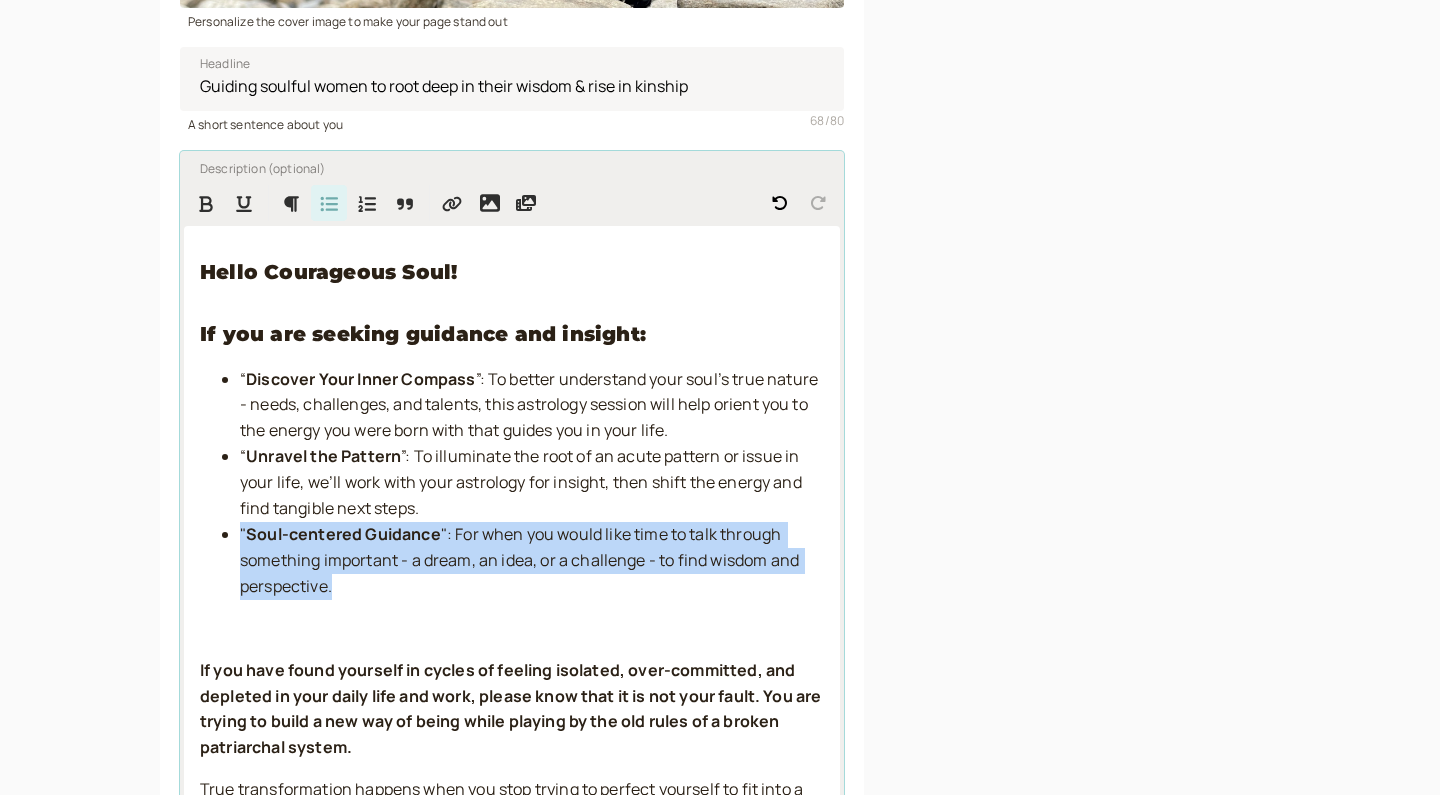 drag, startPoint x: 358, startPoint y: 579, endPoint x: 216, endPoint y: 532, distance: 149.57607 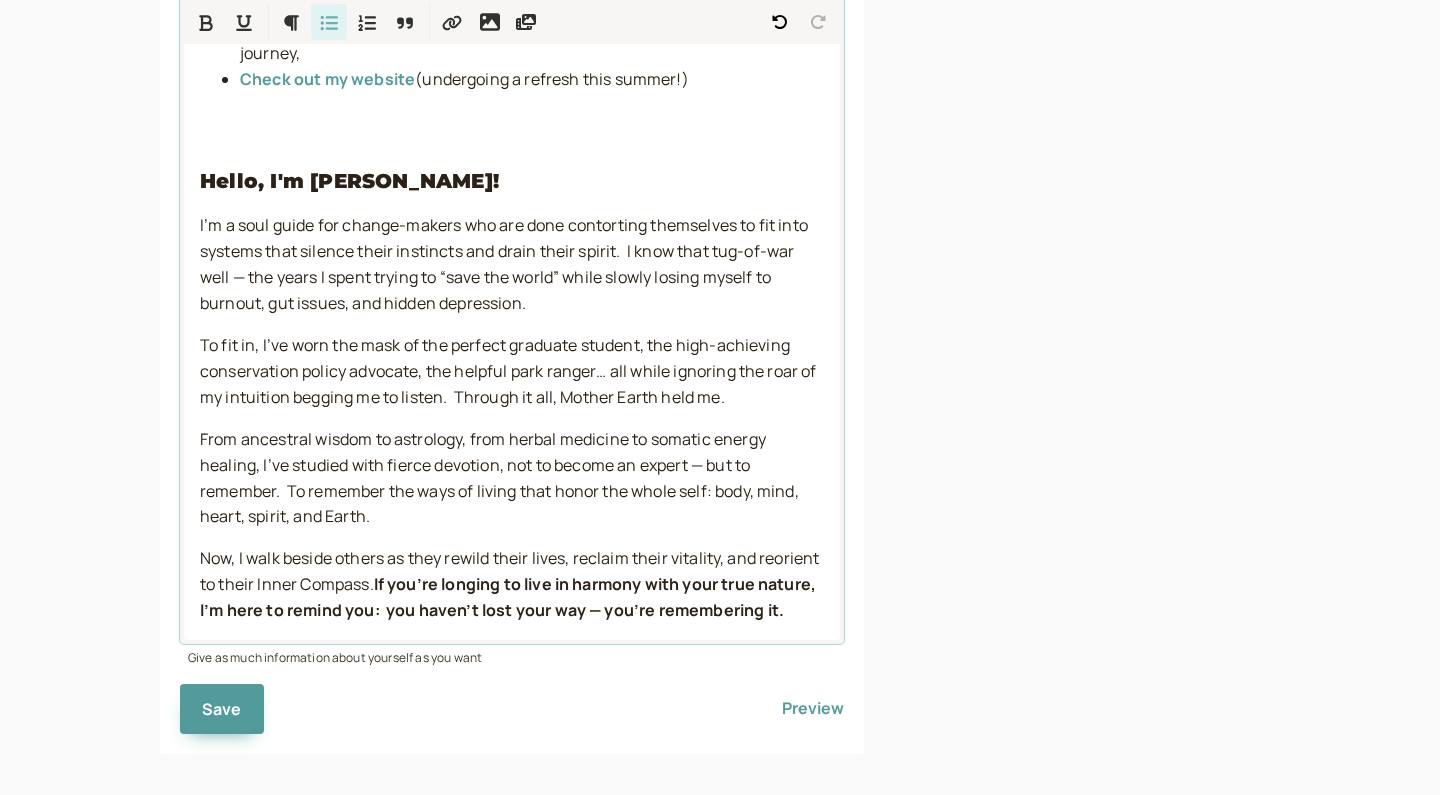 scroll, scrollTop: 1565, scrollLeft: 0, axis: vertical 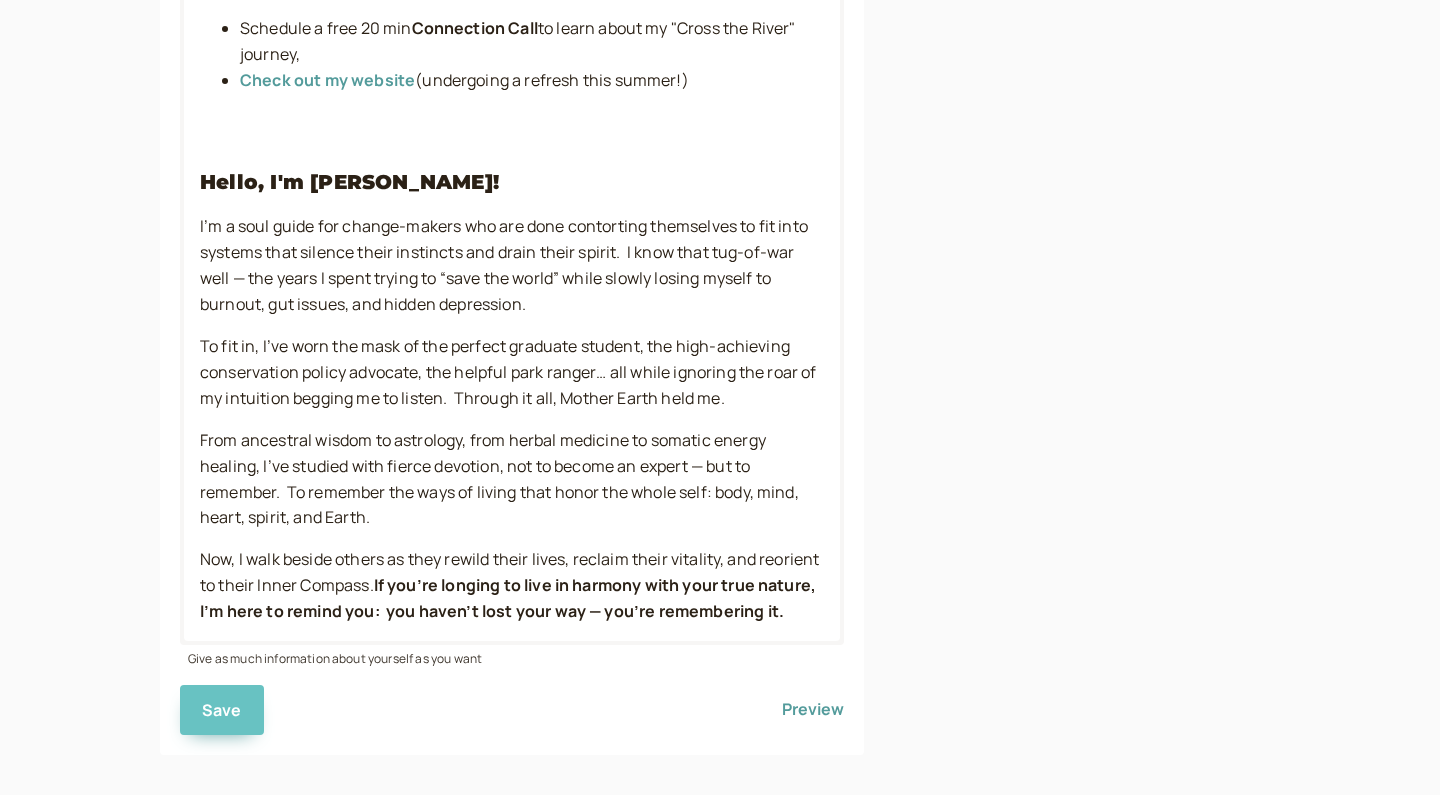 click on "Save" at bounding box center (222, 710) 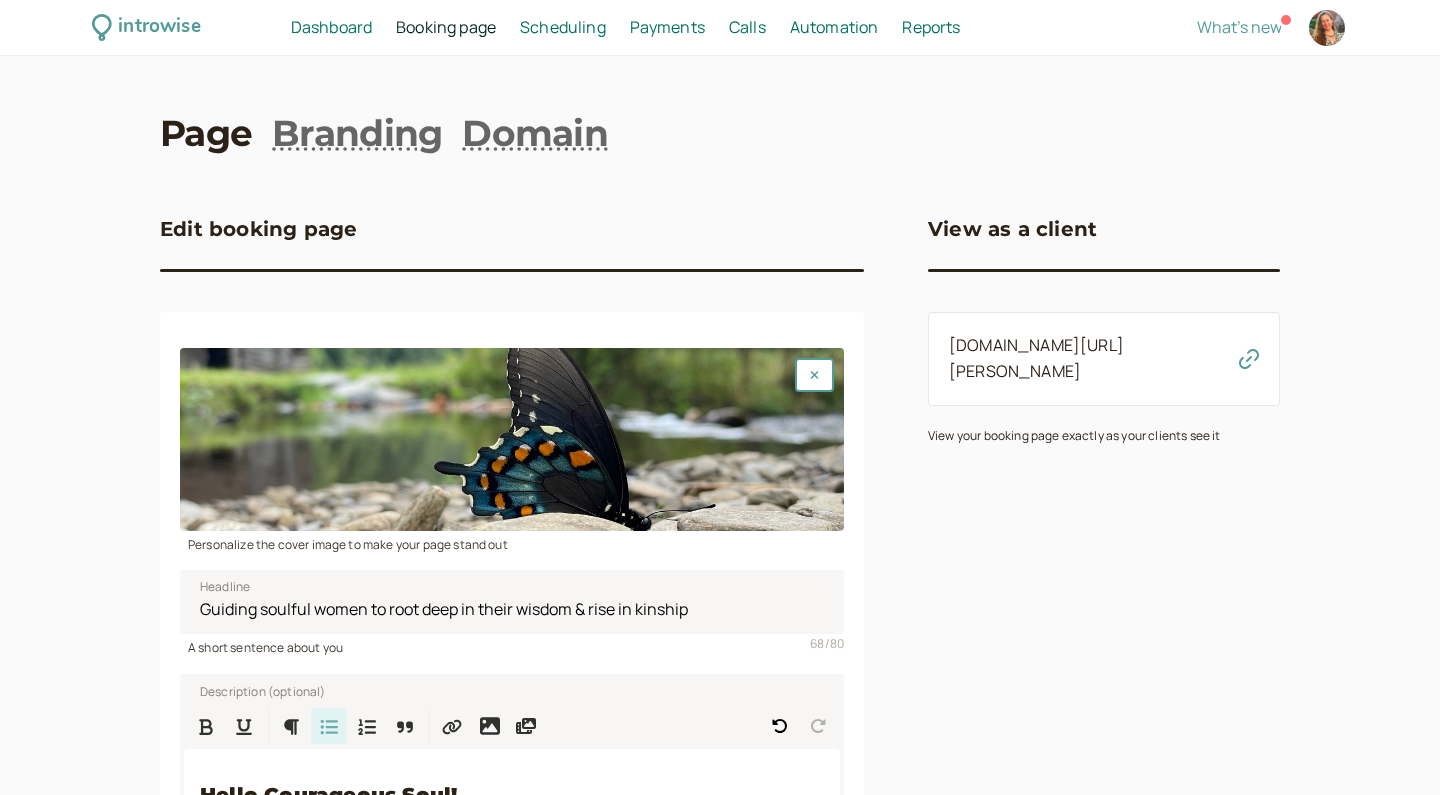 scroll, scrollTop: 0, scrollLeft: 0, axis: both 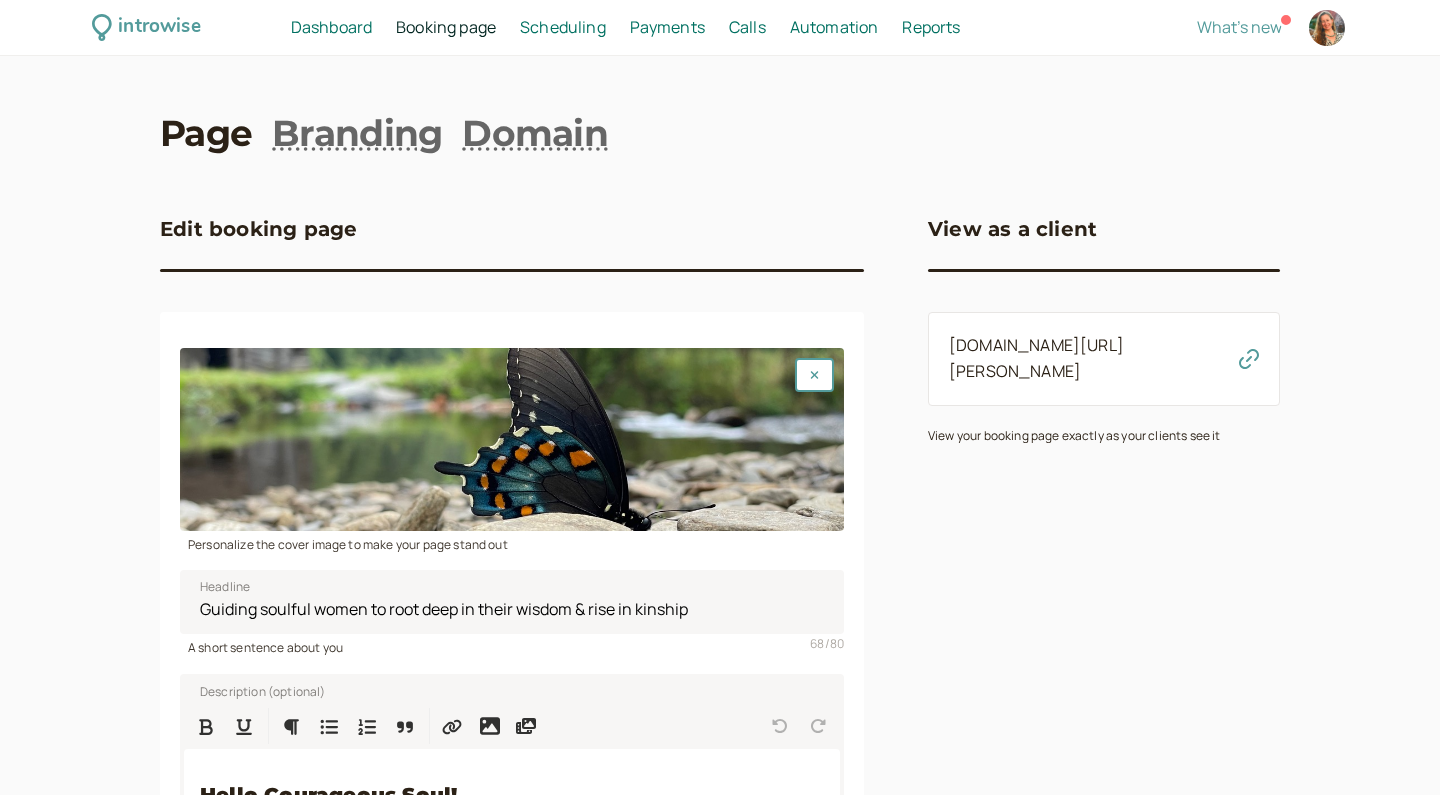 click on "Scheduling" at bounding box center (563, 27) 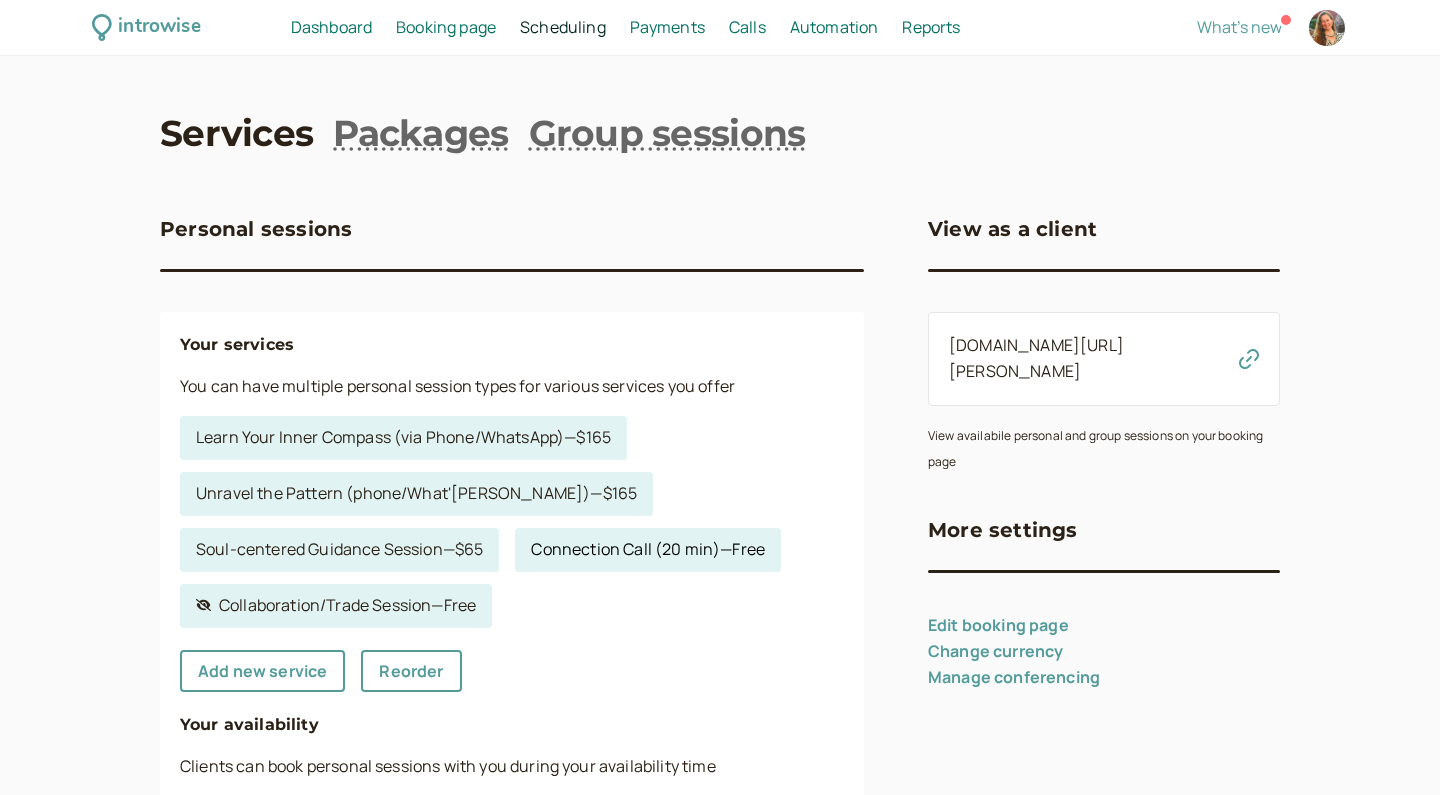 click on "Connection Call (20 min)  —  Free" at bounding box center (648, 550) 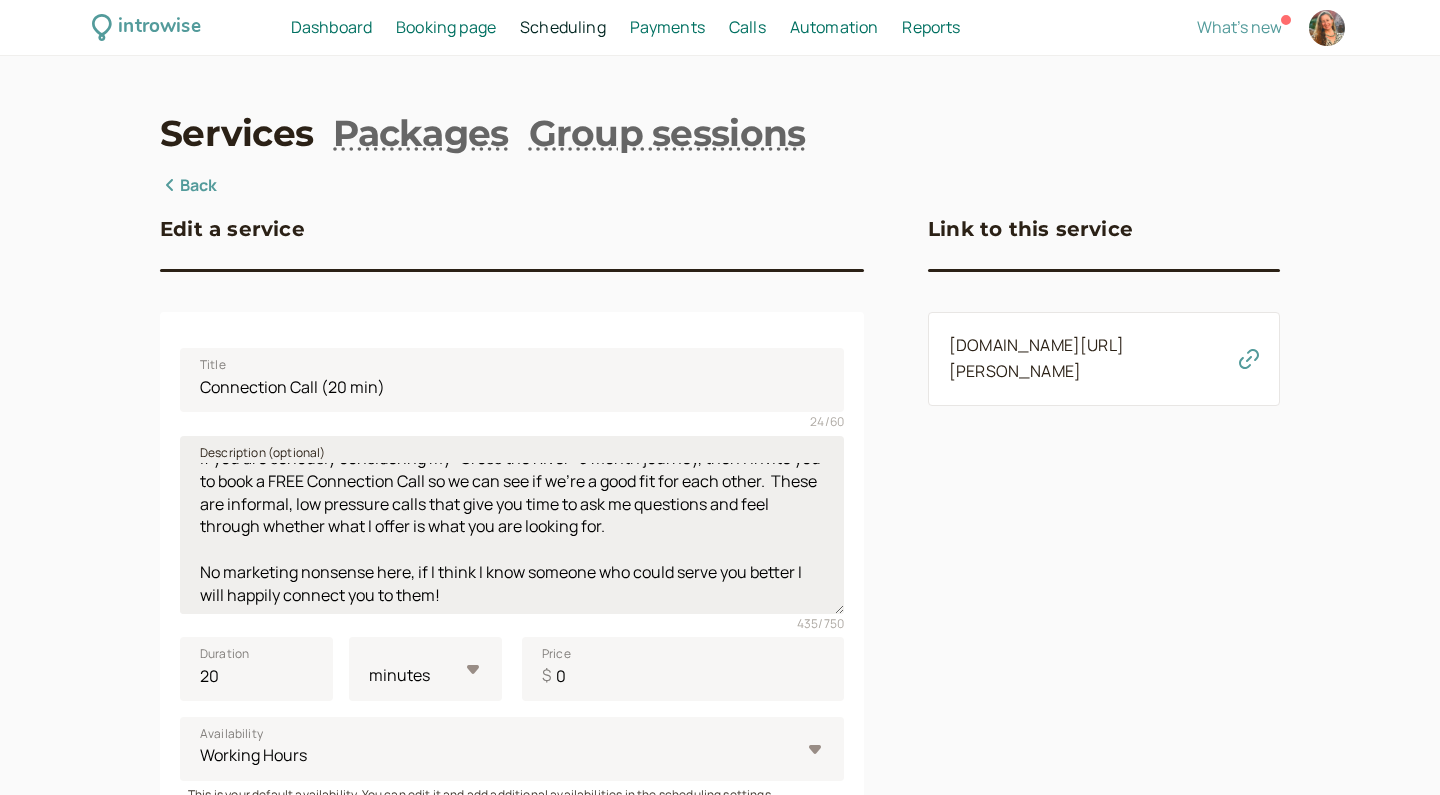 scroll, scrollTop: 22, scrollLeft: 0, axis: vertical 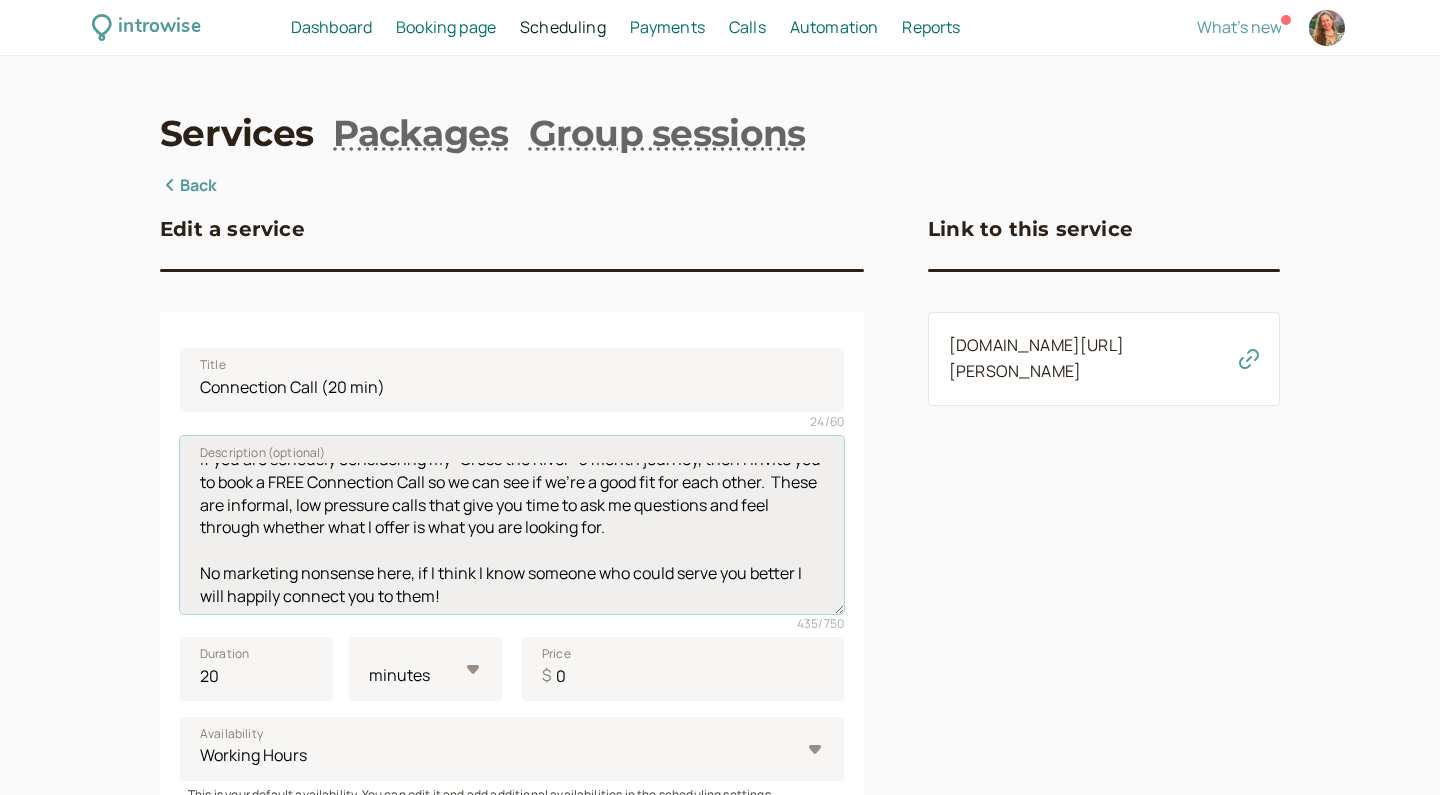 click on "If you are seriously considering my "Cross the River" 3 month journey, then I invite you to book a FREE Connection Call so we can see if we're a good fit for each other.  These are informal, low pressure calls that give you time to ask me questions and feel through whether what I offer is what you are looking for.
No marketing nonsense here, if I think I know someone who could serve you better I will happily connect you to them!" at bounding box center (512, 525) 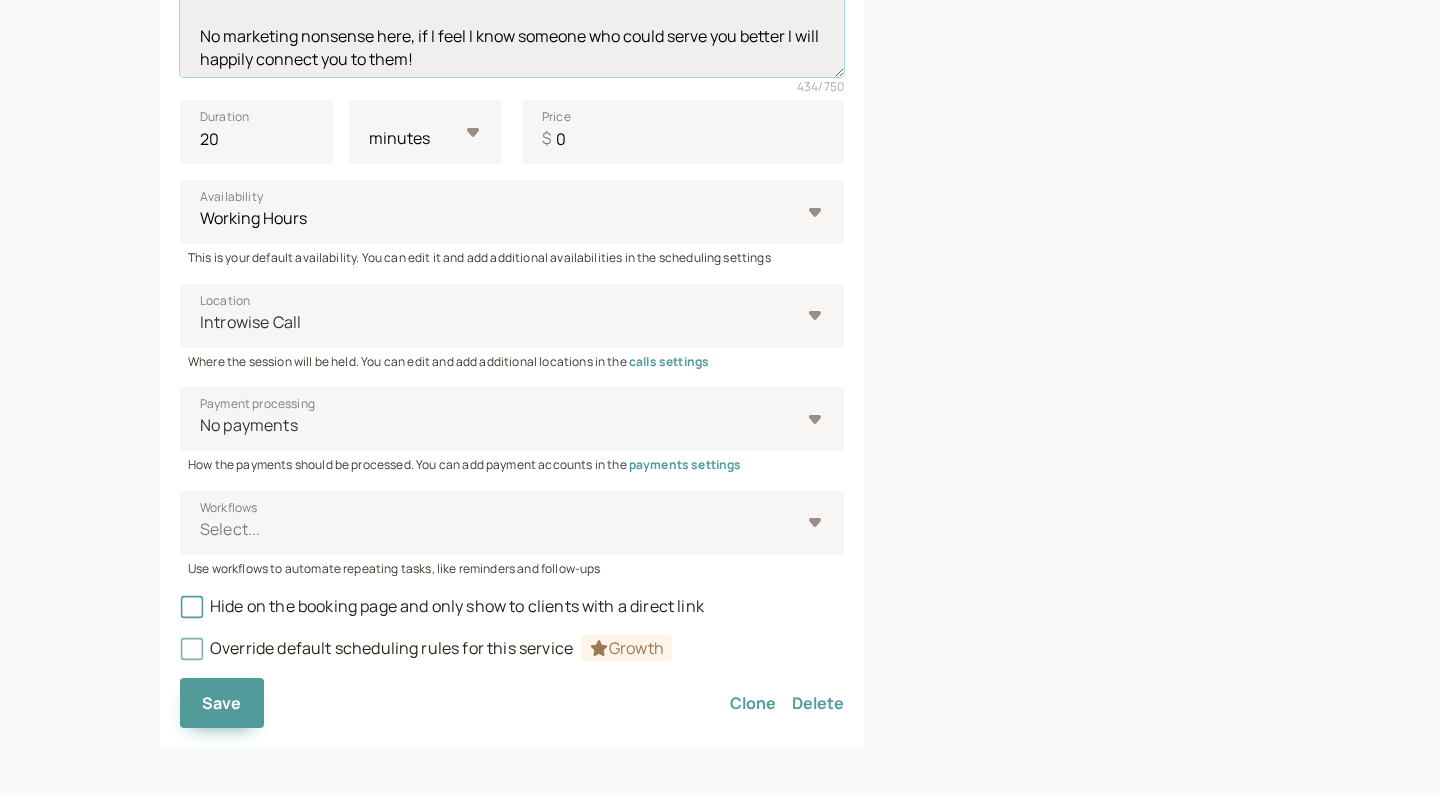 scroll, scrollTop: 536, scrollLeft: 0, axis: vertical 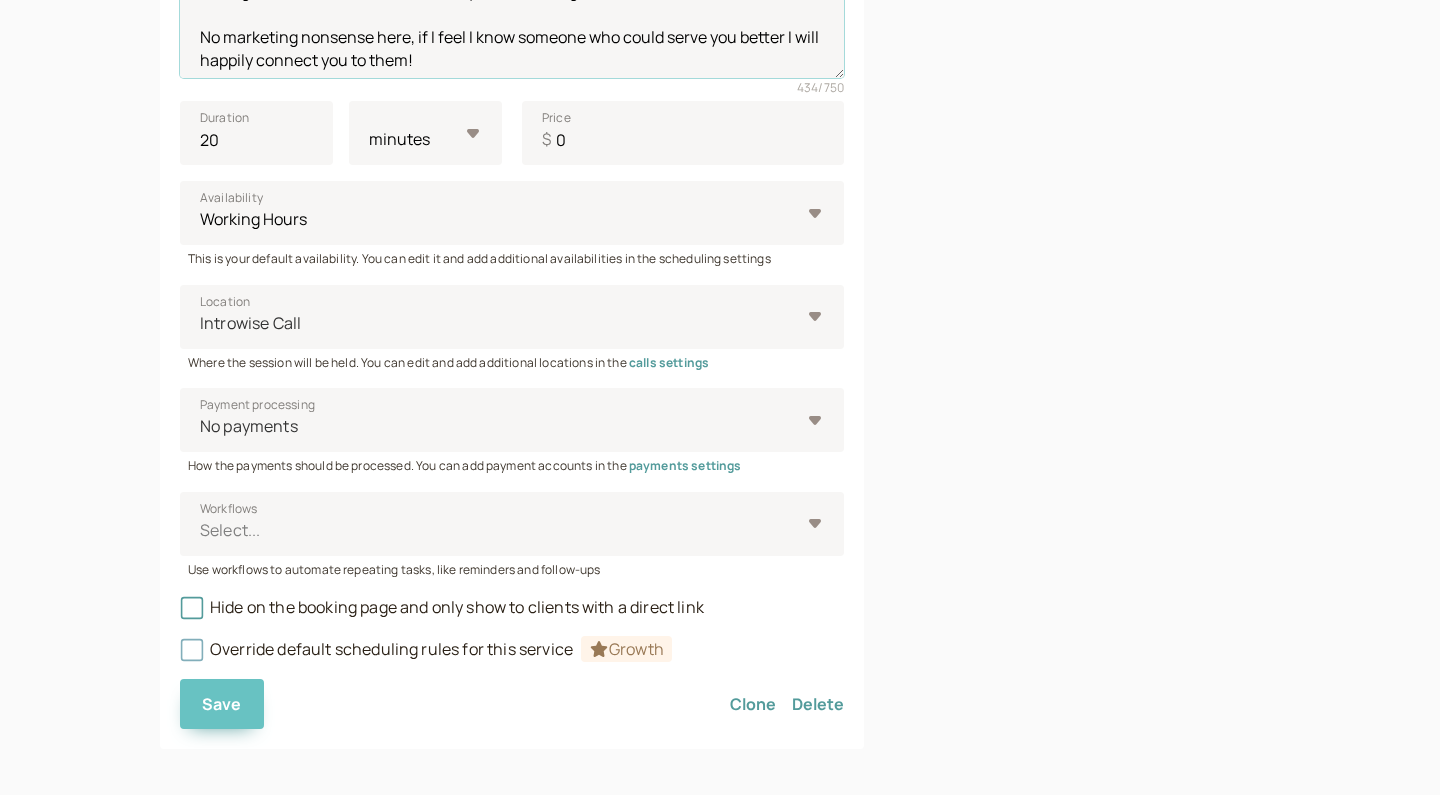type on "If you are seriously considering my "Cross the River" 3 month journey, then I invite you to book a FREE Connection Call so we can see if we're a good fit for each other.  These are informal, low pressure calls that give you time to ask me questions and feel through whether what I offer is what you are looking for.
No marketing nonsense here, if I feel I know someone who could serve you better I will happily connect you to them!" 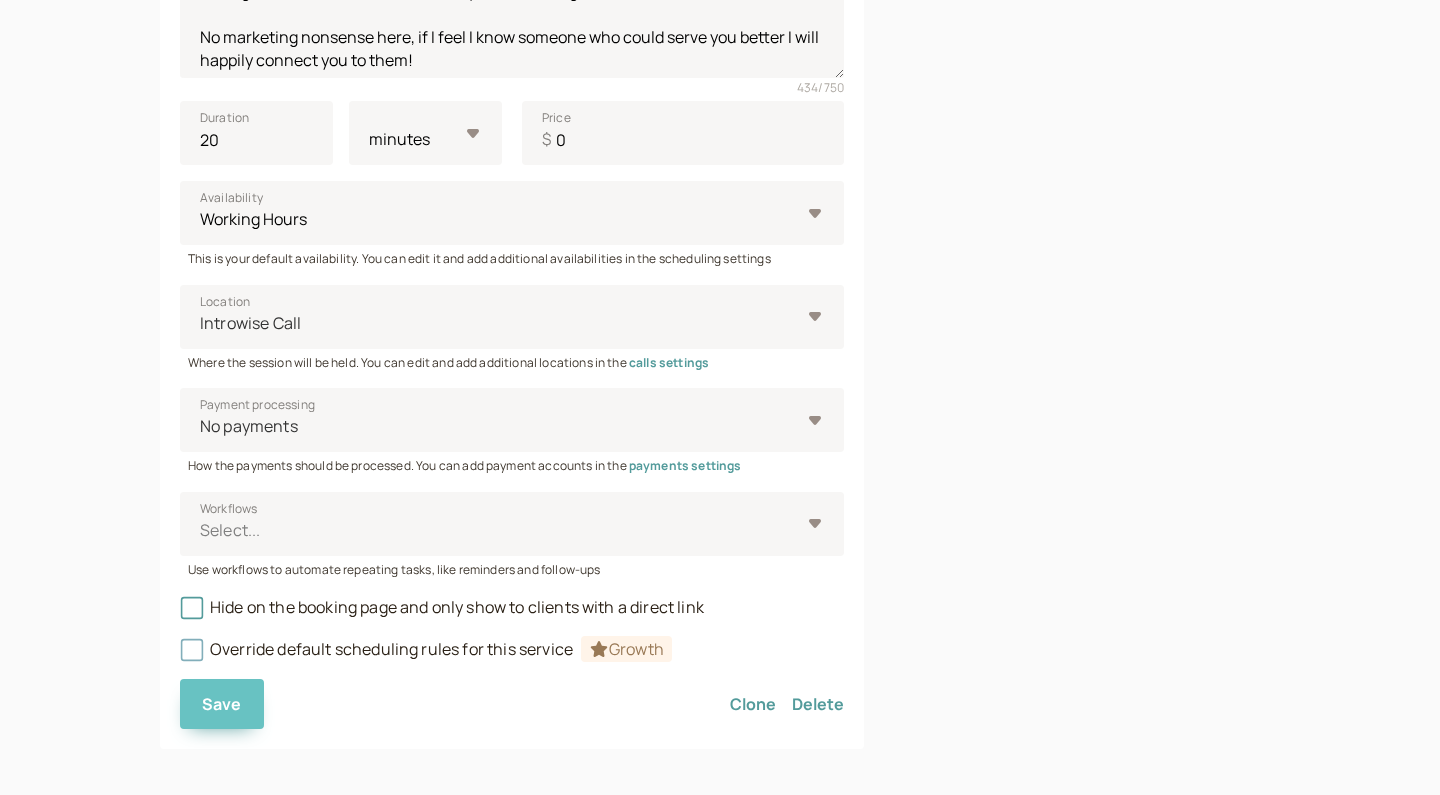 click on "Save" at bounding box center [222, 704] 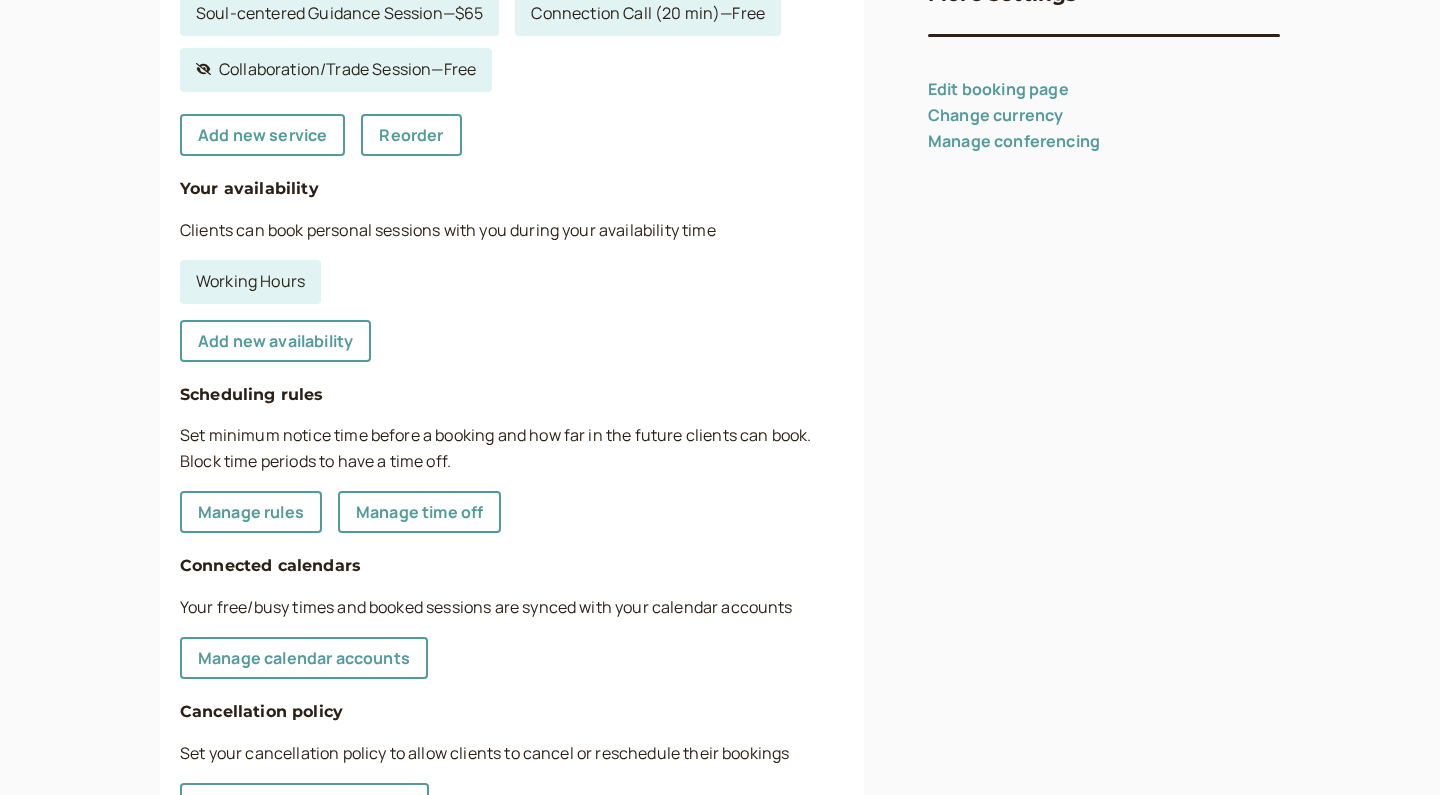 scroll, scrollTop: 0, scrollLeft: 0, axis: both 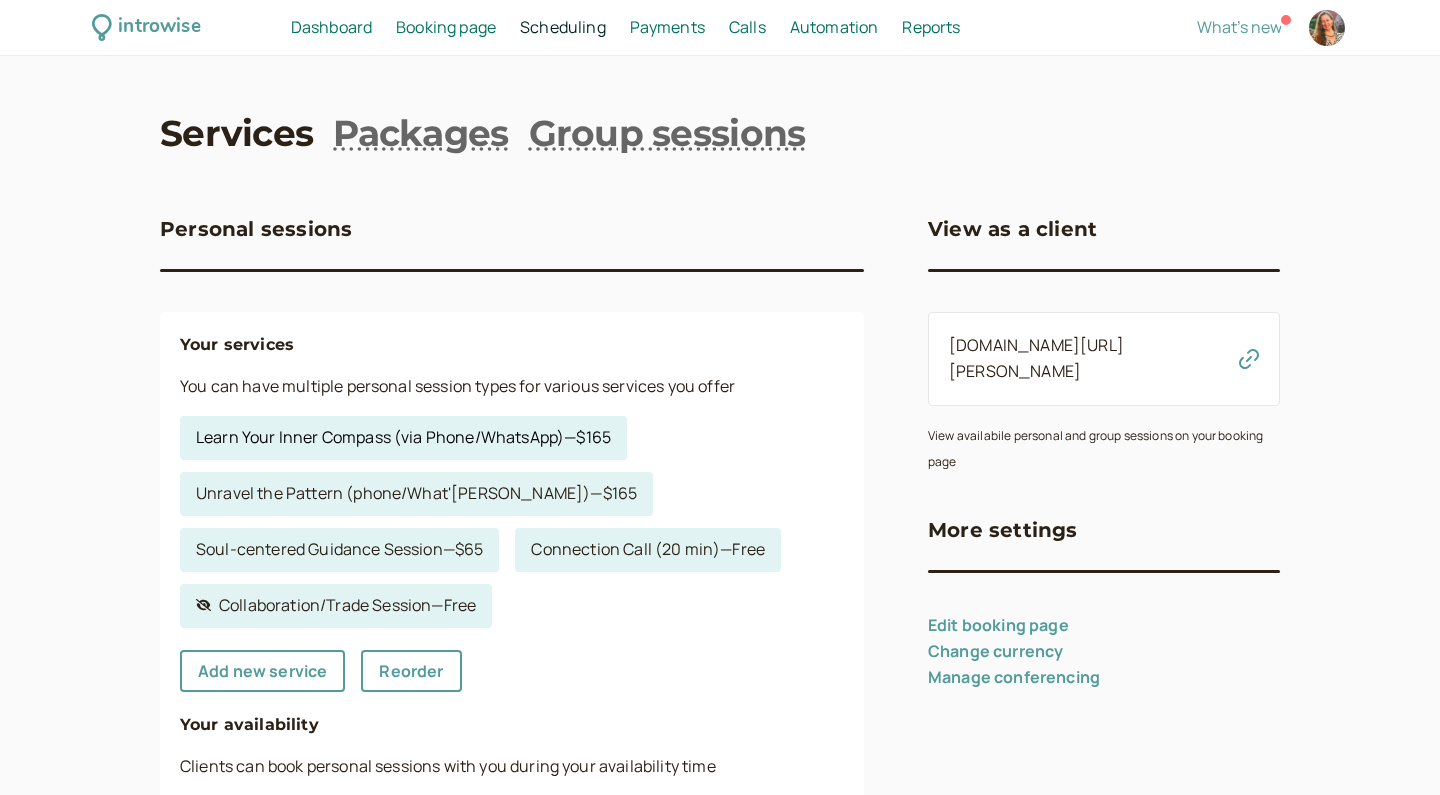 click on "Learn Your Inner Compass  (via Phone/WhatsApp)  —  $165" at bounding box center [403, 438] 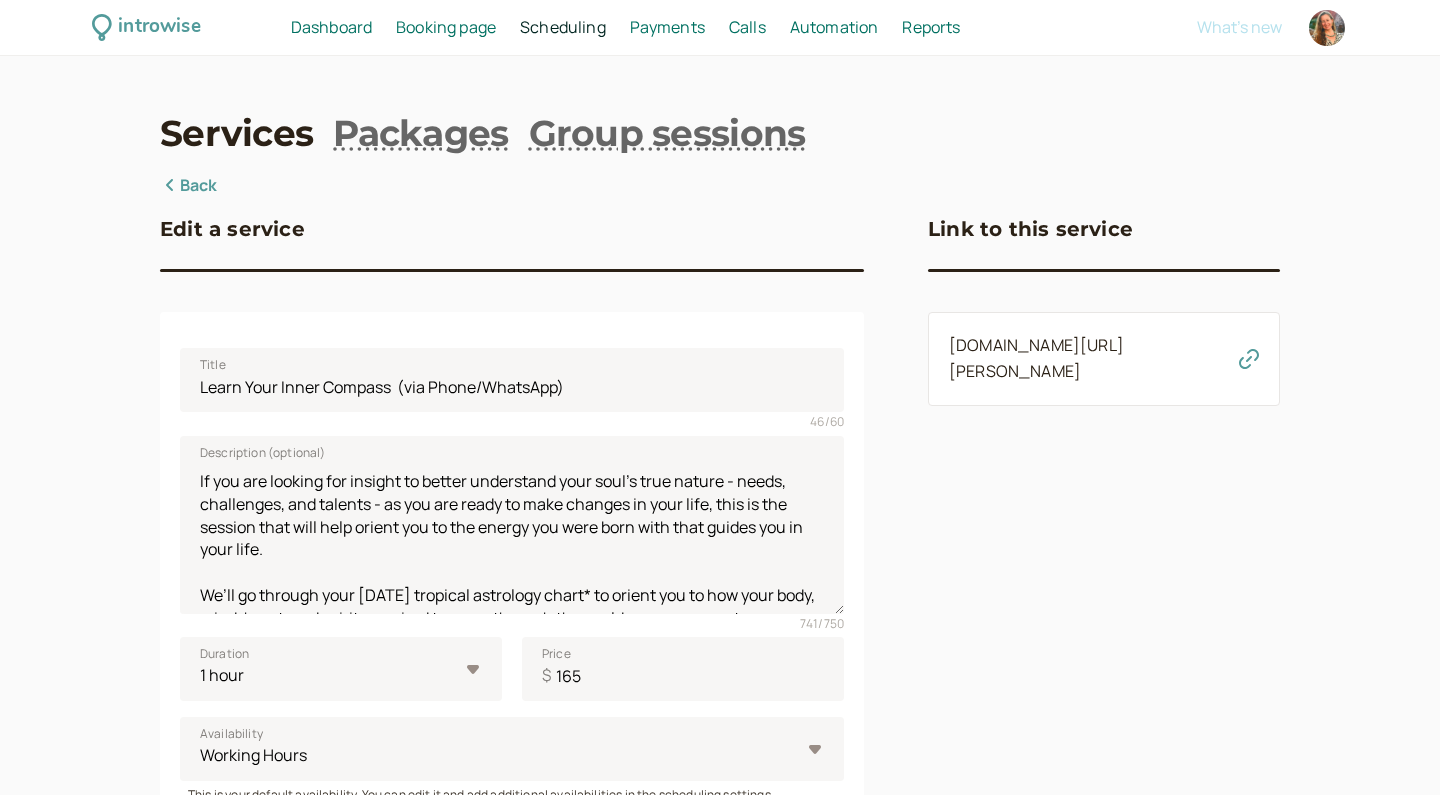 click 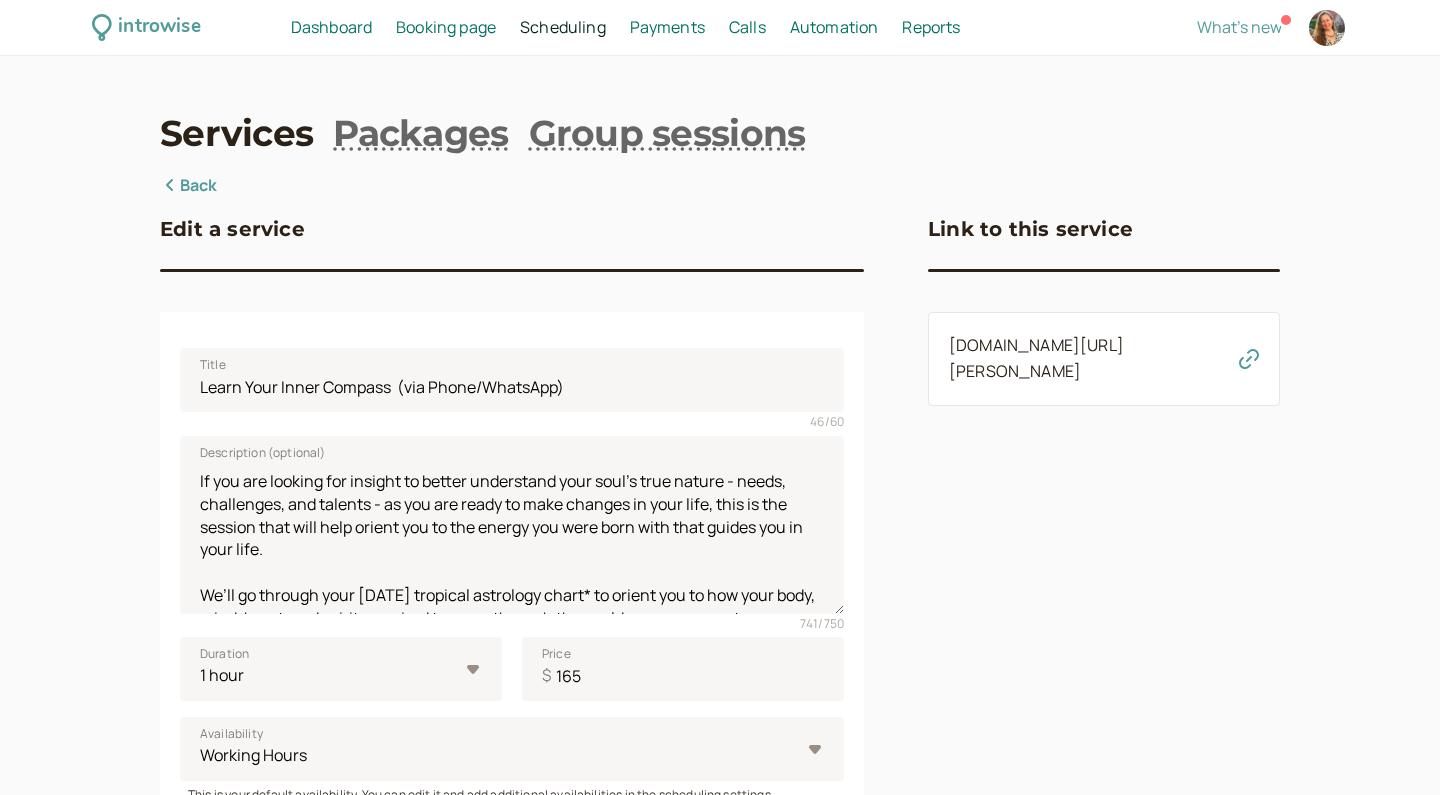 click on "Back" at bounding box center [189, 186] 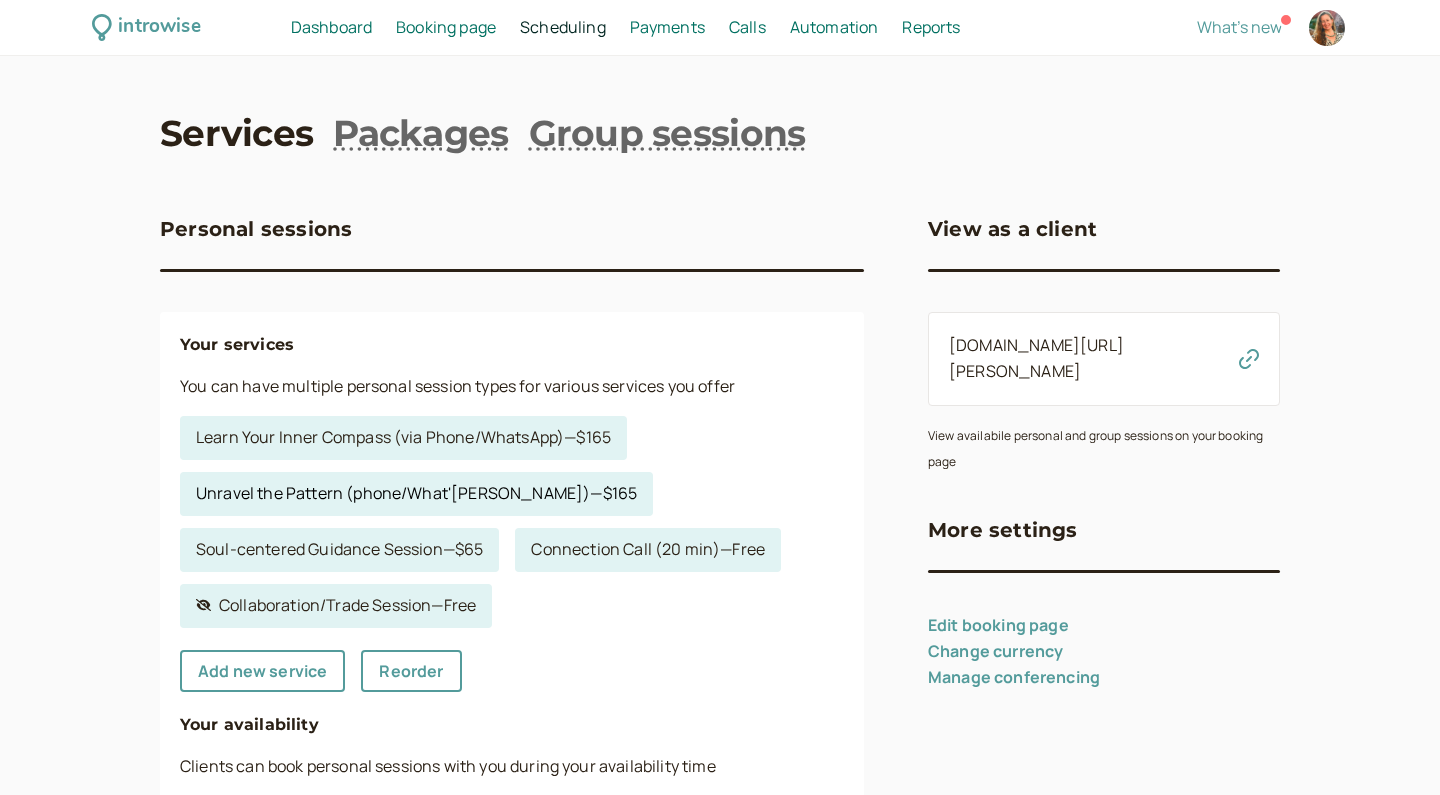 click on "Unravel the Pattern (phone/What'[PERSON_NAME])  —  $165" at bounding box center (416, 494) 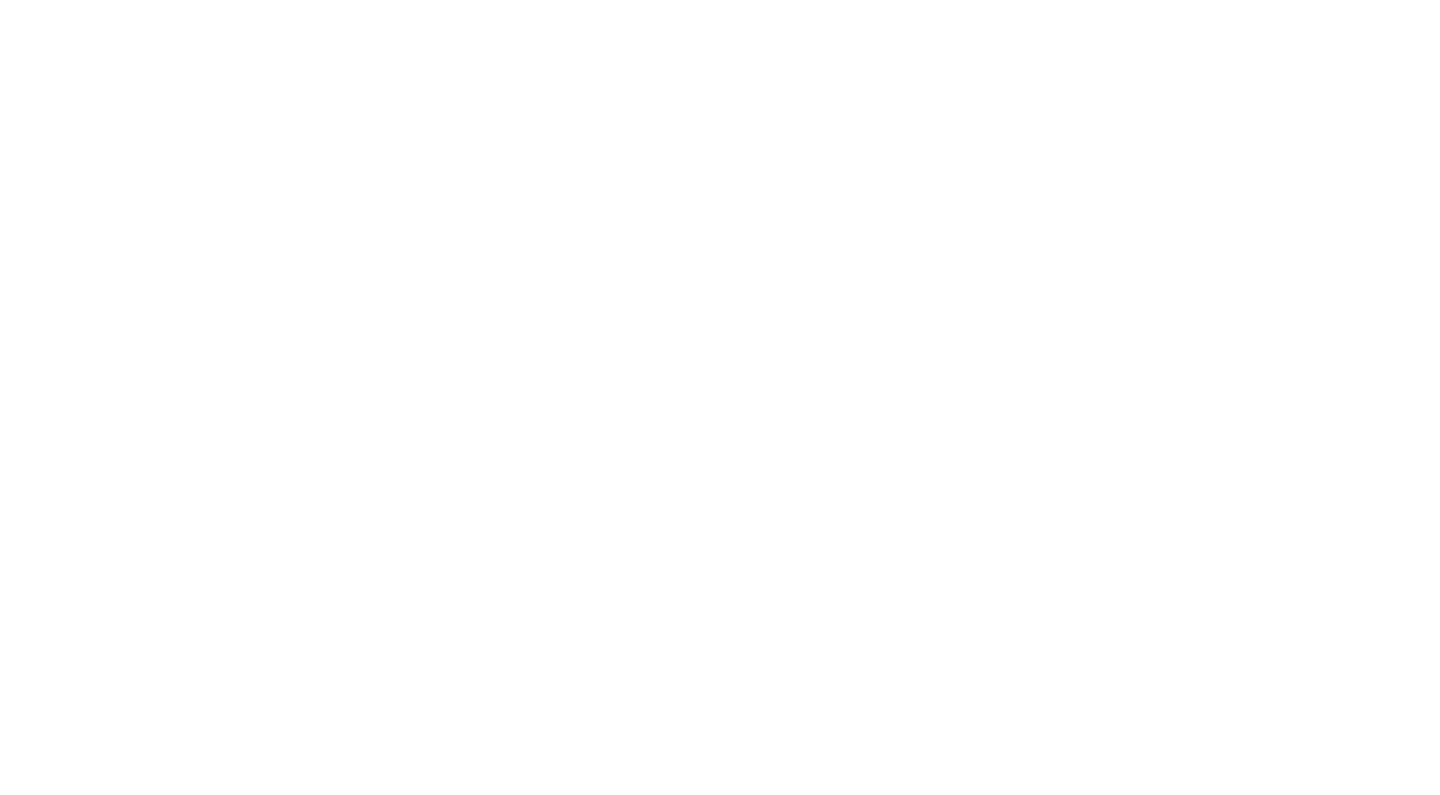 select on "60" 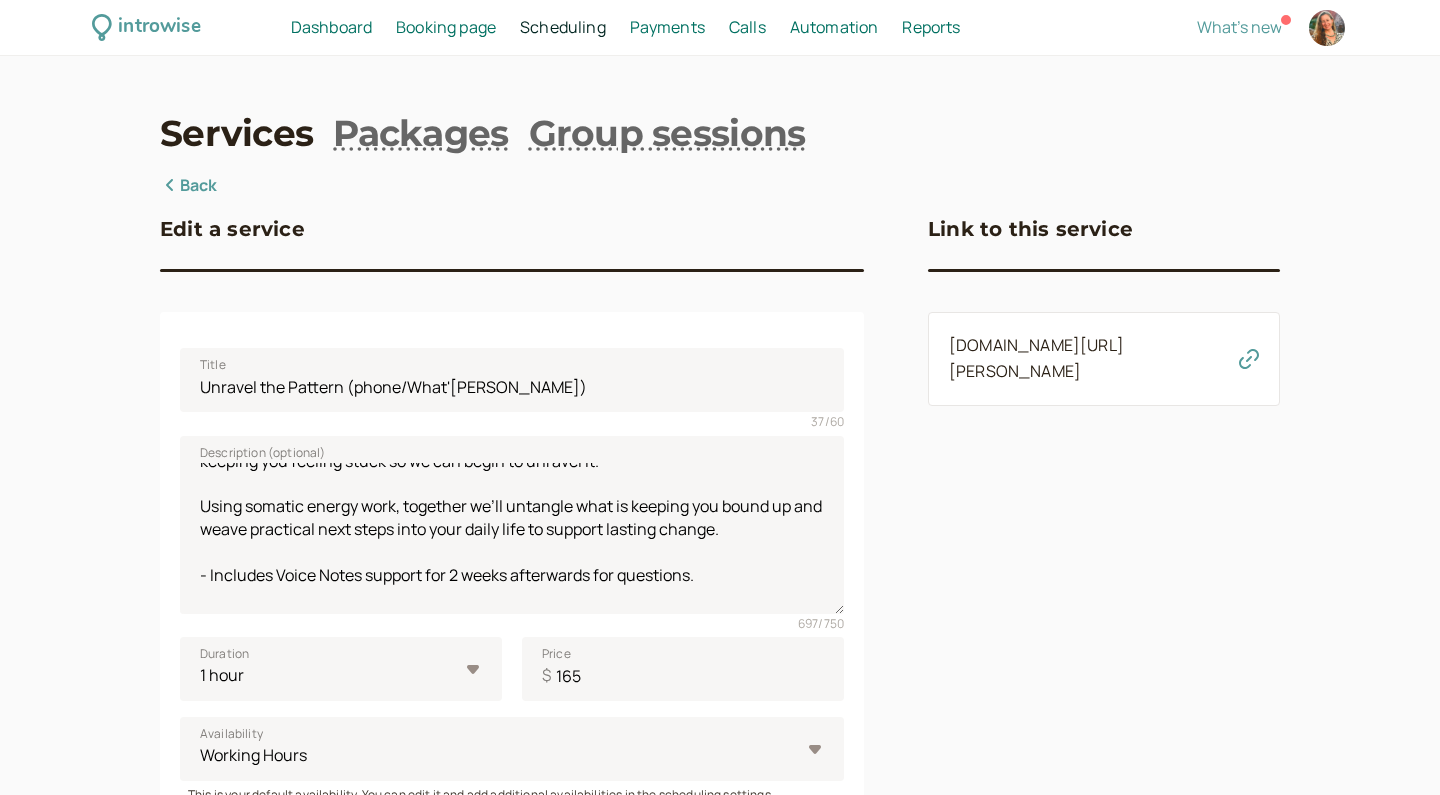 scroll, scrollTop: 70, scrollLeft: 0, axis: vertical 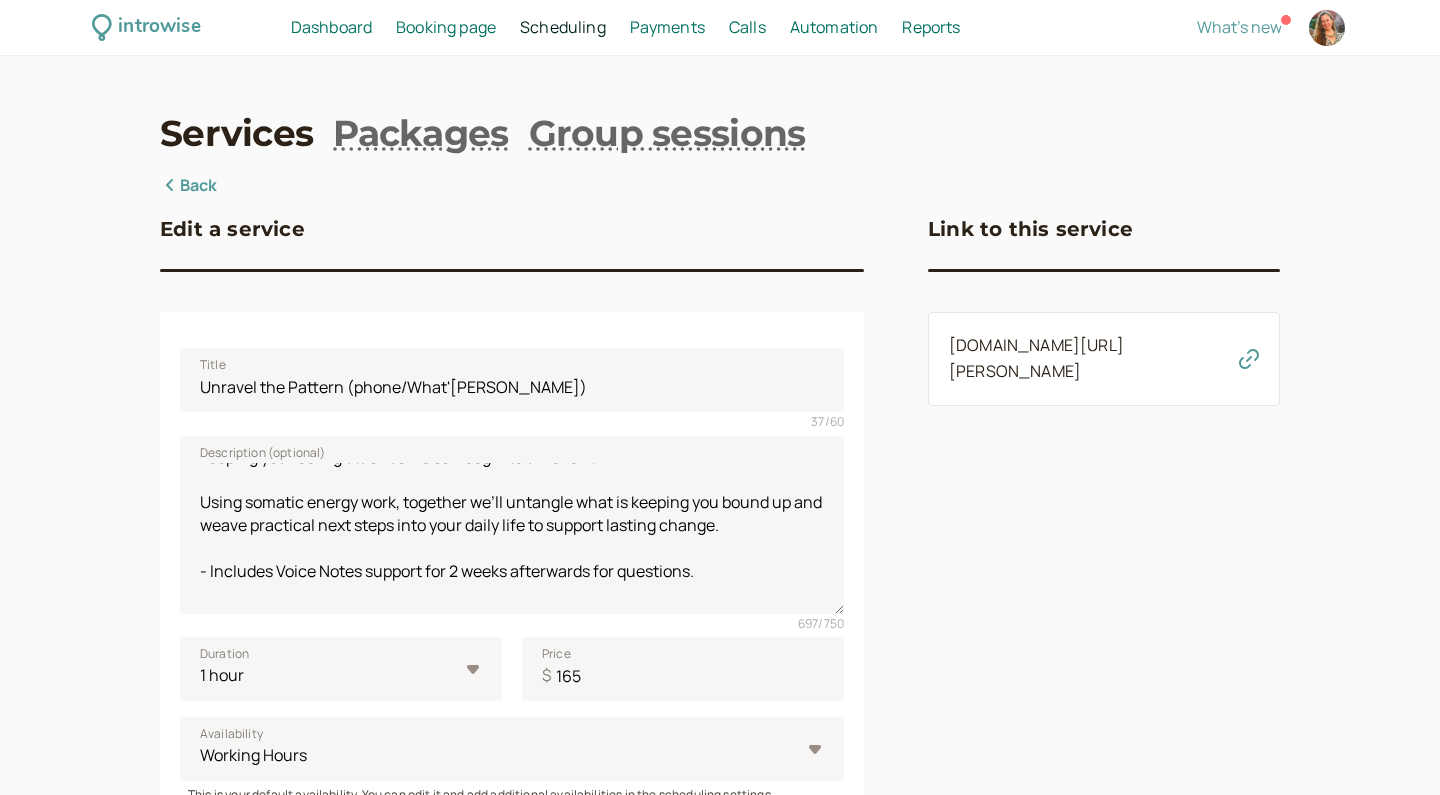 click 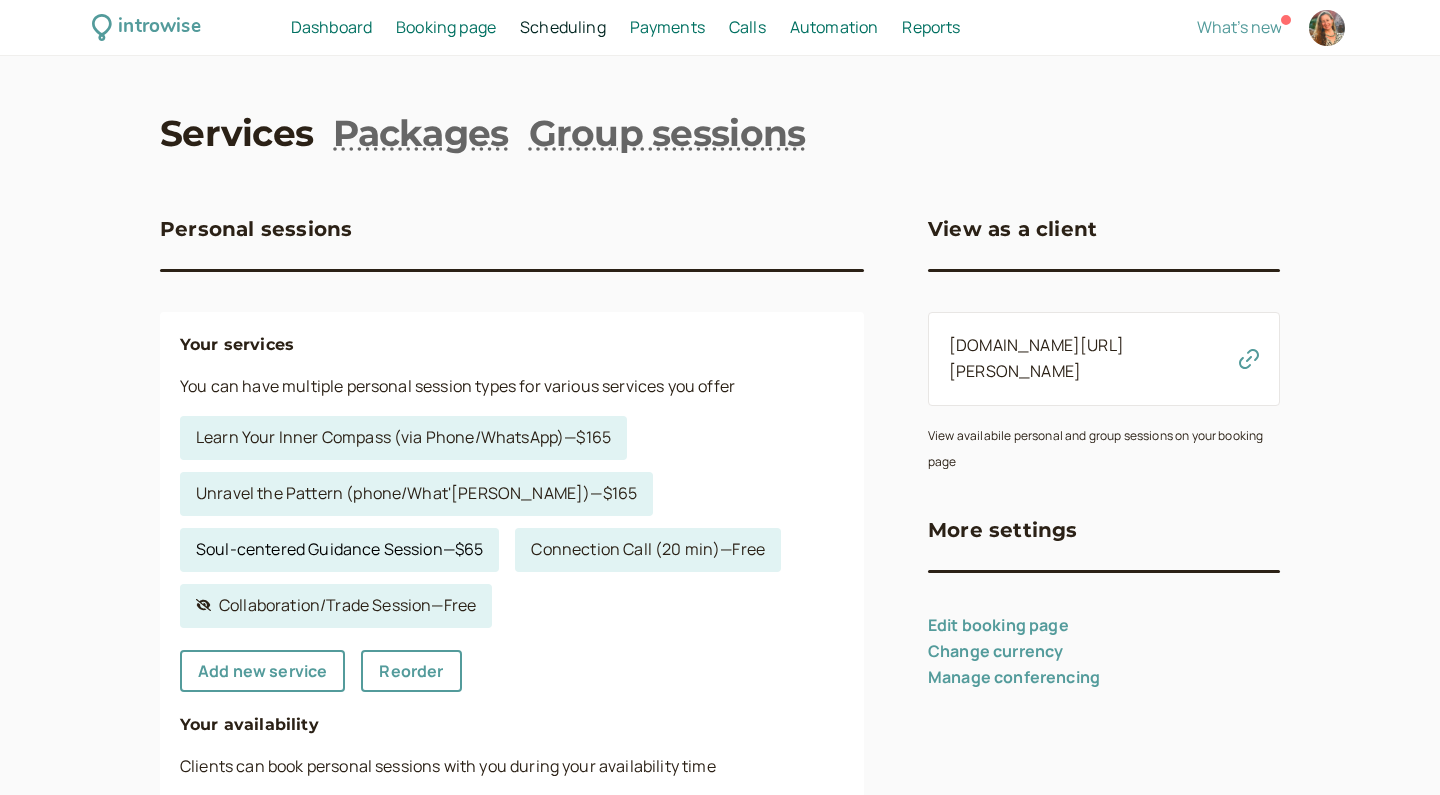 click on "Soul-centered Guidance Session  —  $65" at bounding box center [339, 550] 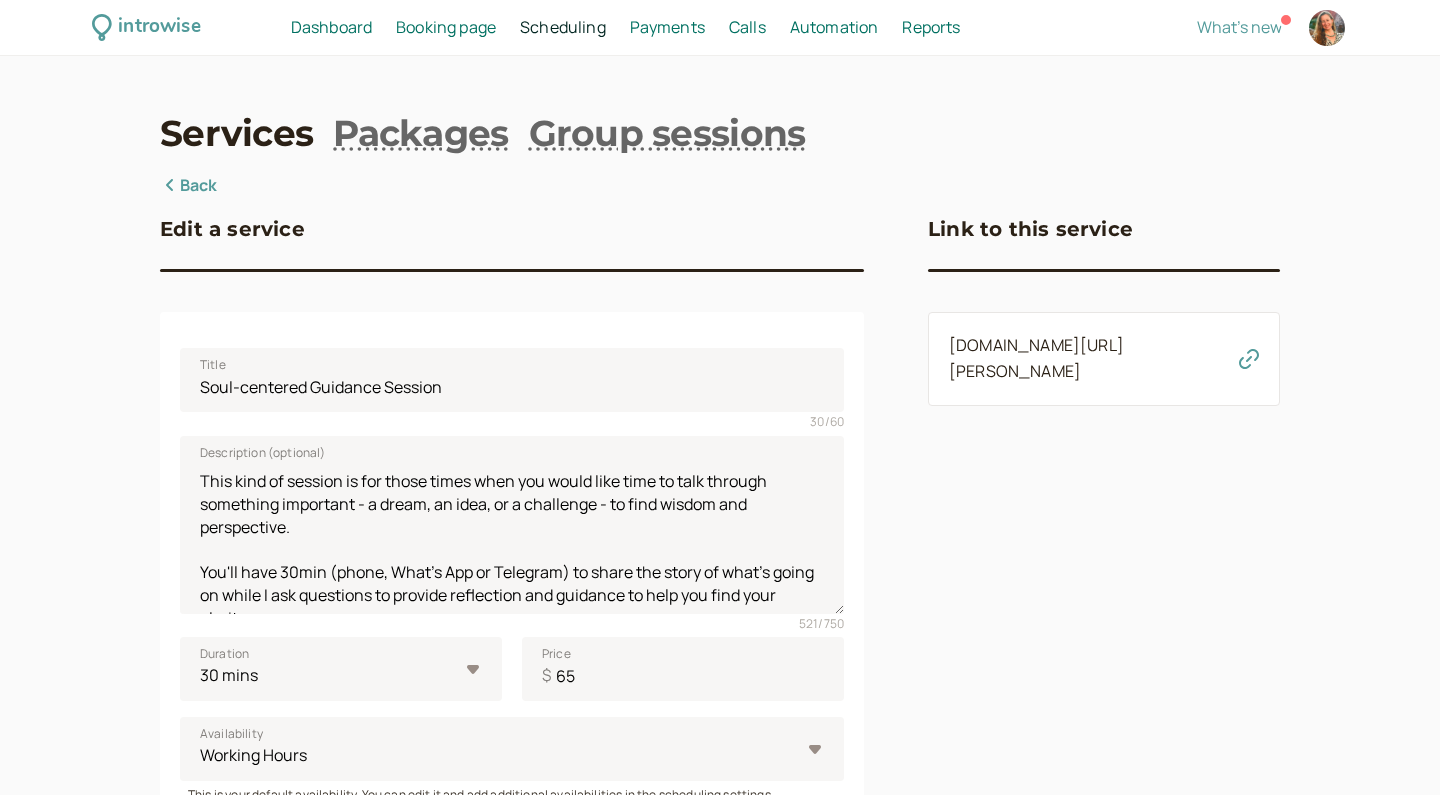 click 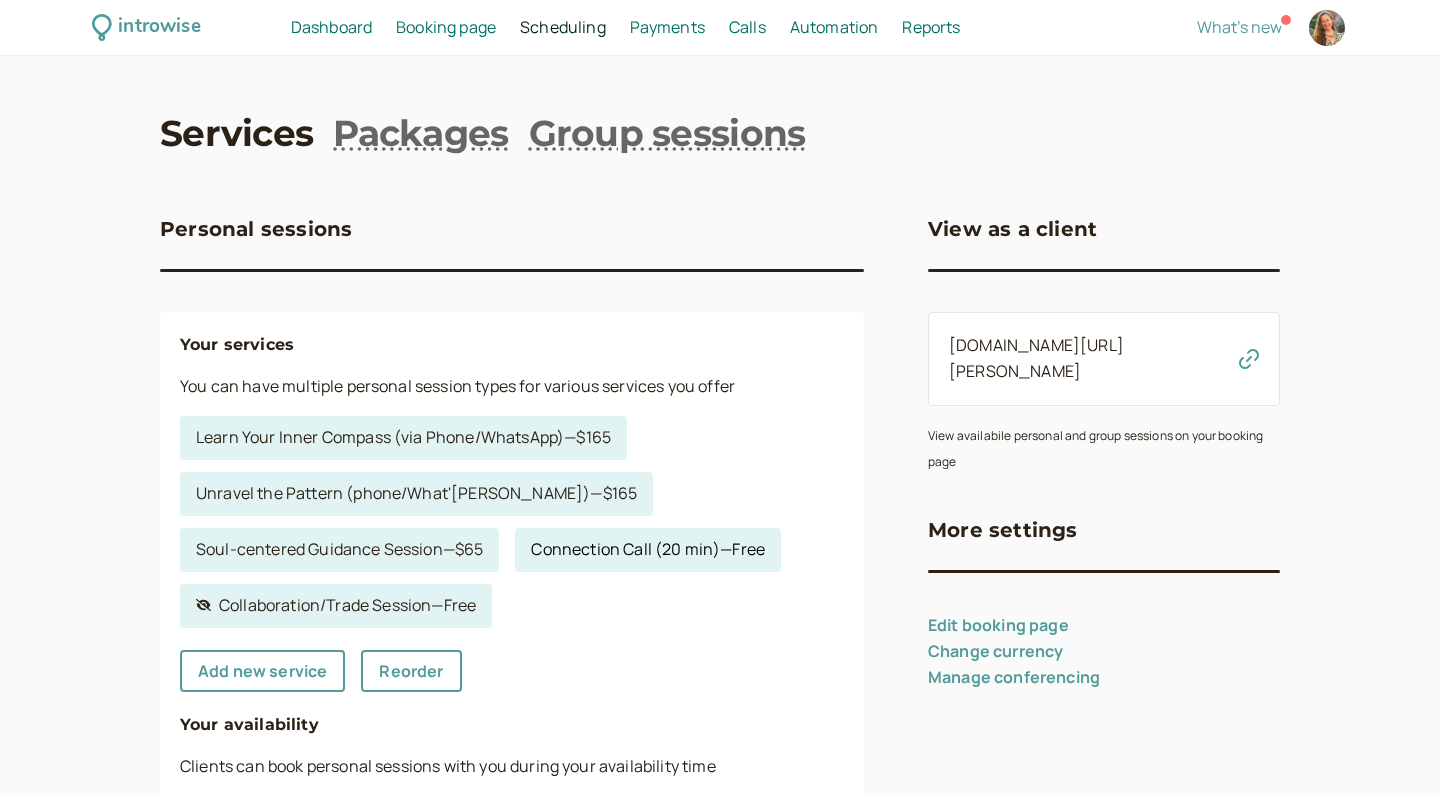 click on "Connection Call (20 min)  —  Free" at bounding box center [648, 550] 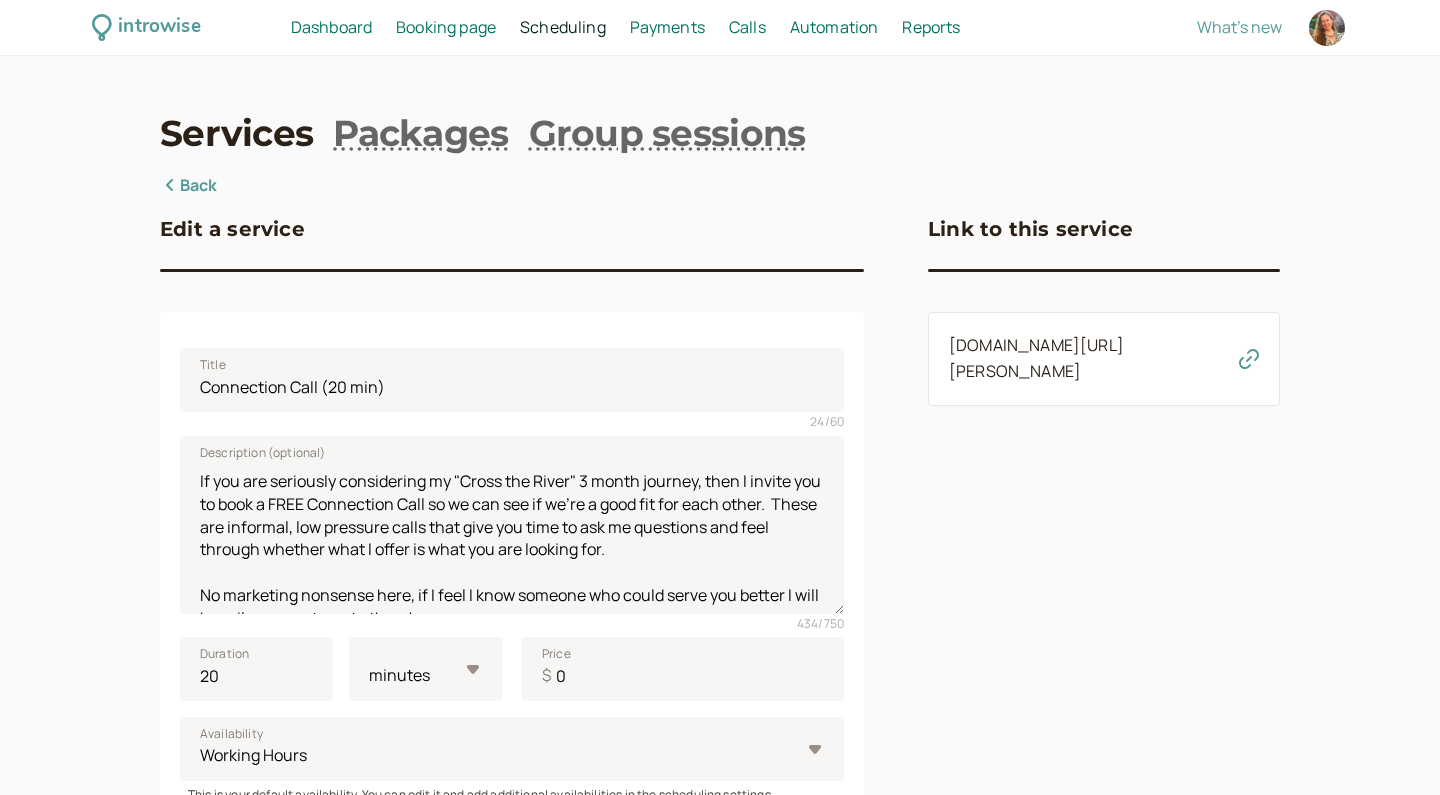 click 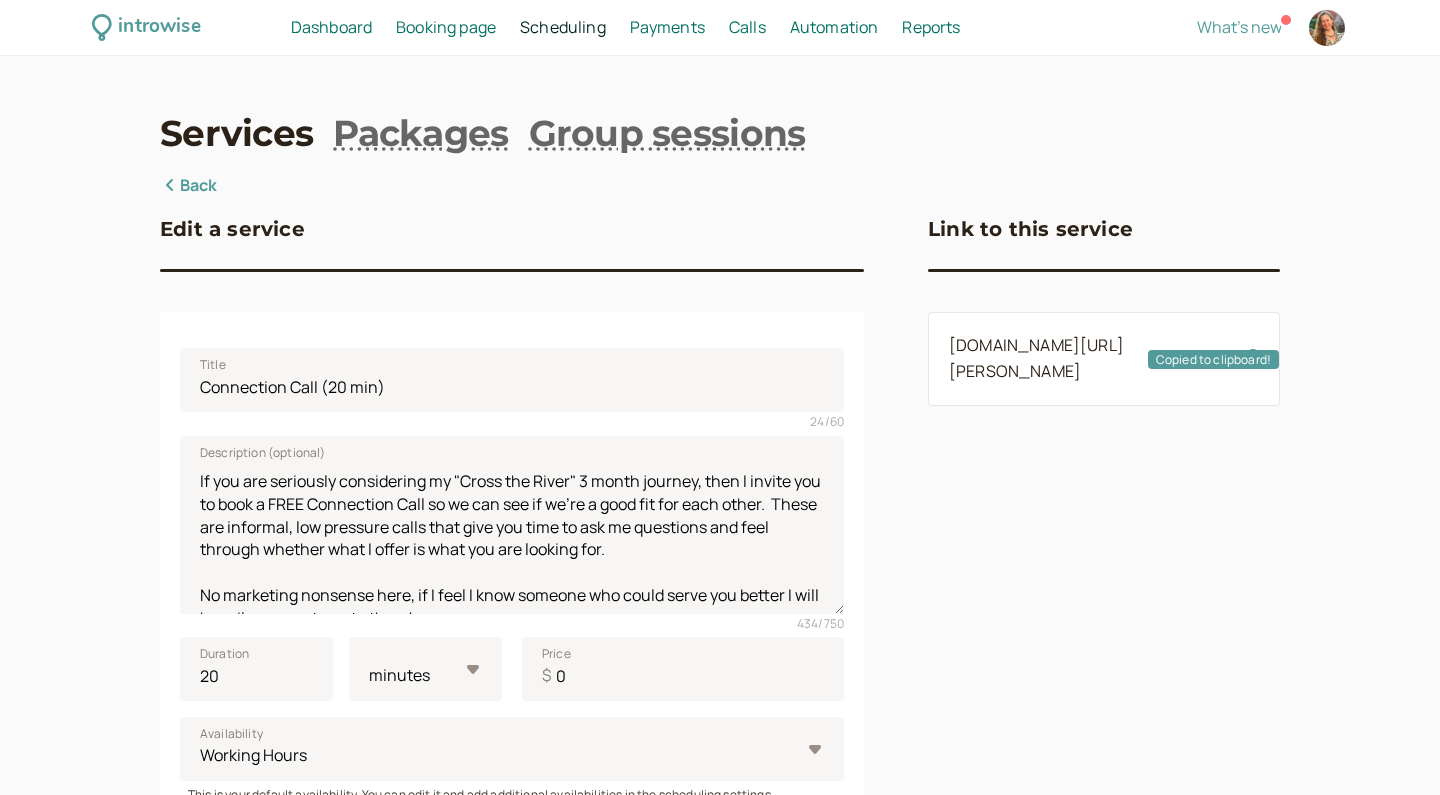 click on "Booking page" at bounding box center [446, 27] 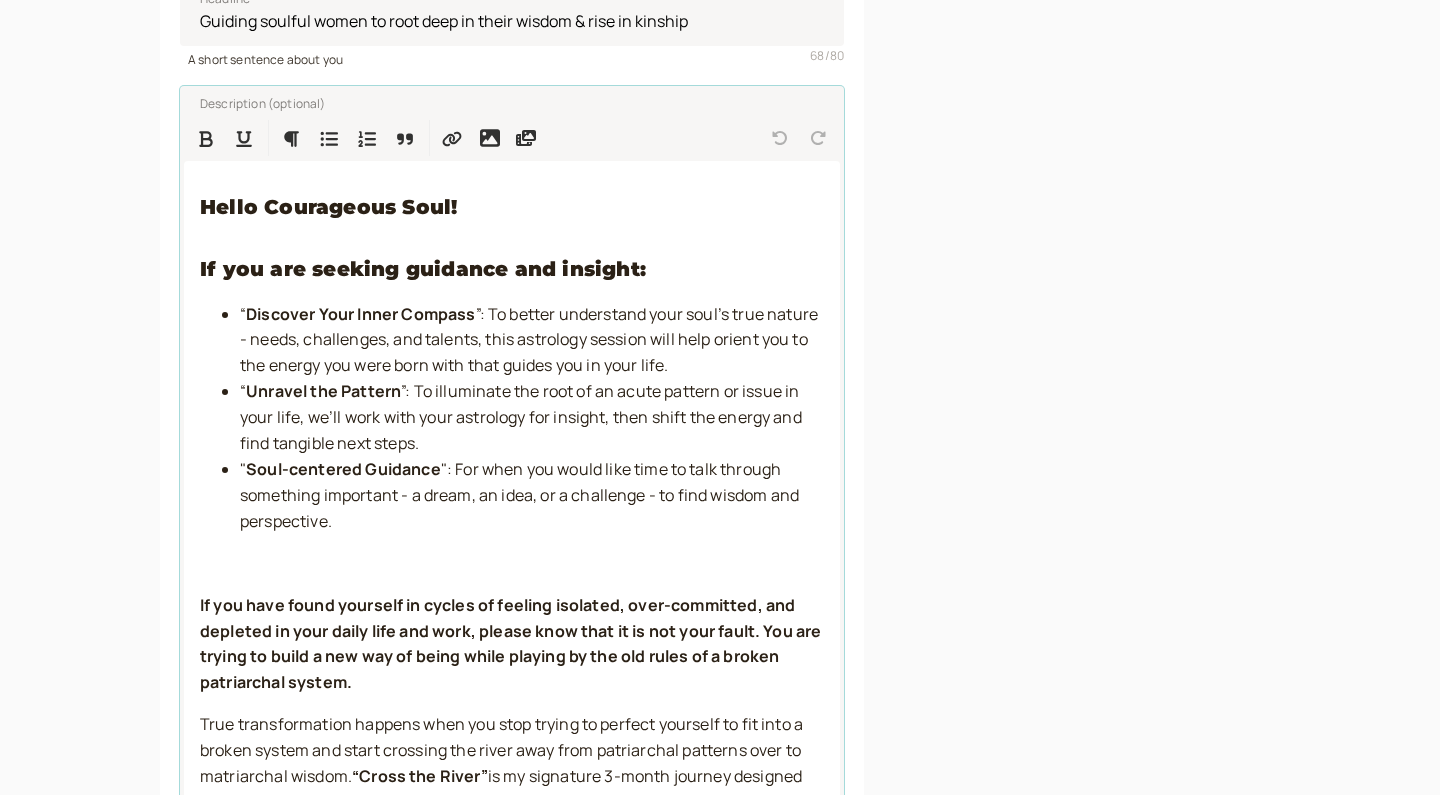 scroll, scrollTop: 595, scrollLeft: 0, axis: vertical 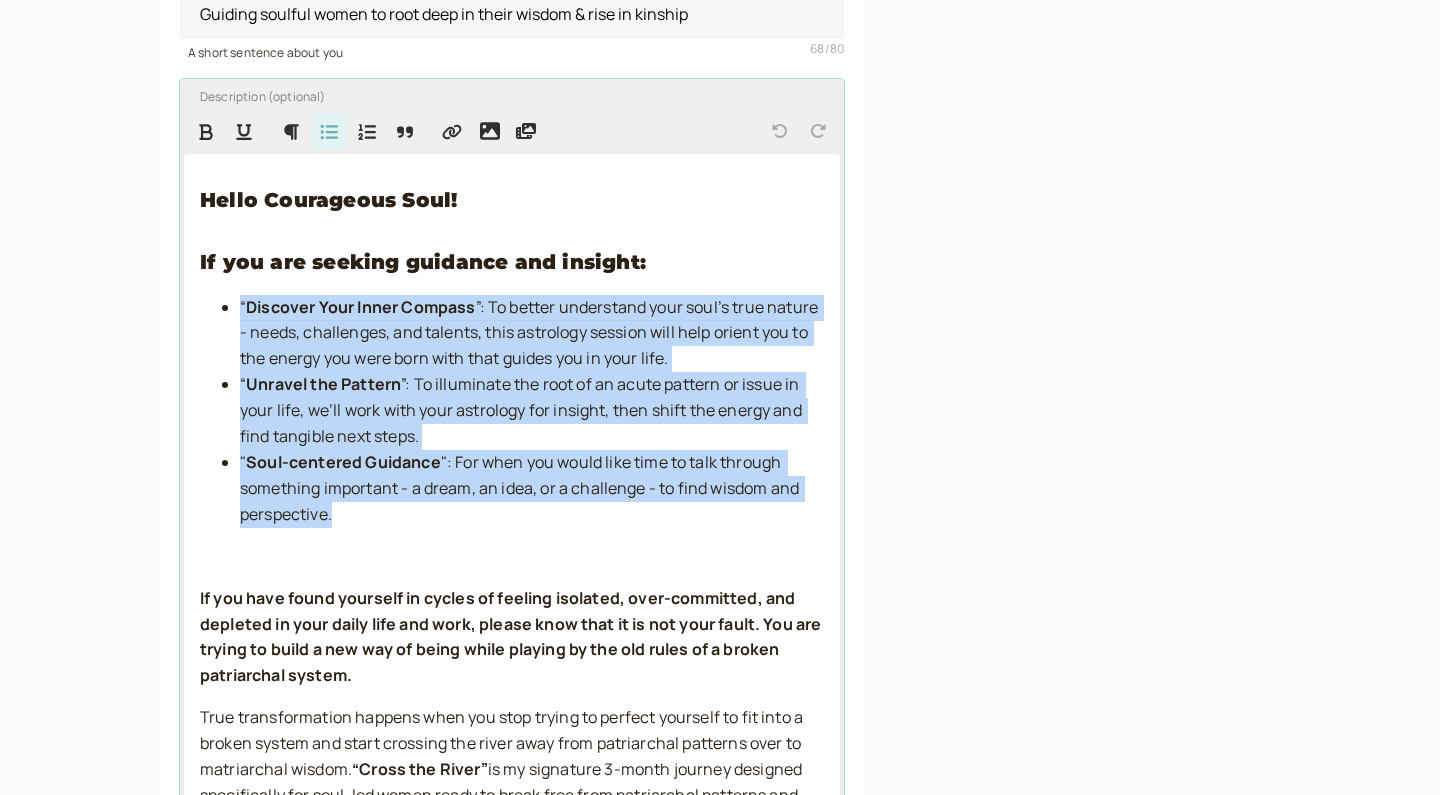 drag, startPoint x: 340, startPoint y: 511, endPoint x: 189, endPoint y: 310, distance: 251.40009 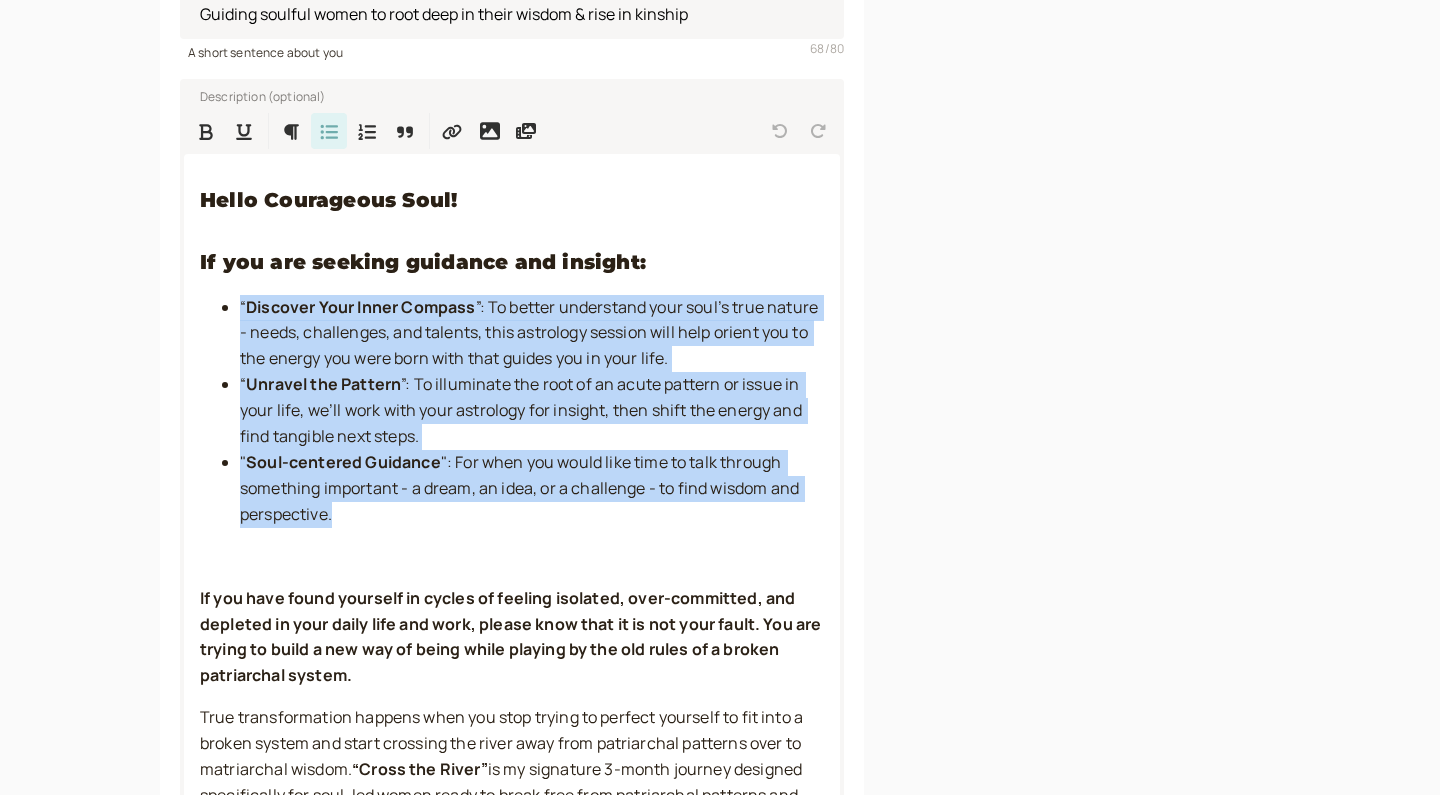 click on "View as a client [DOMAIN_NAME][URL][PERSON_NAME] View your booking page exactly as your clients see it" at bounding box center [1104, 651] 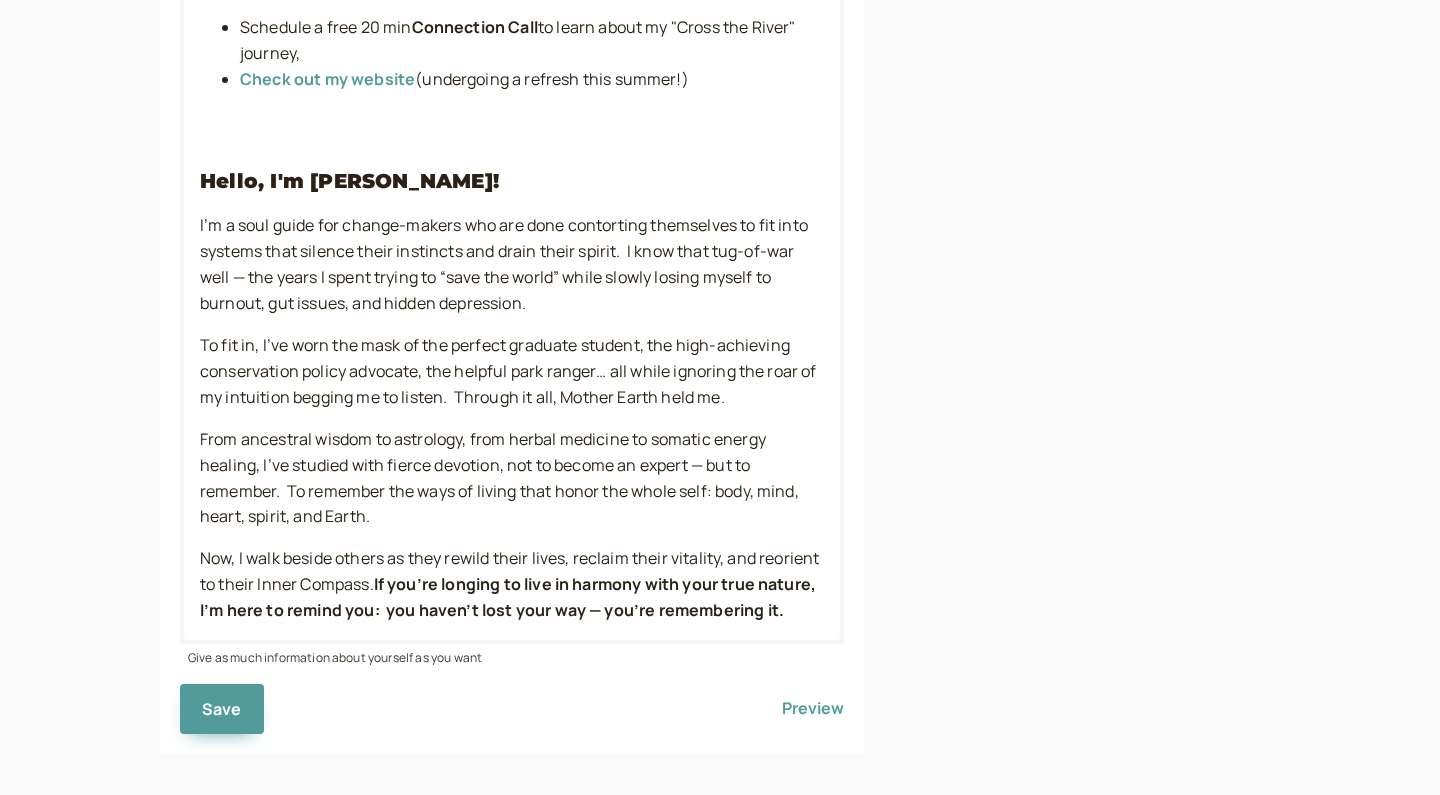scroll, scrollTop: 1565, scrollLeft: 0, axis: vertical 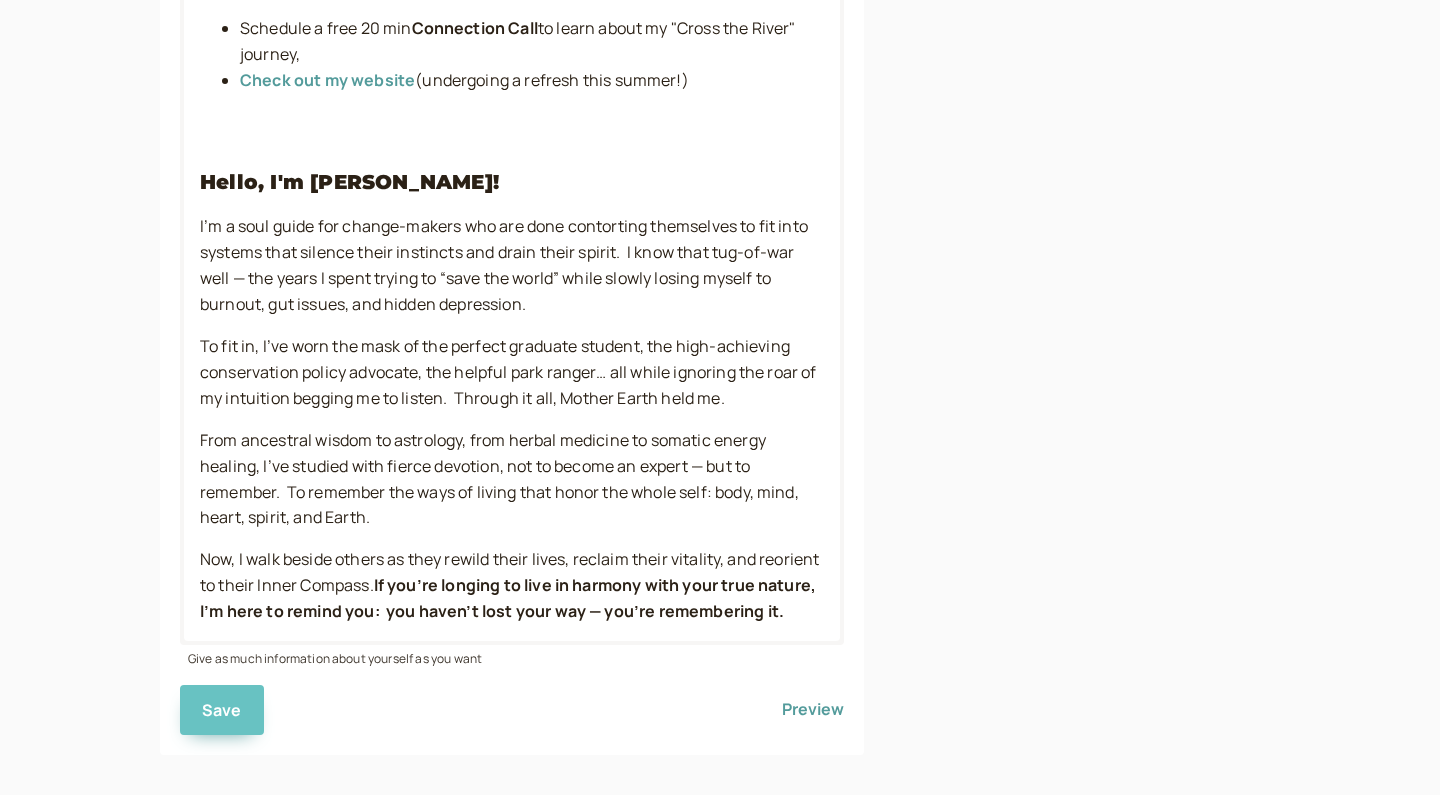 click on "Save" at bounding box center [222, 710] 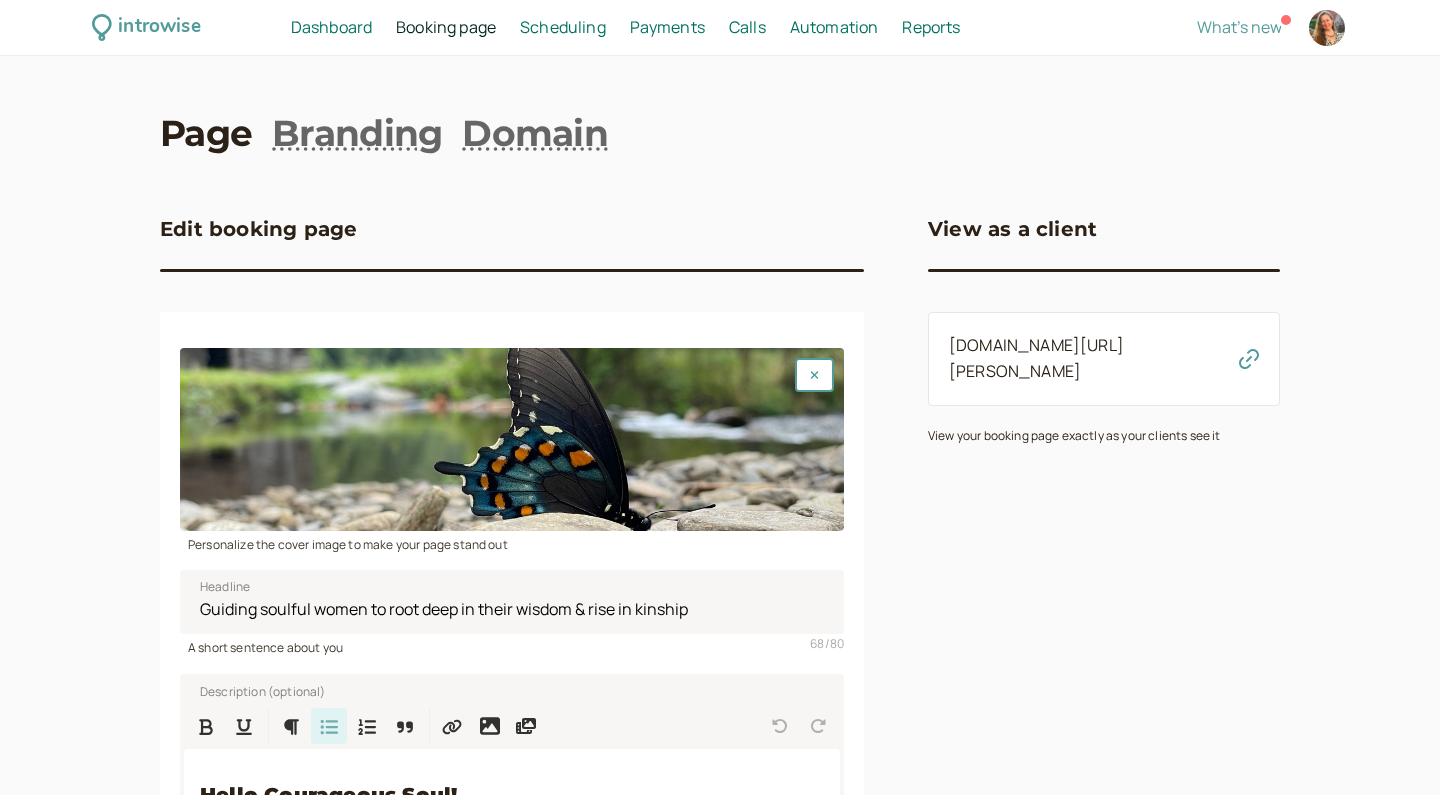 scroll, scrollTop: 0, scrollLeft: 0, axis: both 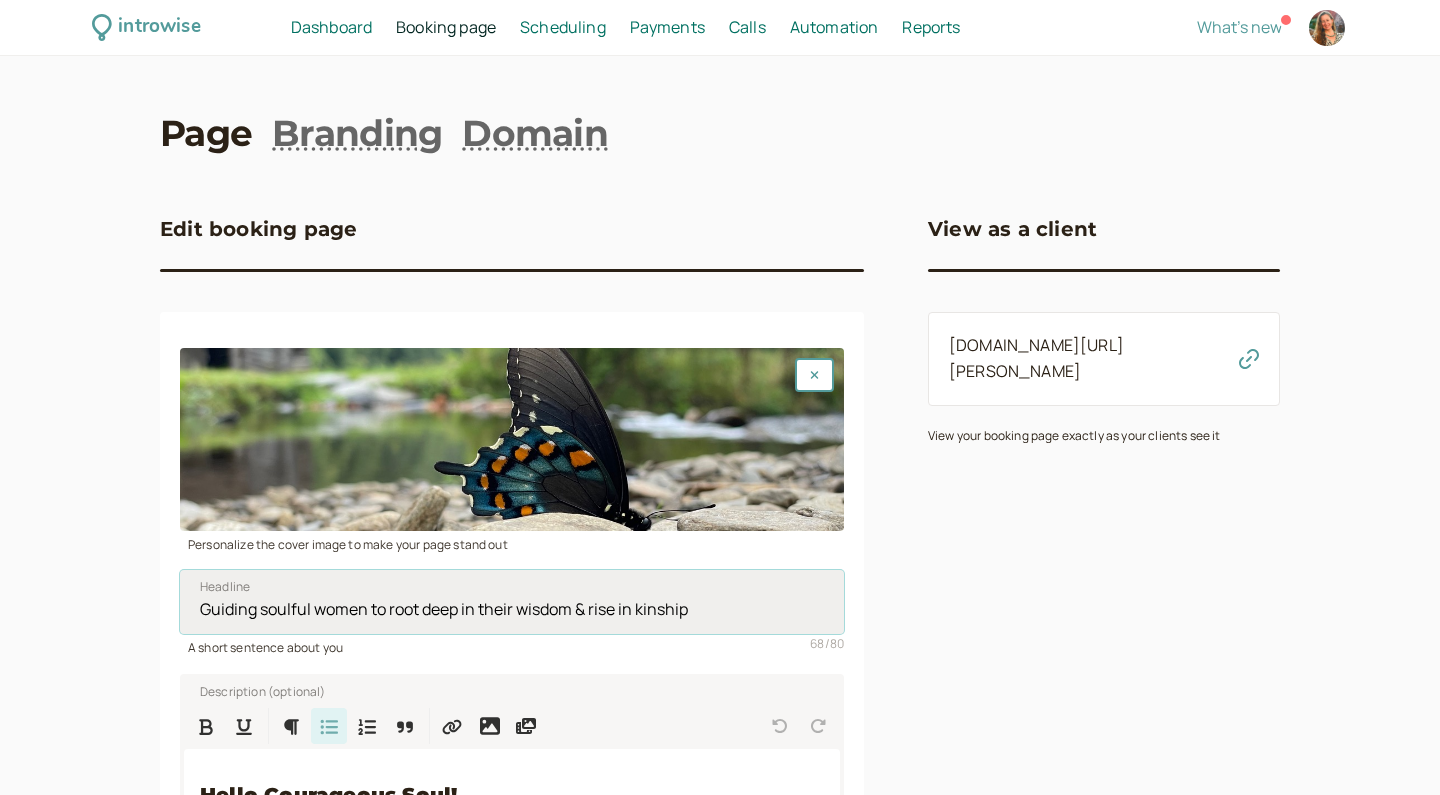click on "Guiding soulful women to root deep in their wisdom & rise in kinship" at bounding box center [512, 602] 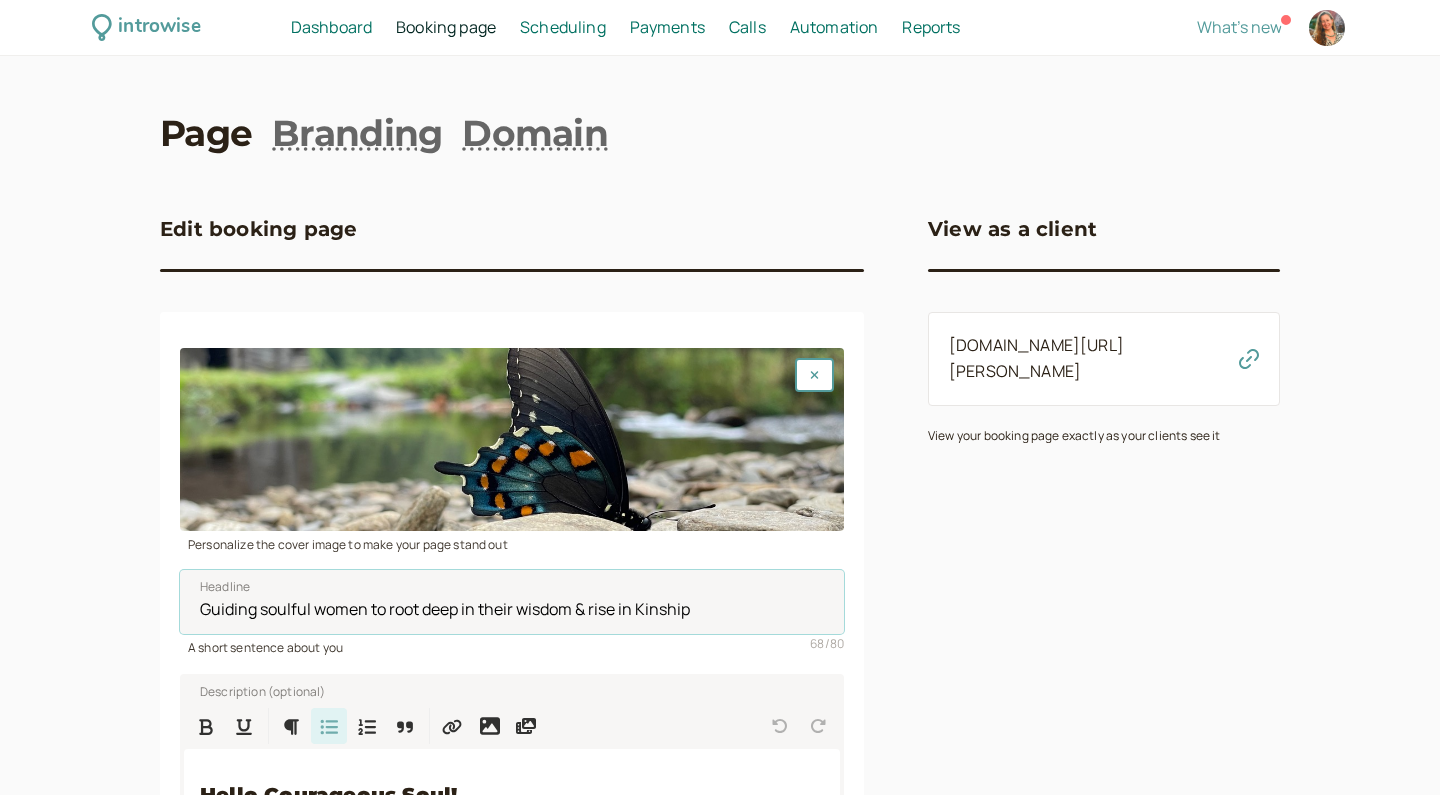 type on "Guiding soulful women to root deep in their wisdom & rise in Kinship" 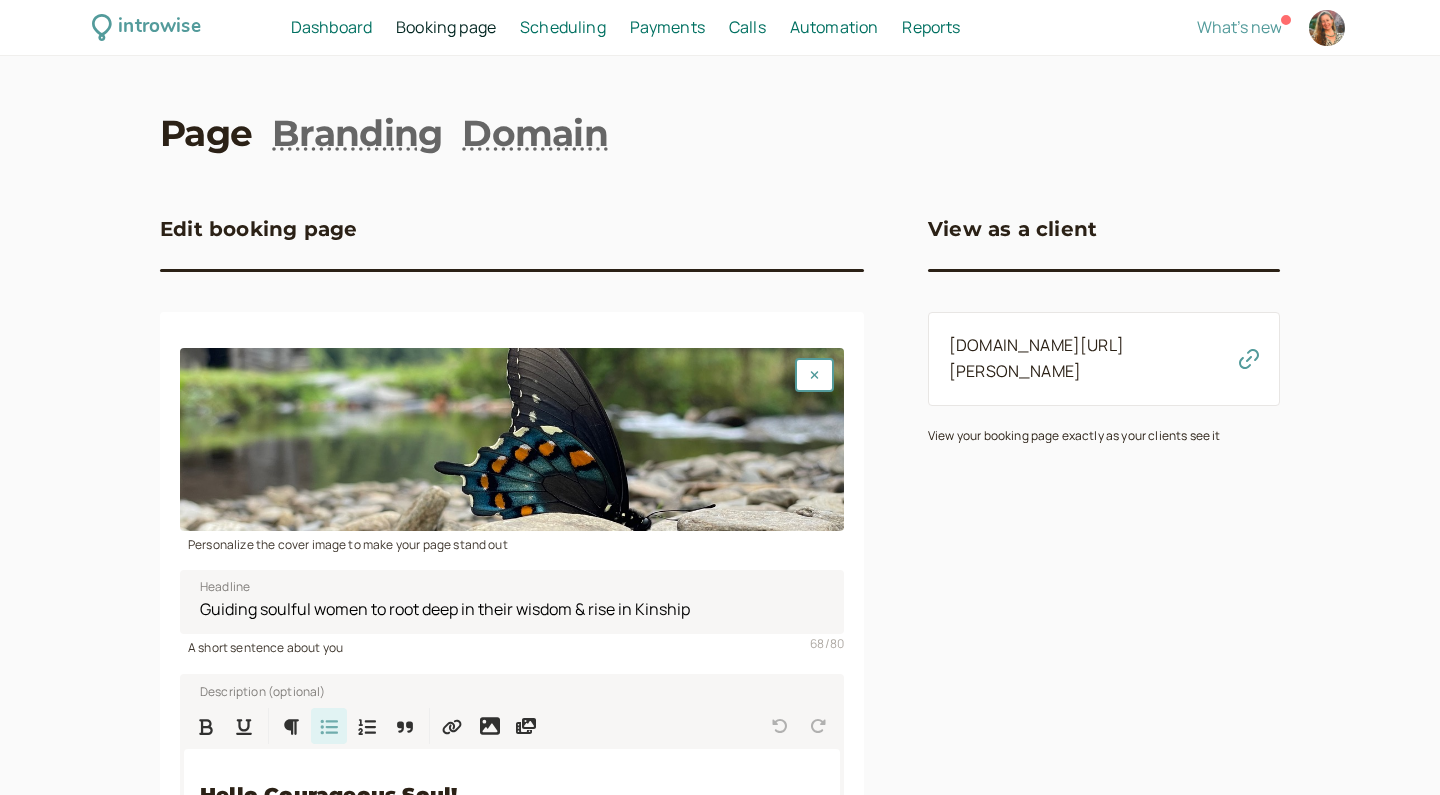 click on "Edit booking page Personalize the cover image to make your page stand out Guiding soulful women to root deep in their wisdom & rise in Kinship Headline 68 / 80 A short sentence about you Description (optional) Hello Courageous Soul! If you are seeking guidance and insight: “ Discover Your Inner Compass ”: To better understand your soul’s true nature - needs, challenges, and talents, this astrology session will help orient you to the energy you were born with that guides you in your life. “ Unravel the Pattern ”: To illuminate the root of an acute pattern or issue in your life, we’ll work with your astrology for insight, then shift the energy and find tangible next steps. " Soul-centered Guidance ": For when you would like time to talk through something important - a dream, an idea, or a challenge - to find wisdom and perspective. True transformation happens when you stop trying to perfect yourself to fit into a broken system and start crossing the river away   “Cross the River”  Save Preview" at bounding box center [720, 1246] 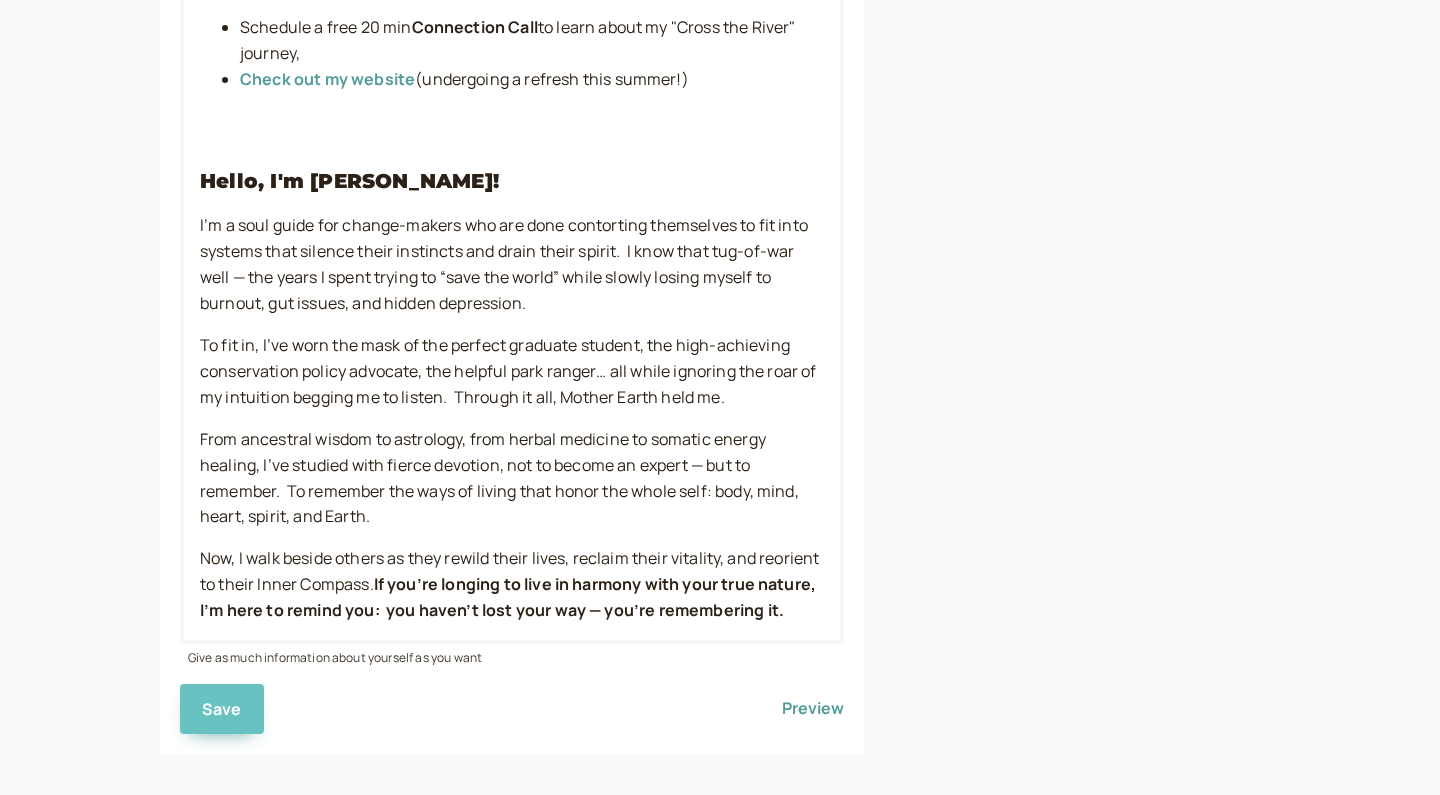 scroll, scrollTop: 1565, scrollLeft: 0, axis: vertical 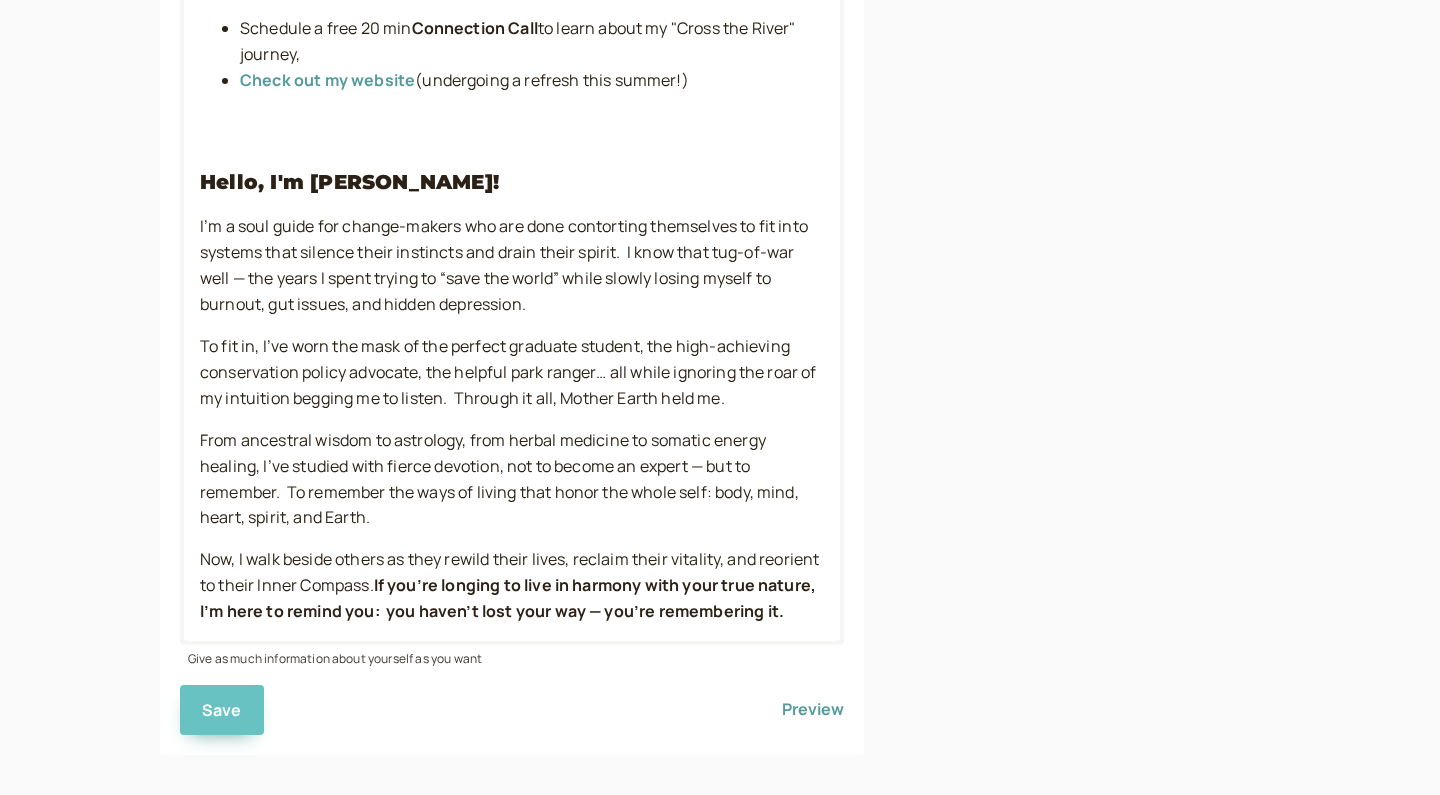 click on "Save" at bounding box center [222, 710] 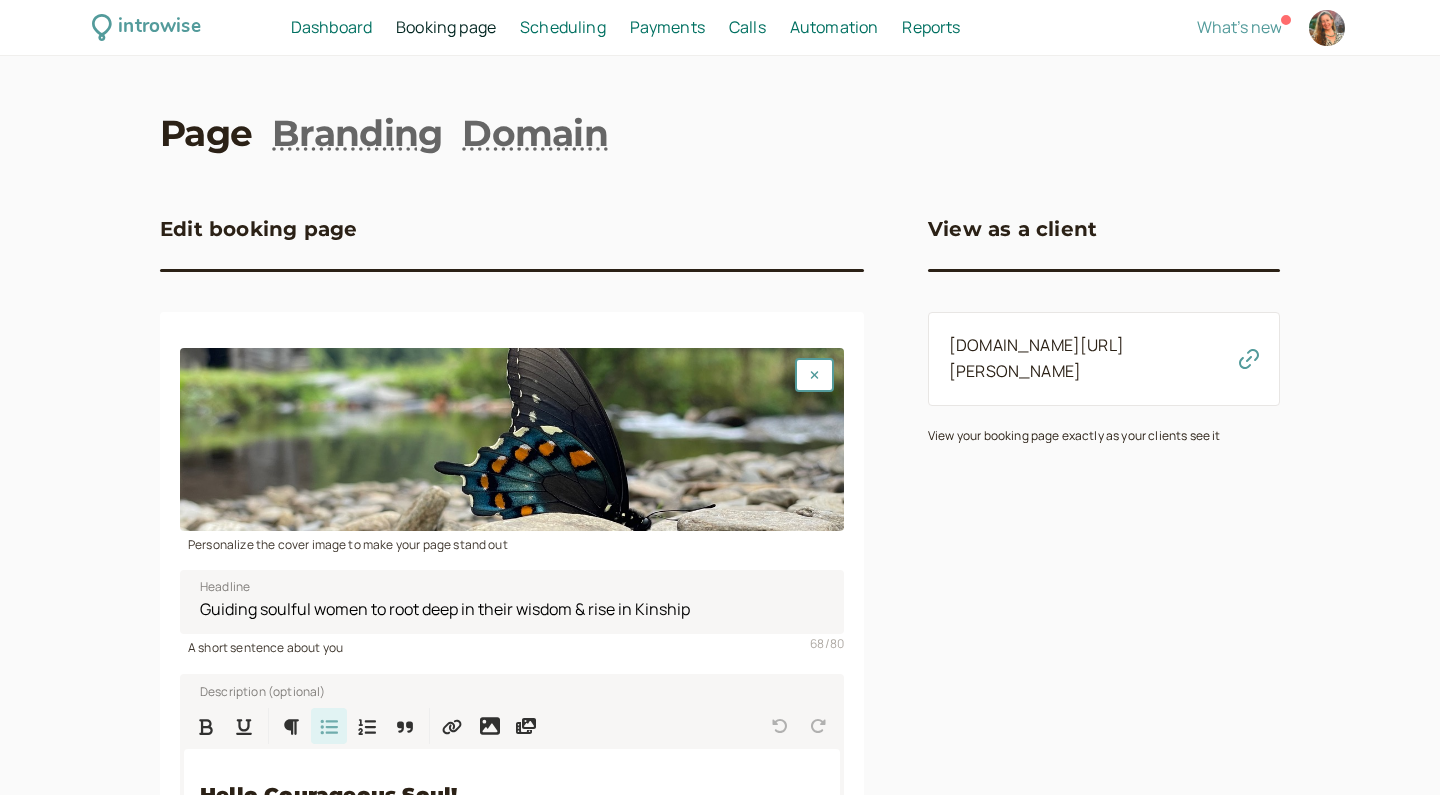 scroll, scrollTop: 0, scrollLeft: 0, axis: both 